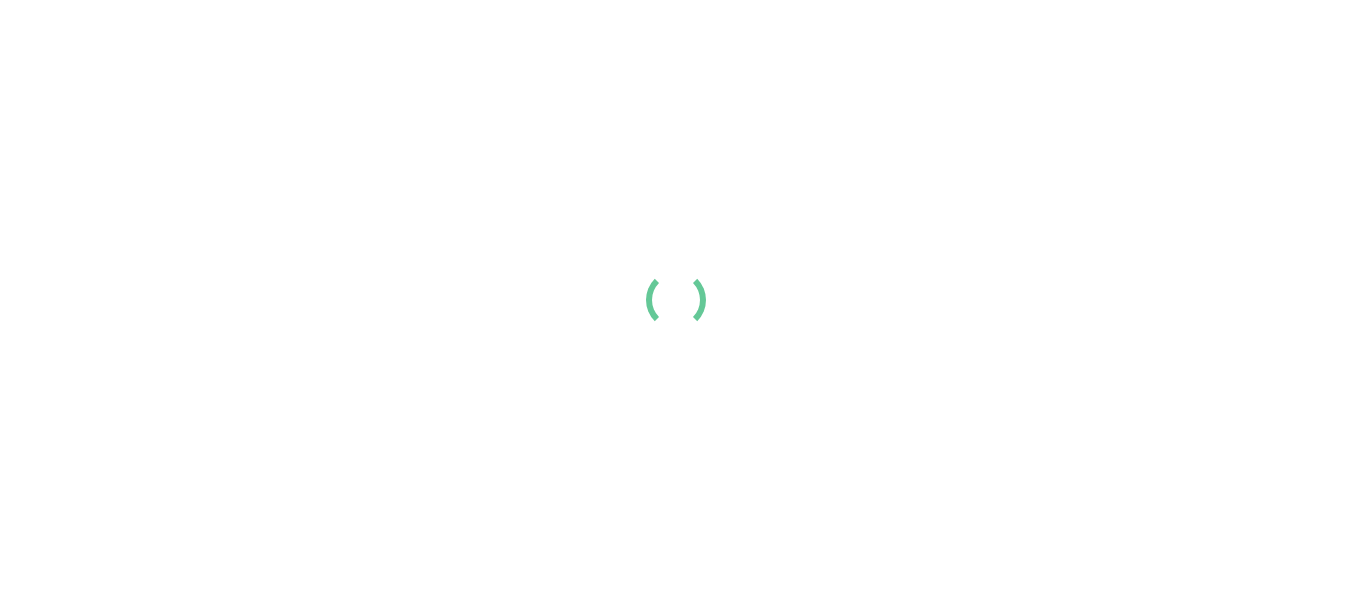 scroll, scrollTop: 0, scrollLeft: 0, axis: both 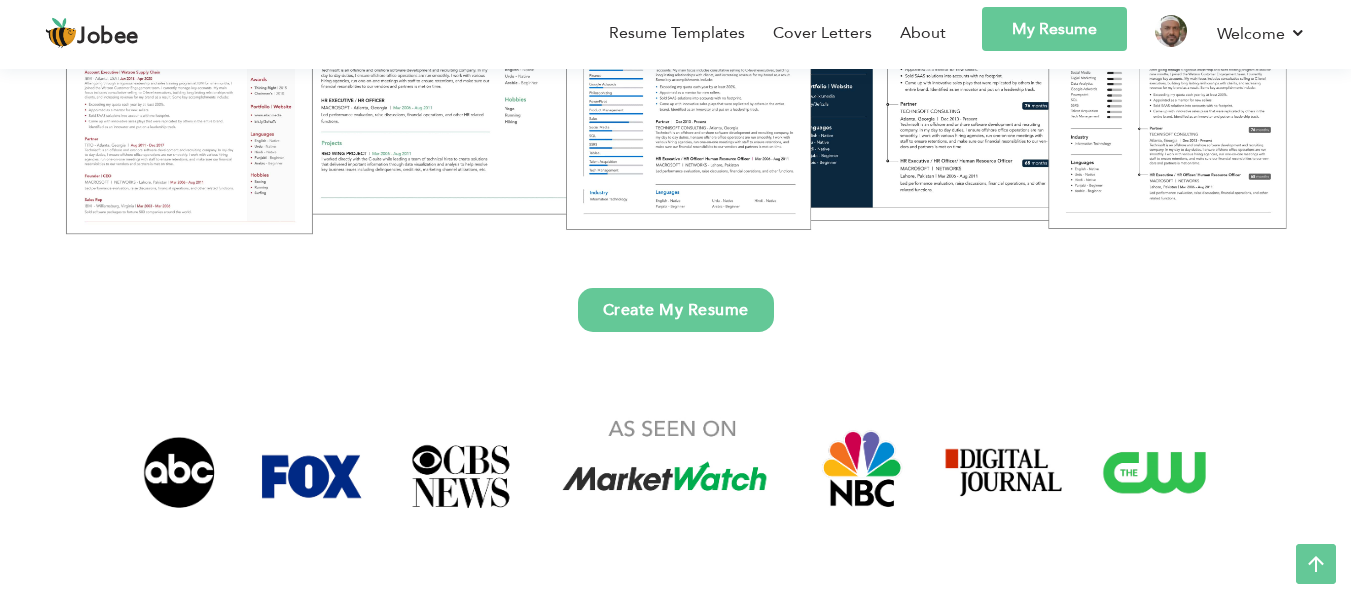 click on "Create My Resume" at bounding box center [676, 310] 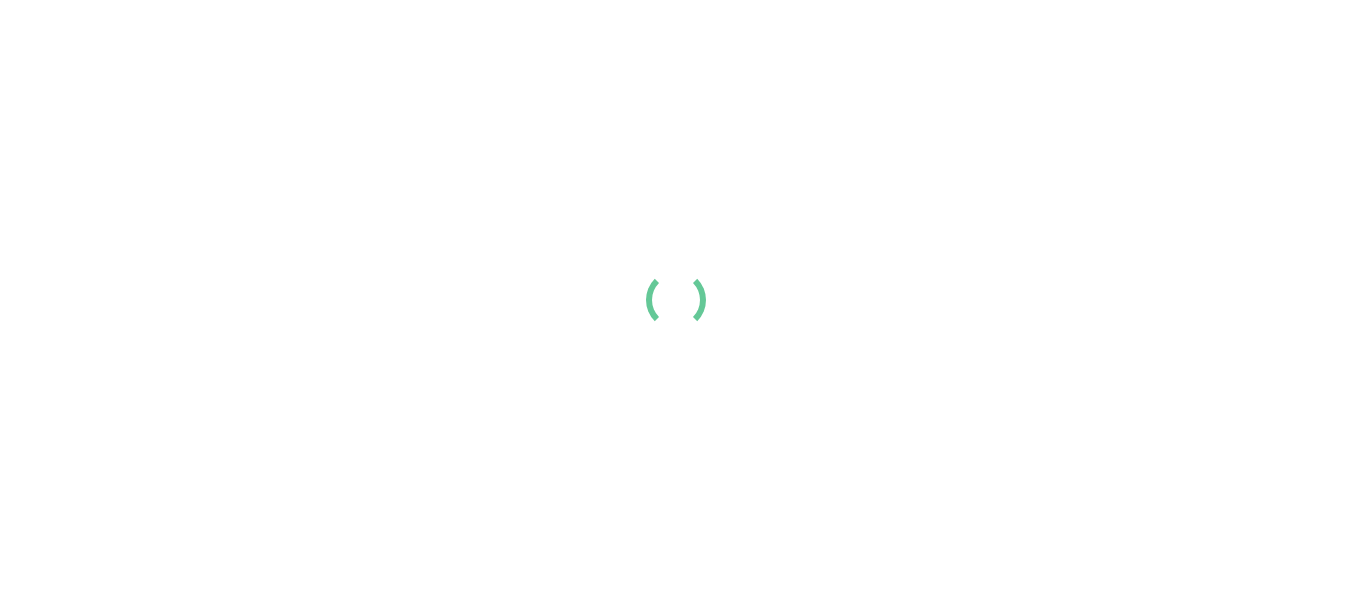 scroll, scrollTop: 0, scrollLeft: 0, axis: both 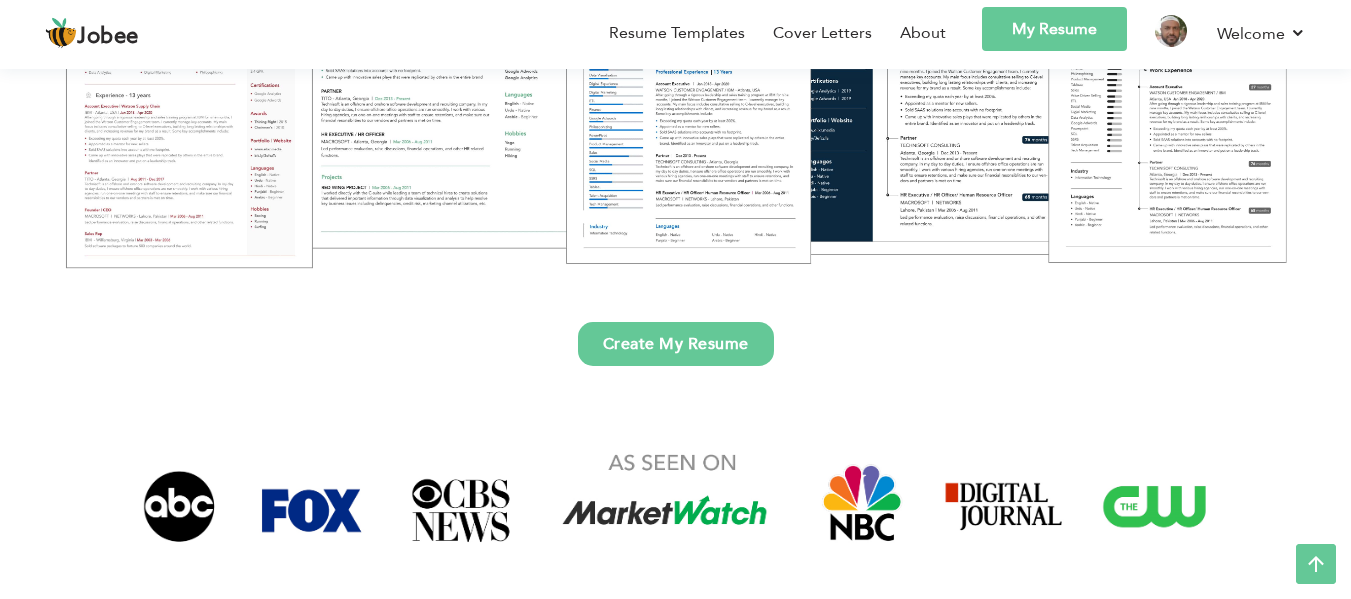 click on "Create My Resume" at bounding box center [676, 344] 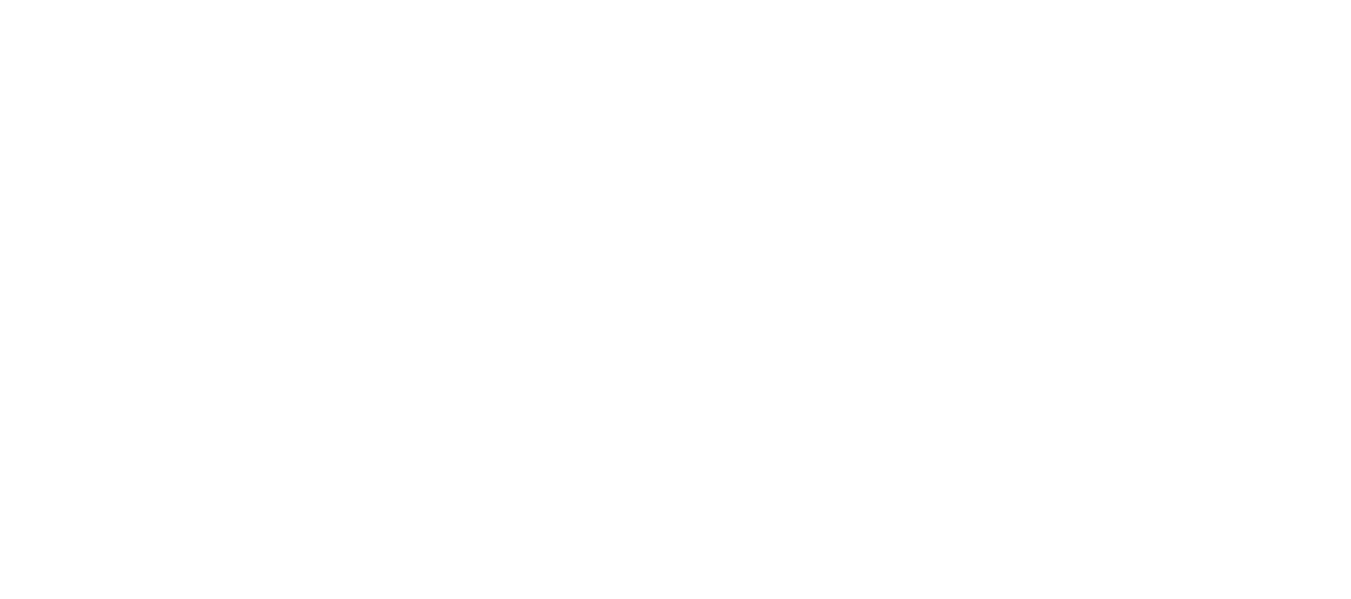 scroll, scrollTop: 0, scrollLeft: 0, axis: both 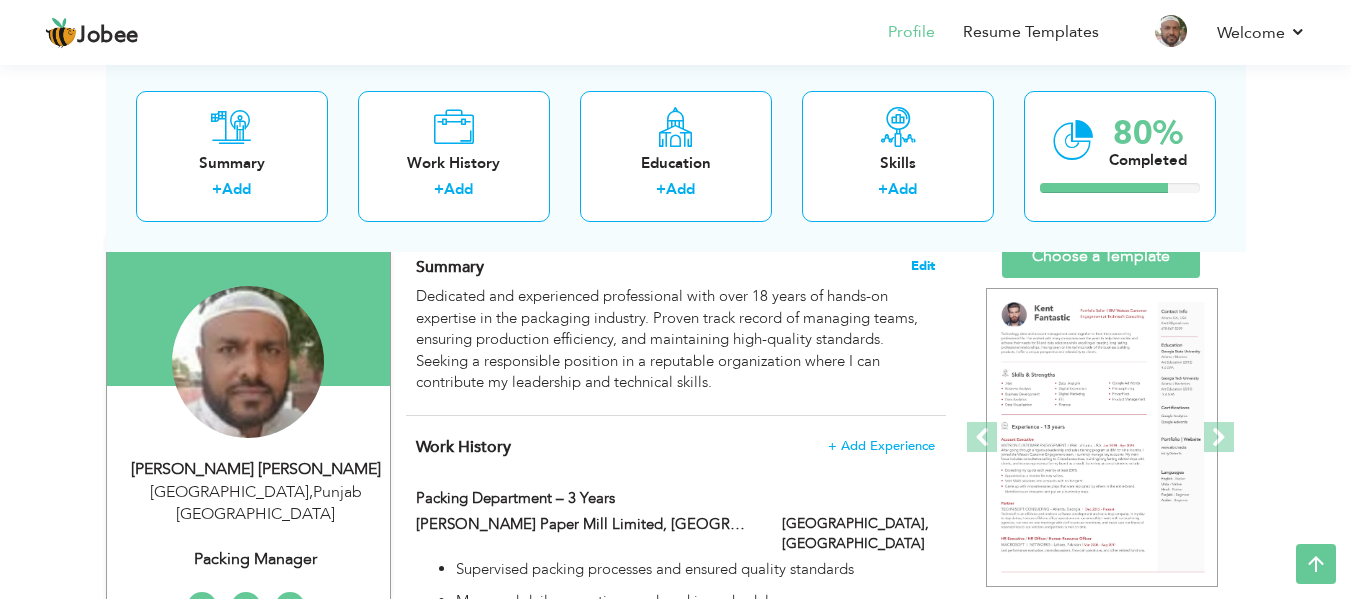 click on "Edit" at bounding box center [923, 266] 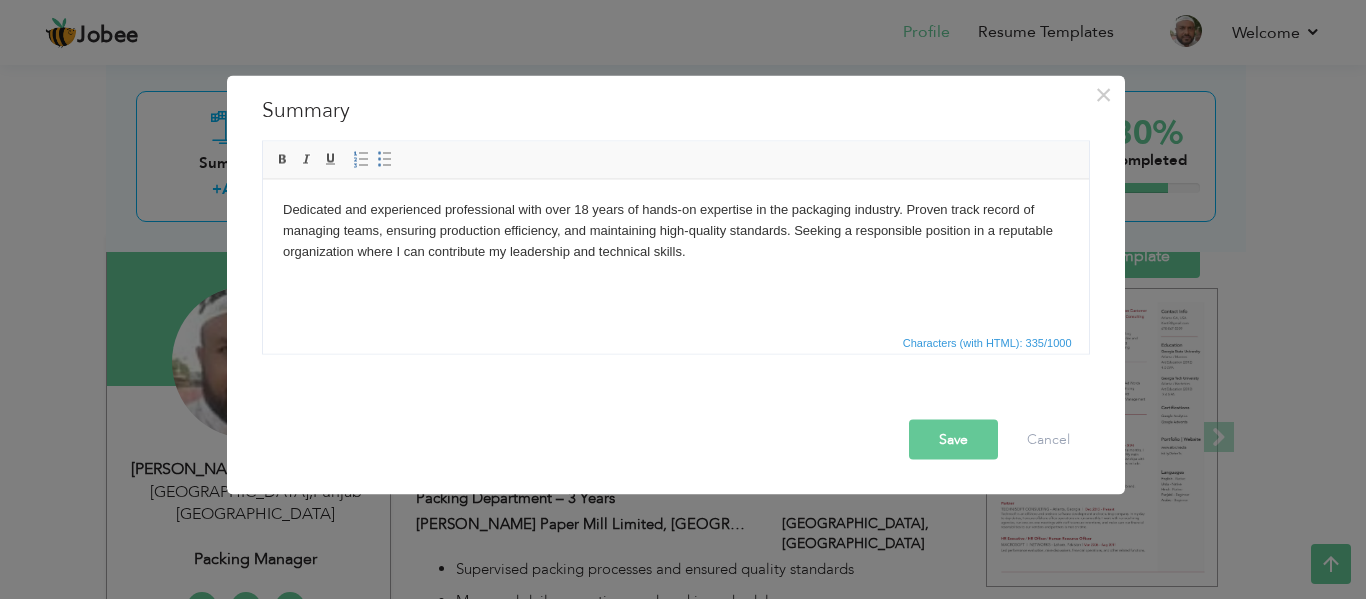 click on "Dedicated and experienced professional with over 18 years of hands-on expertise in the packaging industry. Proven track record of managing teams, ensuring production efficiency, and maintaining high-quality standards. Seeking a responsible position in a reputable organization where I can contribute my leadership and technical skills." at bounding box center (675, 230) 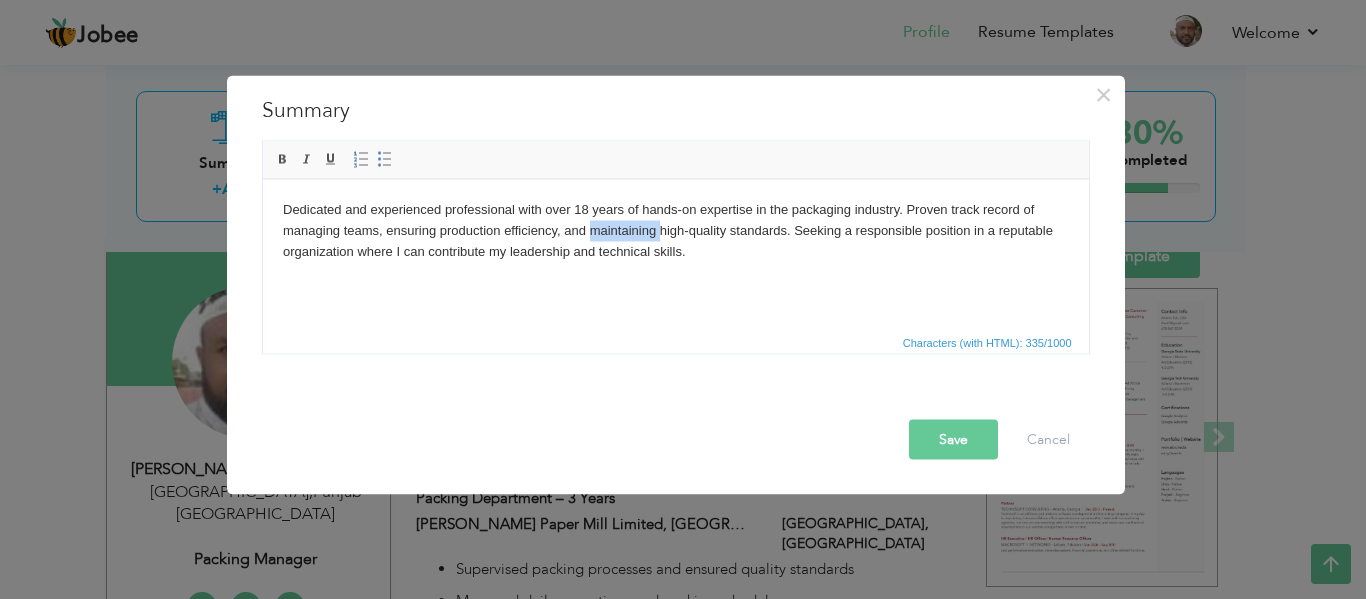 click on "Dedicated and experienced professional with over 18 years of hands-on expertise in the packaging industry. Proven track record of managing teams, ensuring production efficiency, and maintaining high-quality standards. Seeking a responsible position in a reputable organization where I can contribute my leadership and technical skills." at bounding box center [675, 230] 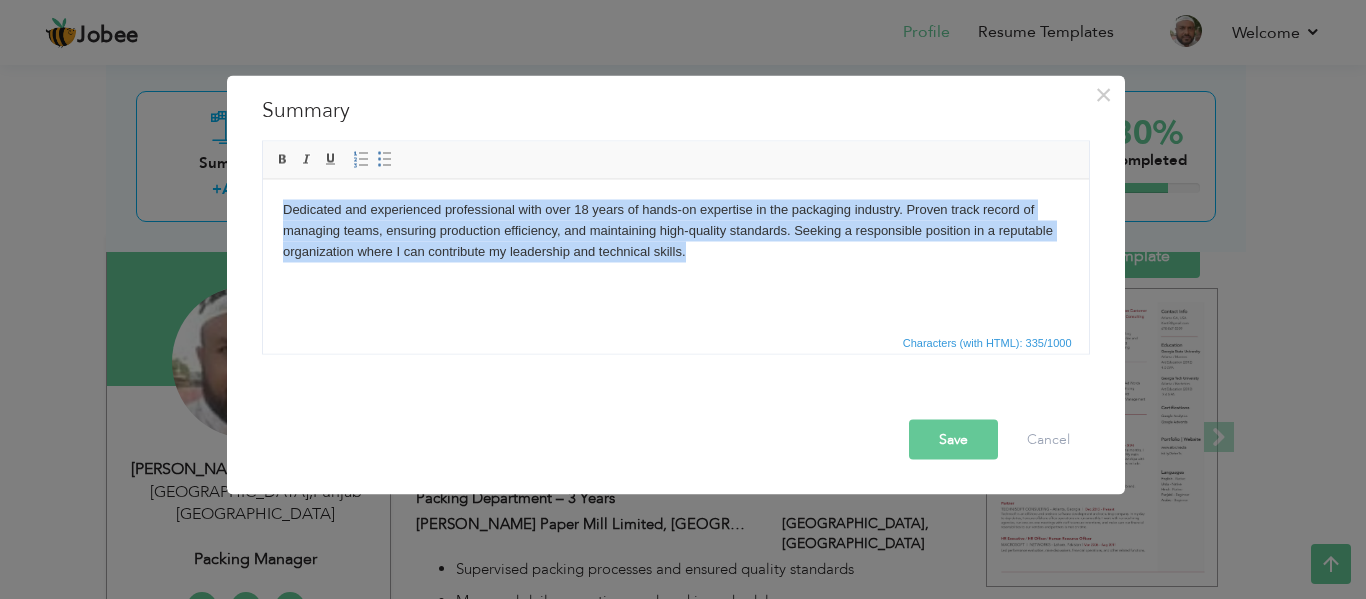 click on "Dedicated and experienced professional with over 18 years of hands-on expertise in the packaging industry. Proven track record of managing teams, ensuring production efficiency, and maintaining high-quality standards. Seeking a responsible position in a reputable organization where I can contribute my leadership and technical skills." at bounding box center (675, 230) 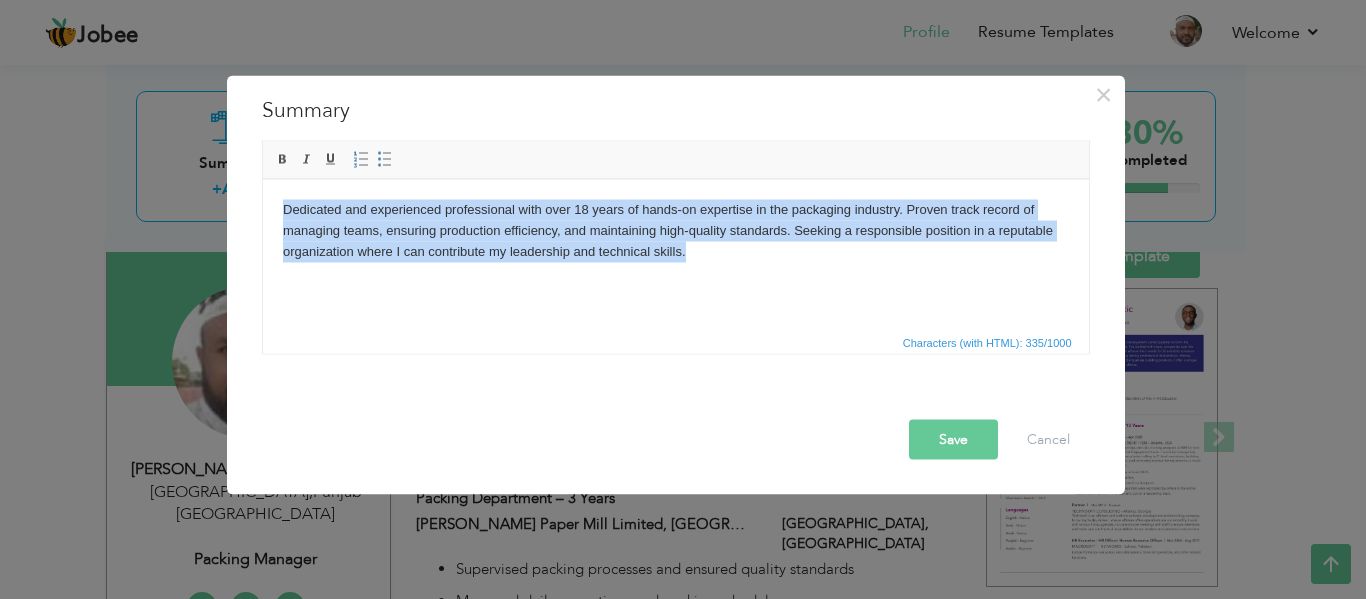 type 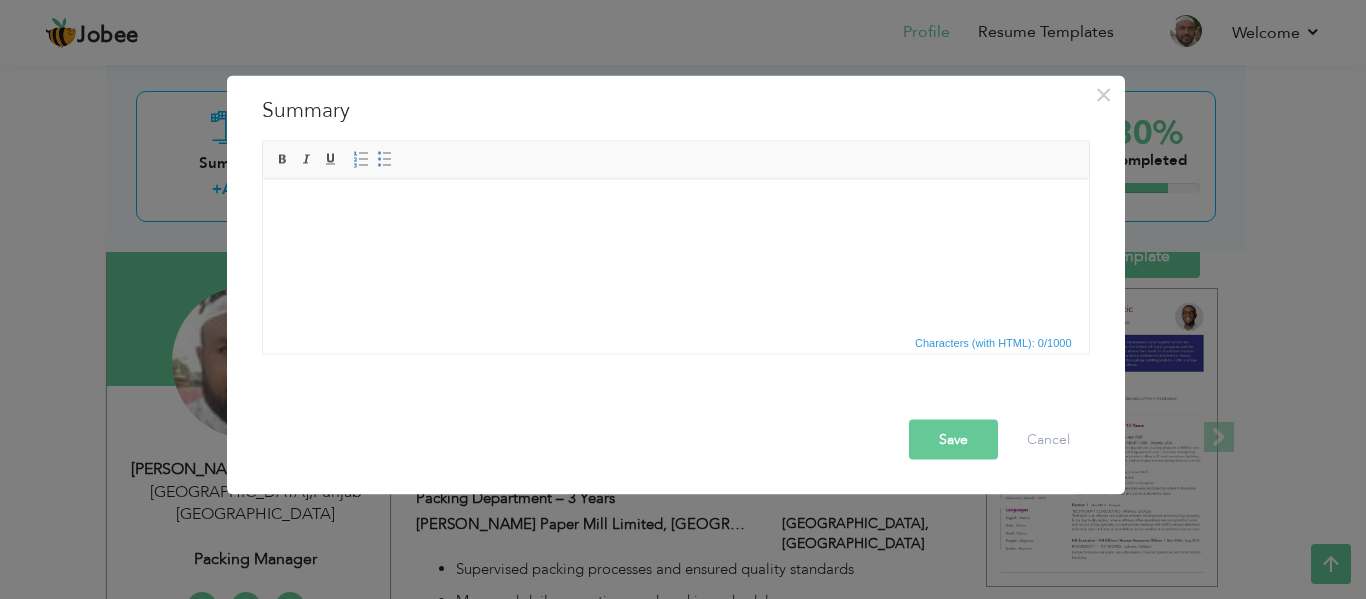 click at bounding box center [675, 209] 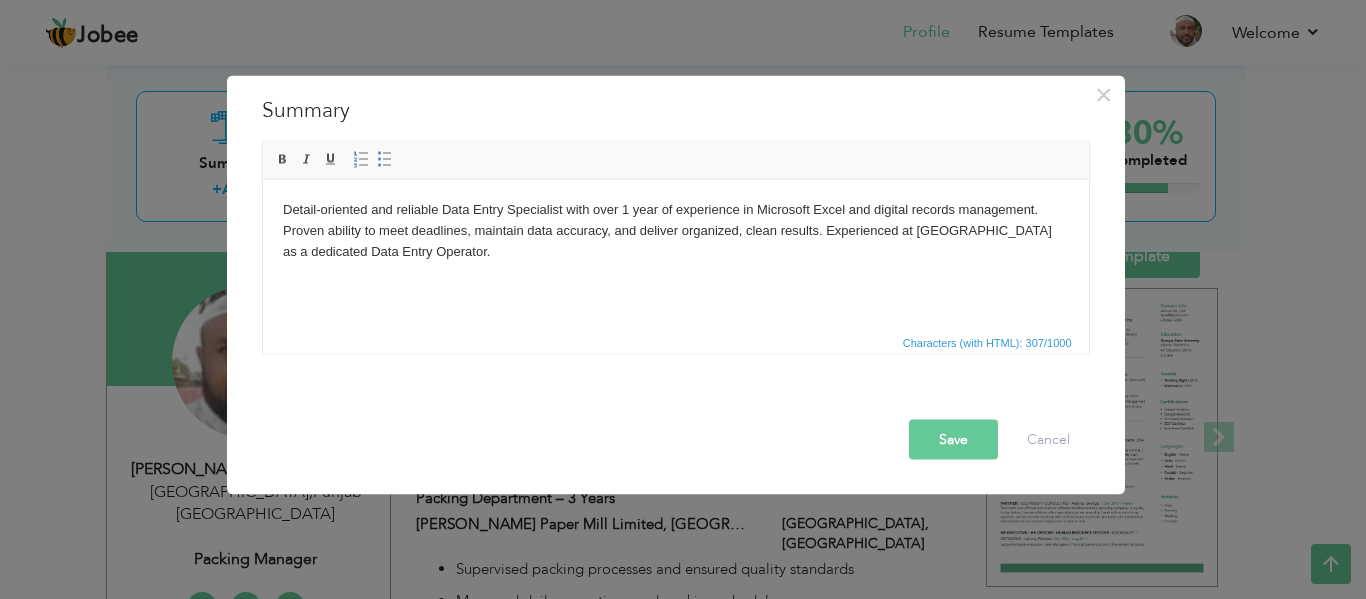 click on "Save" at bounding box center [953, 439] 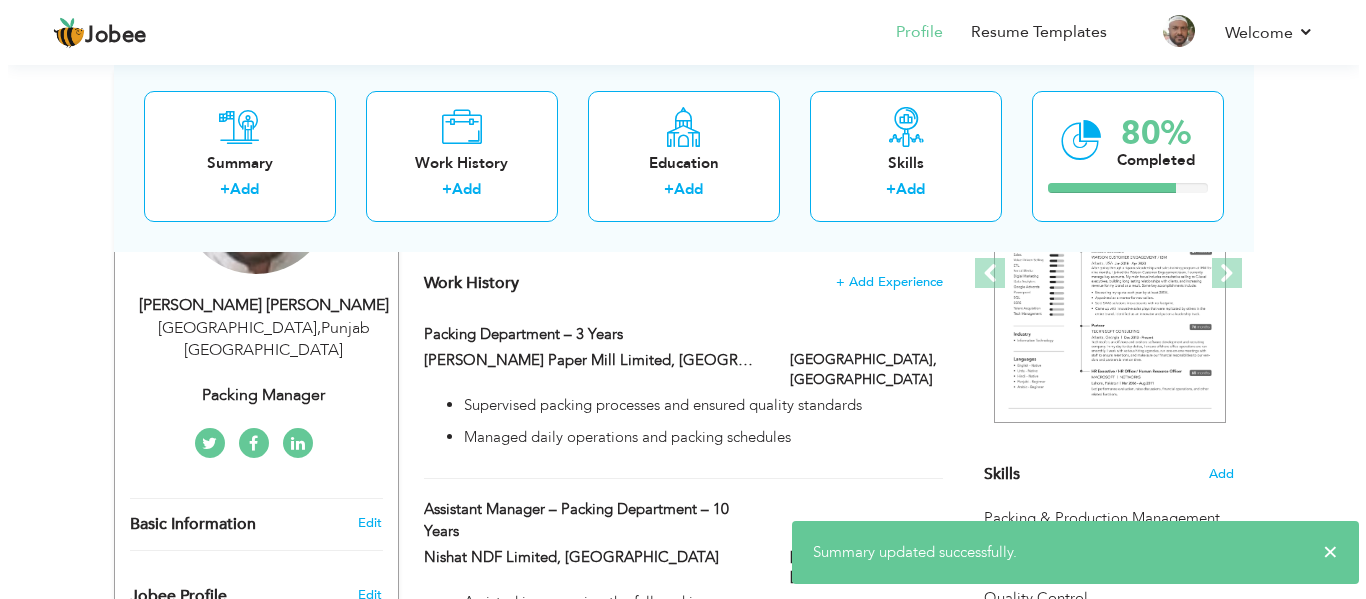 scroll, scrollTop: 326, scrollLeft: 0, axis: vertical 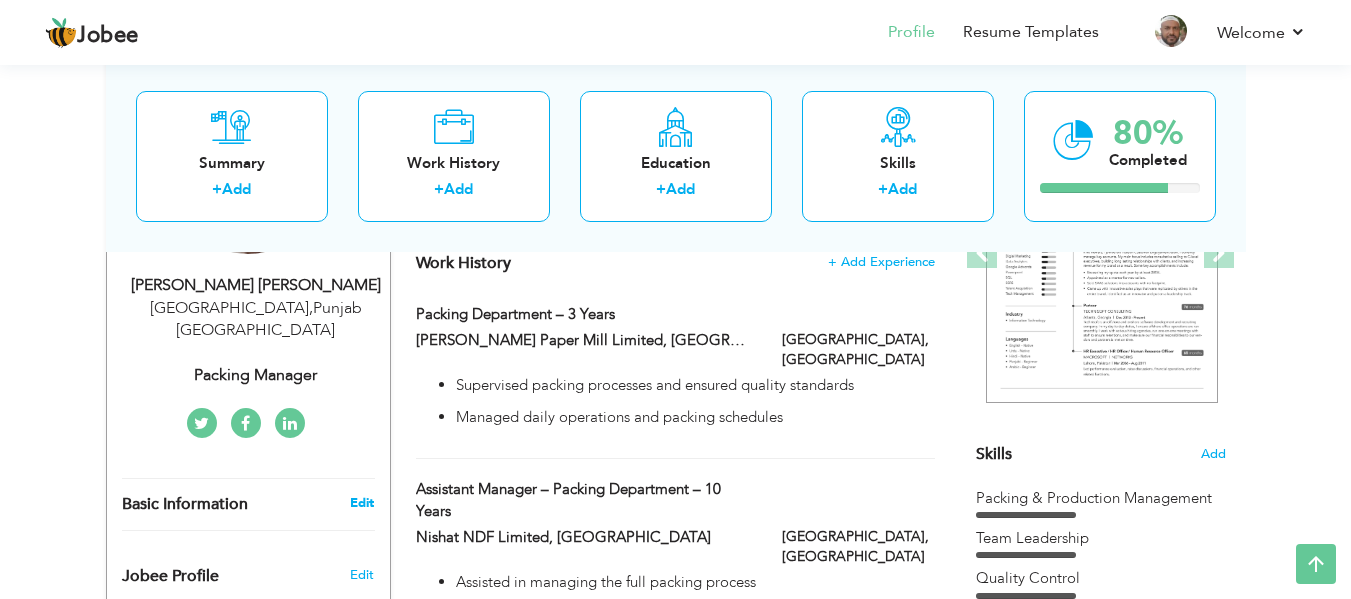 click on "Edit" at bounding box center [362, 503] 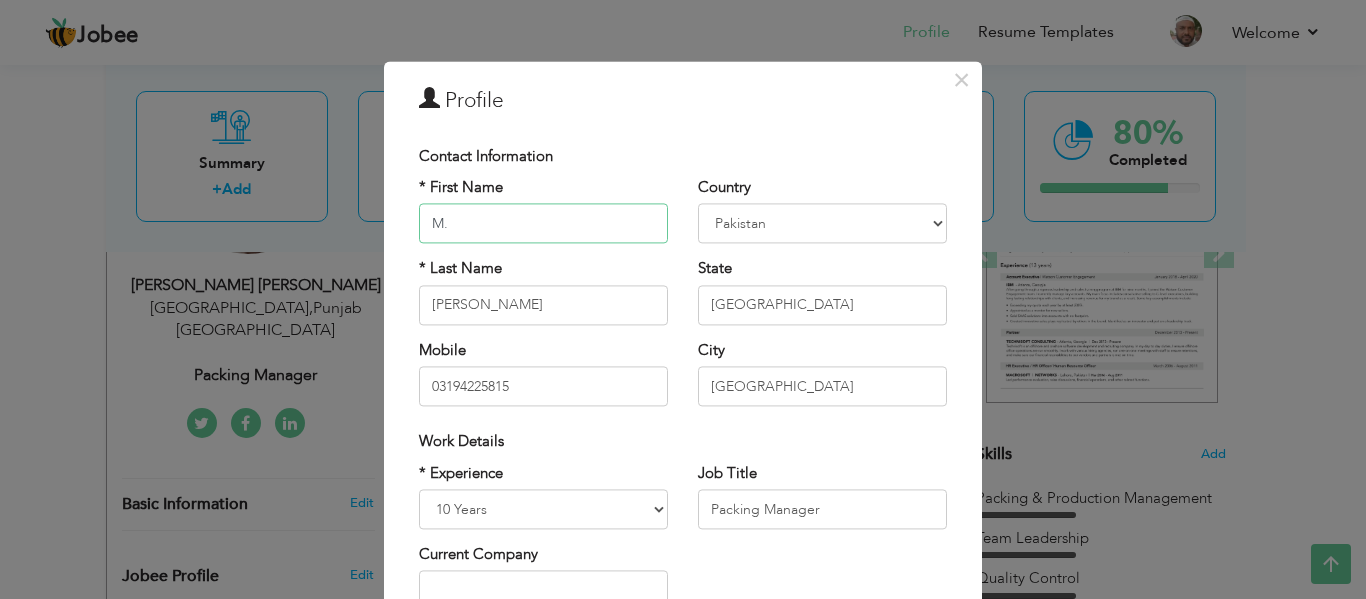 type on "M" 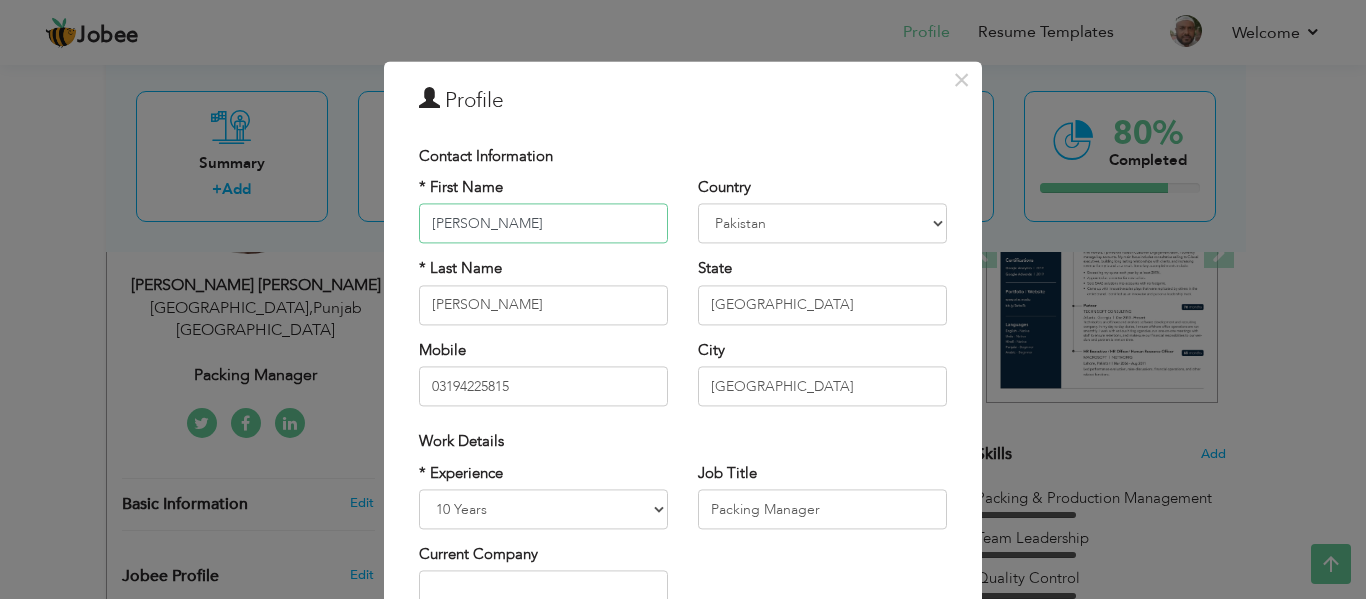 type on "[PERSON_NAME]" 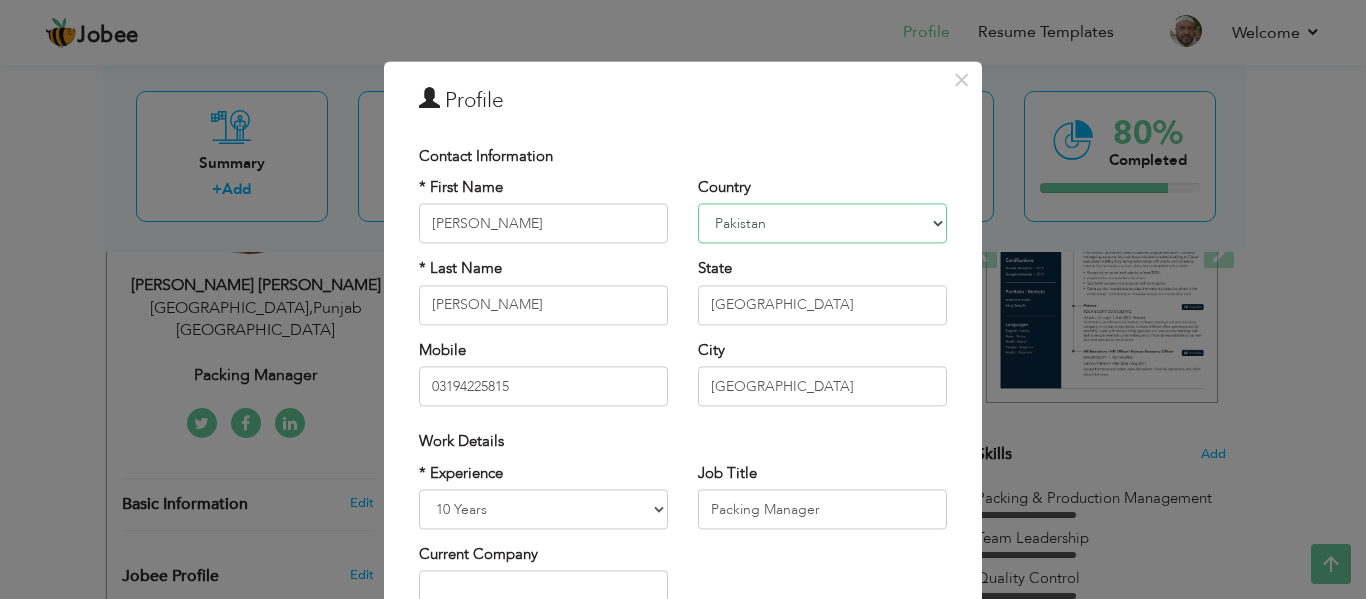 click on "Afghanistan Albania Algeria American Samoa Andorra Angola Anguilla Antarctica Antigua and Barbuda Argentina Armenia Aruba Australia Austria Azerbaijan Bahamas Bahrain Bangladesh Barbados Belarus Belgium Belize Benin Bermuda Bhutan Bolivia Bosnia-Herzegovina Botswana Bouvet Island Brazil British Indian Ocean Territory Brunei Darussalam Bulgaria Burkina Faso Burundi Cambodia Cameroon Canada Cape Verde Cayman Islands Central African Republic Chad Chile China Christmas Island Cocos (Keeling) Islands Colombia Comoros Congo Congo, Dem. Republic Cook Islands Costa Rica Croatia Cuba Cyprus Czech Rep Denmark Djibouti Dominica Dominican Republic Ecuador Egypt El Salvador Equatorial Guinea Eritrea Estonia Ethiopia European Union Falkland Islands (Malvinas) Faroe Islands Fiji Finland France French Guiana French Southern Territories Gabon Gambia Georgia Germany Ghana Gibraltar Great Britain Greece Greenland Grenada Guadeloupe (French) Guam (USA) Guatemala Guernsey Guinea Guinea Bissau Guyana Haiti Honduras Hong Kong India" at bounding box center [822, 224] 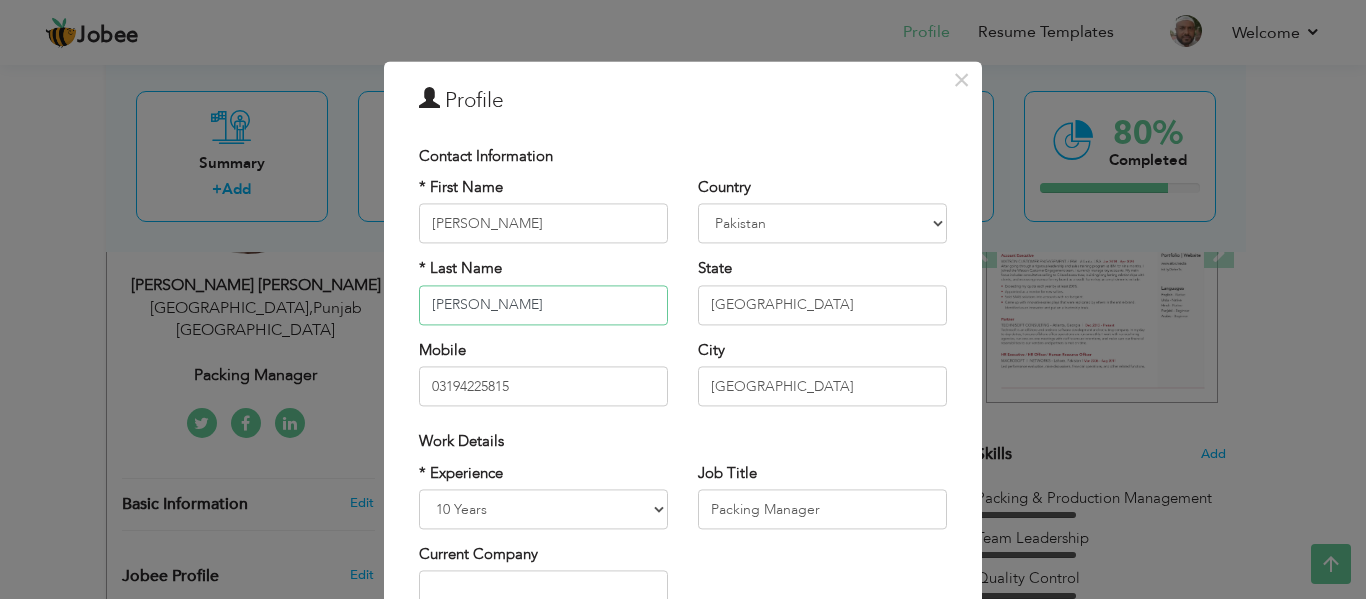 click on "M.Soja" at bounding box center [543, 305] 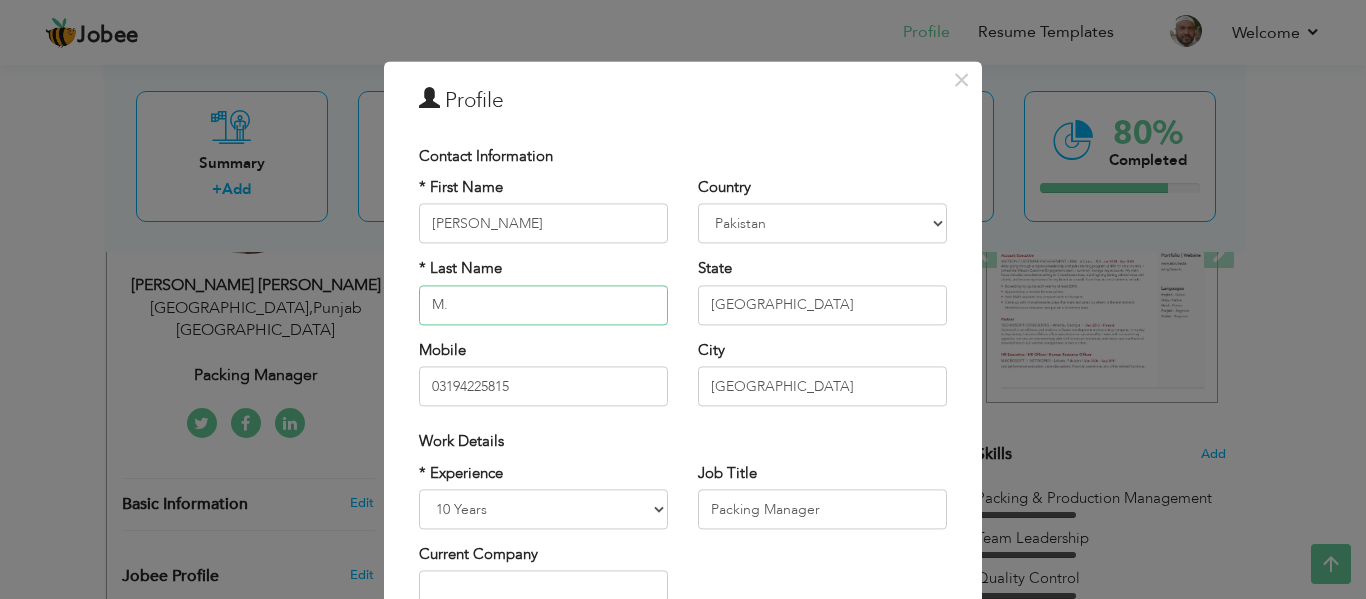 type on "M" 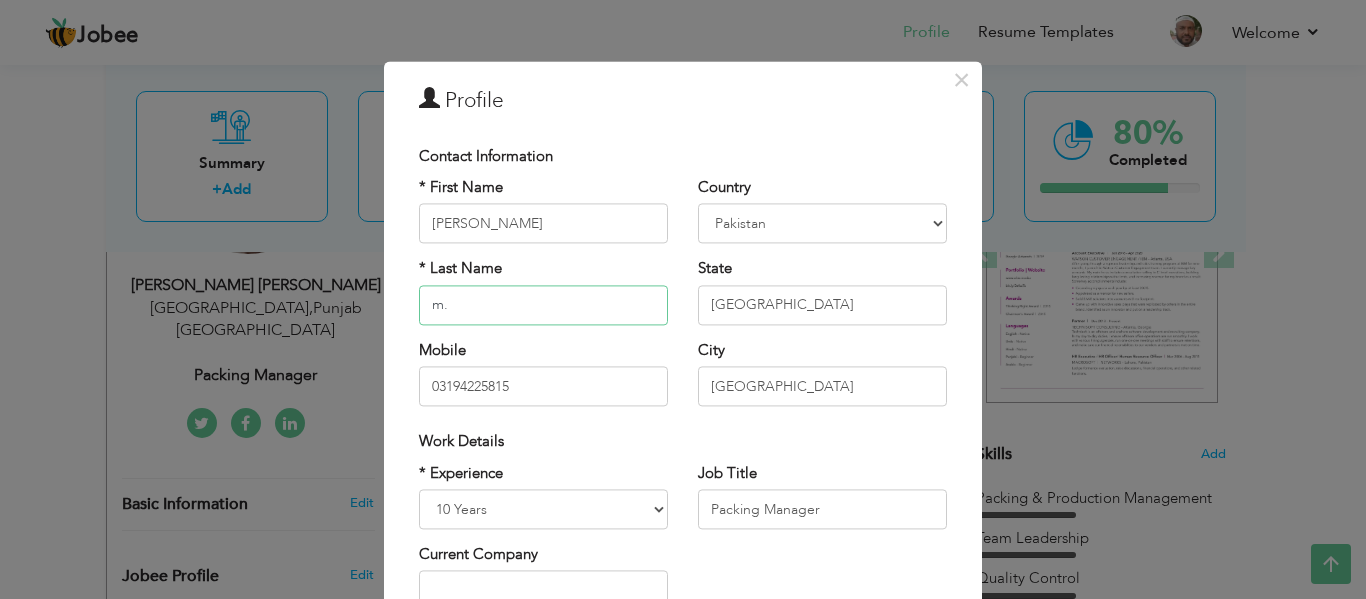 type on "m" 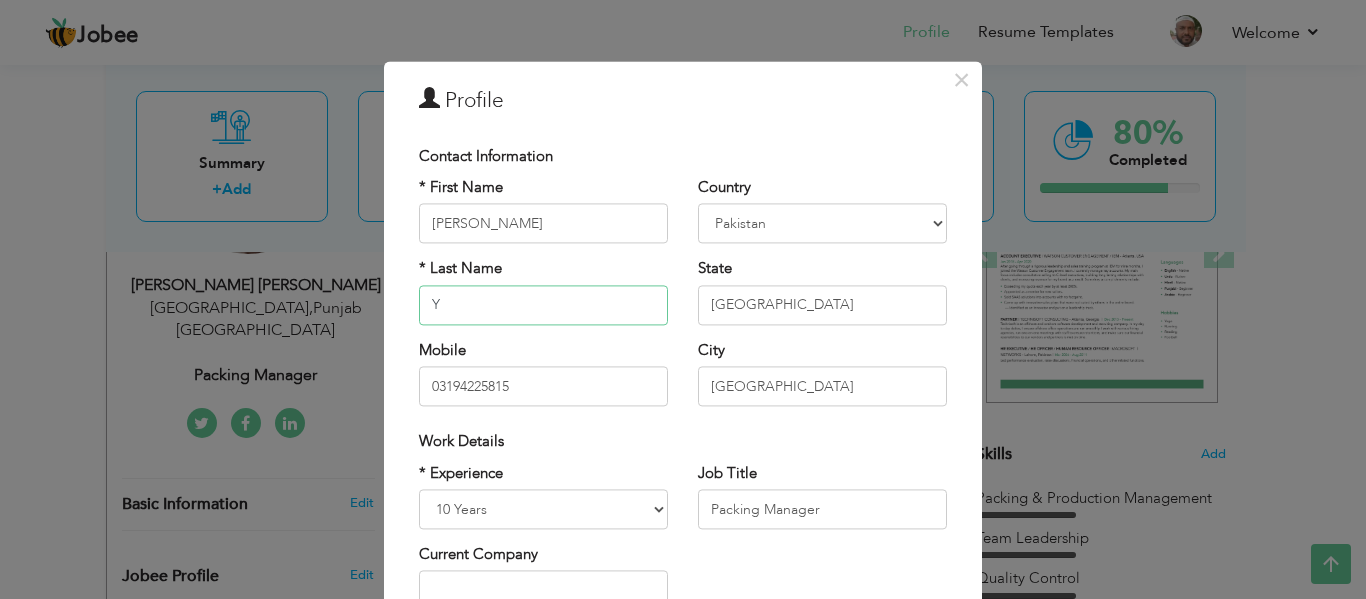 type on "Yousaf" 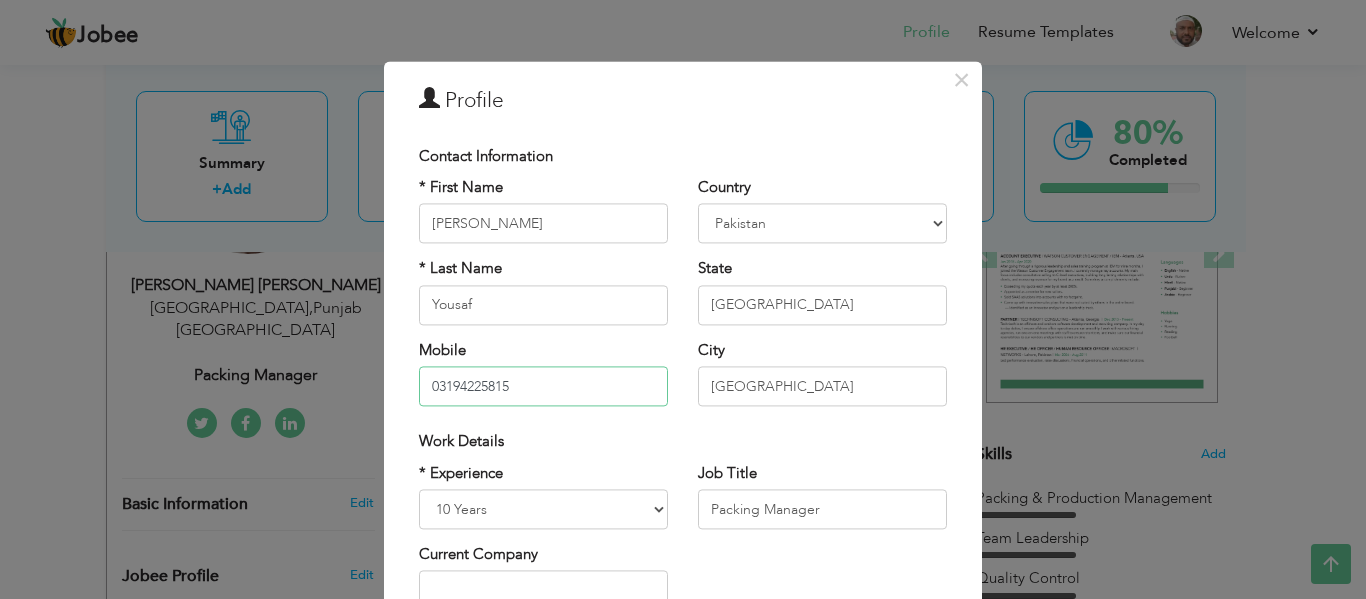 type on "03034357204" 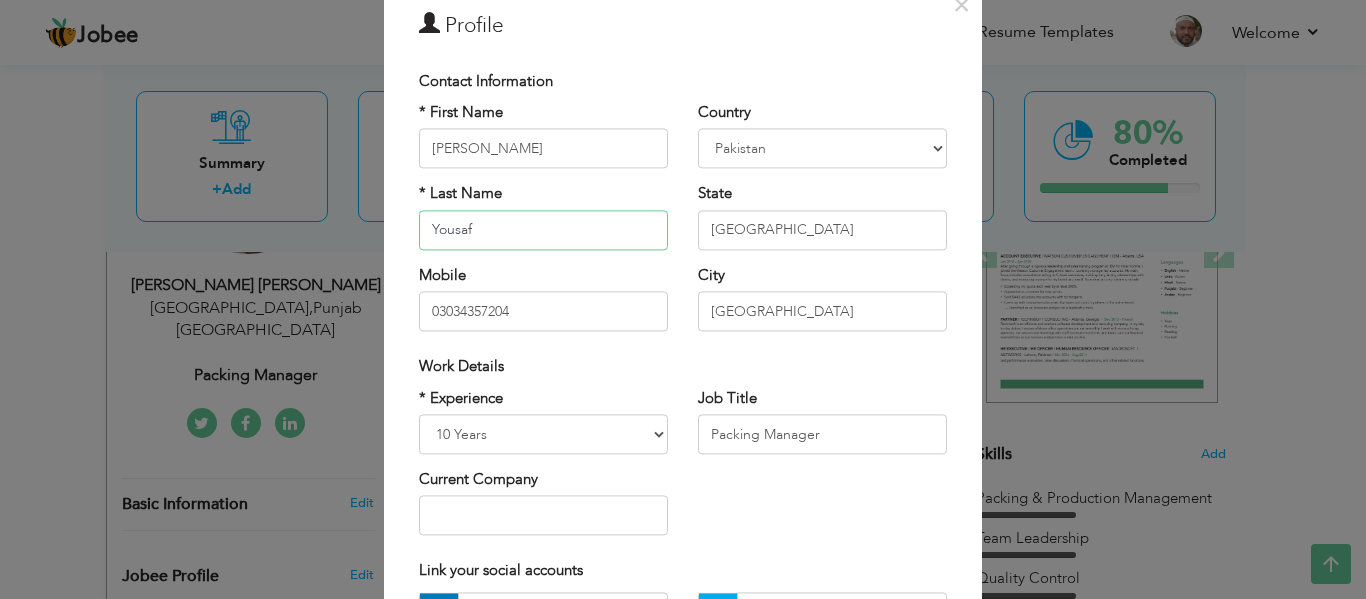 scroll, scrollTop: 141, scrollLeft: 0, axis: vertical 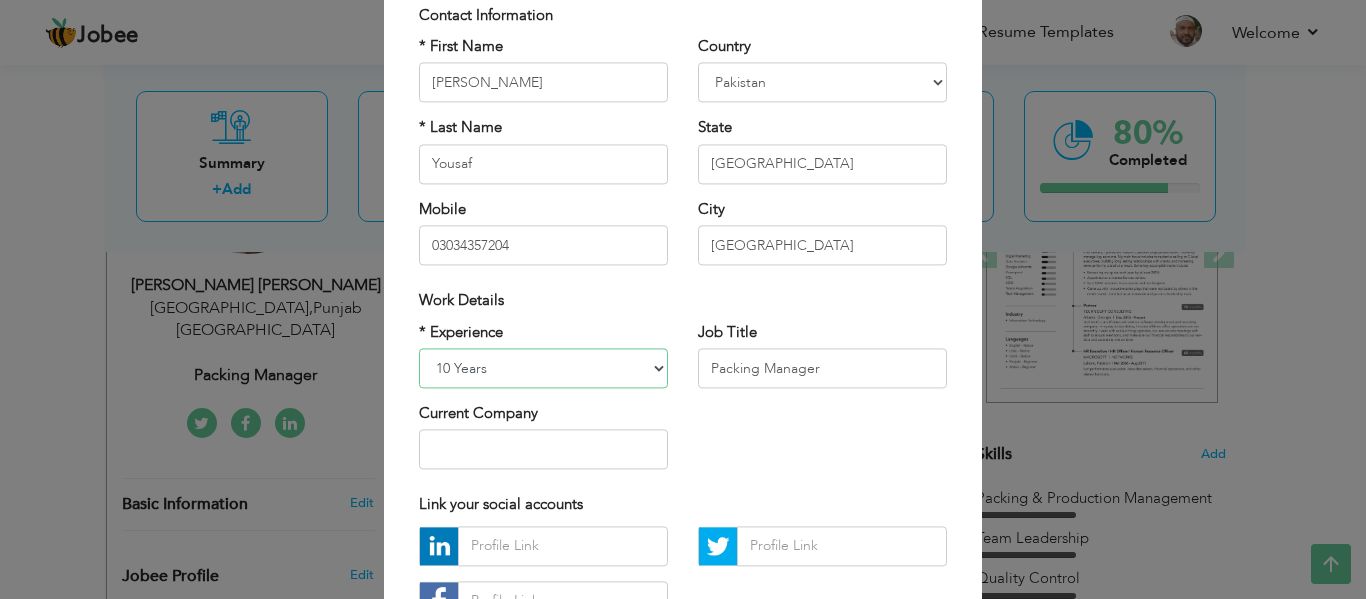 click on "Entry Level Less than 1 Year 1 Year 2 Years 3 Years 4 Years 5 Years 6 Years 7 Years 8 Years 9 Years 10 Years 11 Years 12 Years 13 Years 14 Years 15 Years 16 Years 17 Years 18 Years 19 Years 20 Years 21 Years 22 Years 23 Years 24 Years 25 Years 26 Years 27 Years 28 Years 29 Years 30 Years 31 Years 32 Years 33 Years 34 Years 35 Years More than 35 Years" at bounding box center [543, 368] 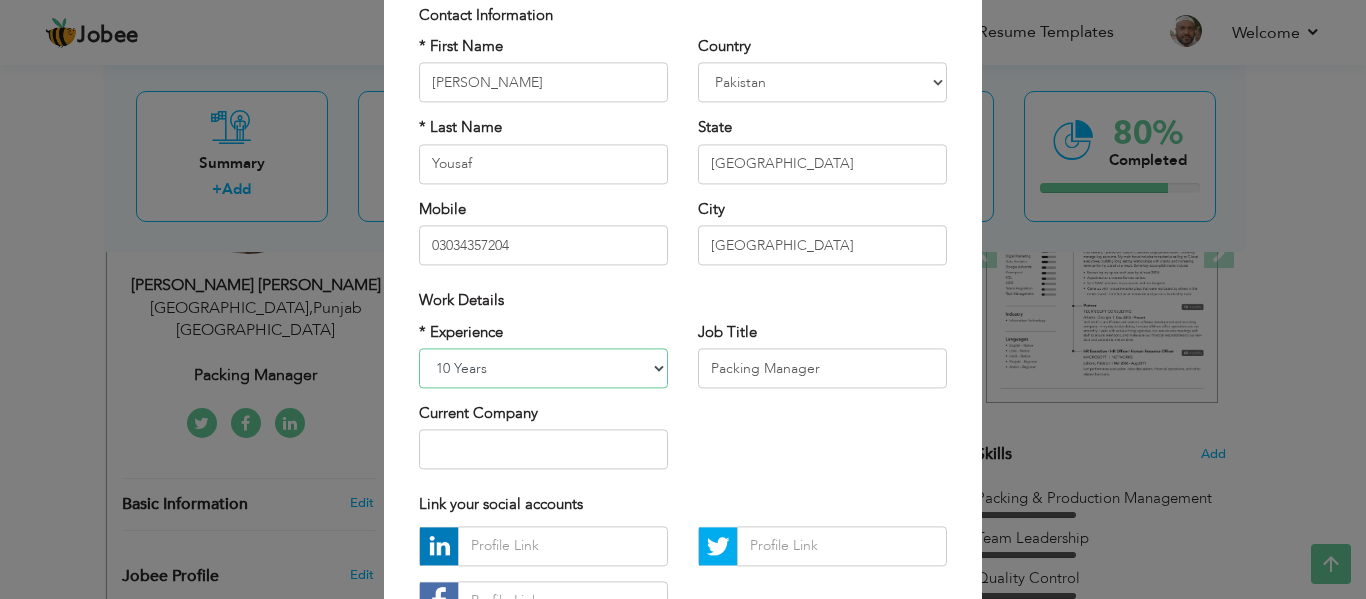 select on "number:3" 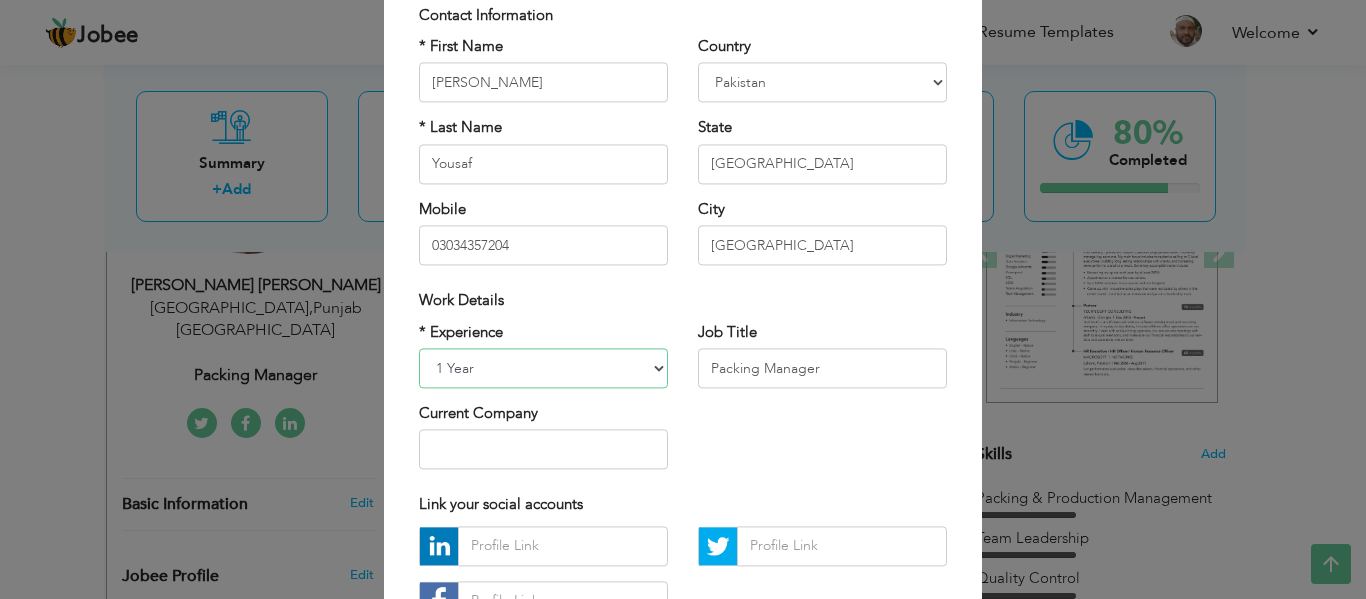 click on "Entry Level Less than 1 Year 1 Year 2 Years 3 Years 4 Years 5 Years 6 Years 7 Years 8 Years 9 Years 10 Years 11 Years 12 Years 13 Years 14 Years 15 Years 16 Years 17 Years 18 Years 19 Years 20 Years 21 Years 22 Years 23 Years 24 Years 25 Years 26 Years 27 Years 28 Years 29 Years 30 Years 31 Years 32 Years 33 Years 34 Years 35 Years More than 35 Years" at bounding box center (543, 368) 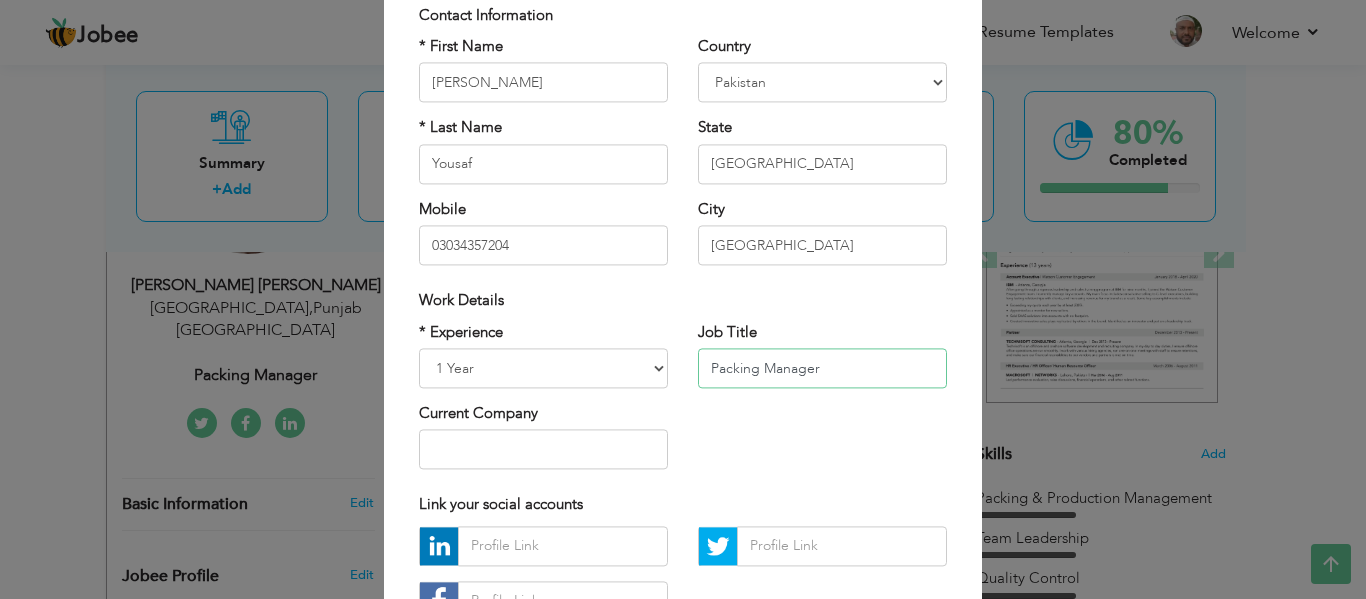 click on "Packing Manager" at bounding box center (822, 368) 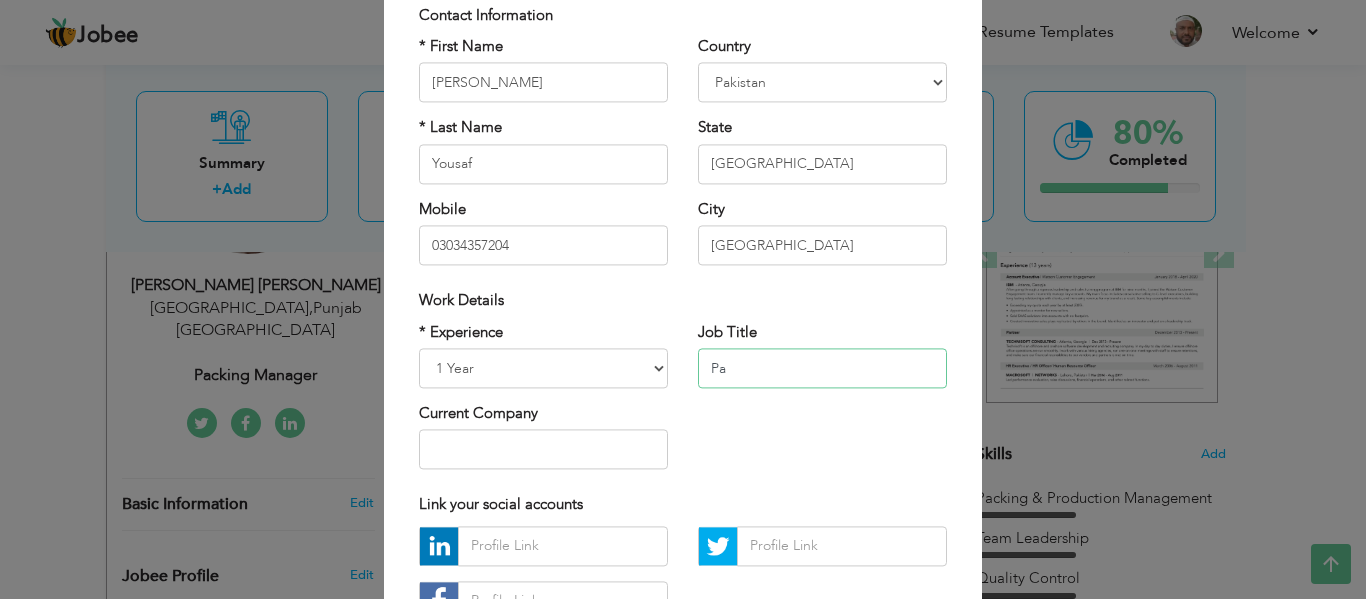 type on "P" 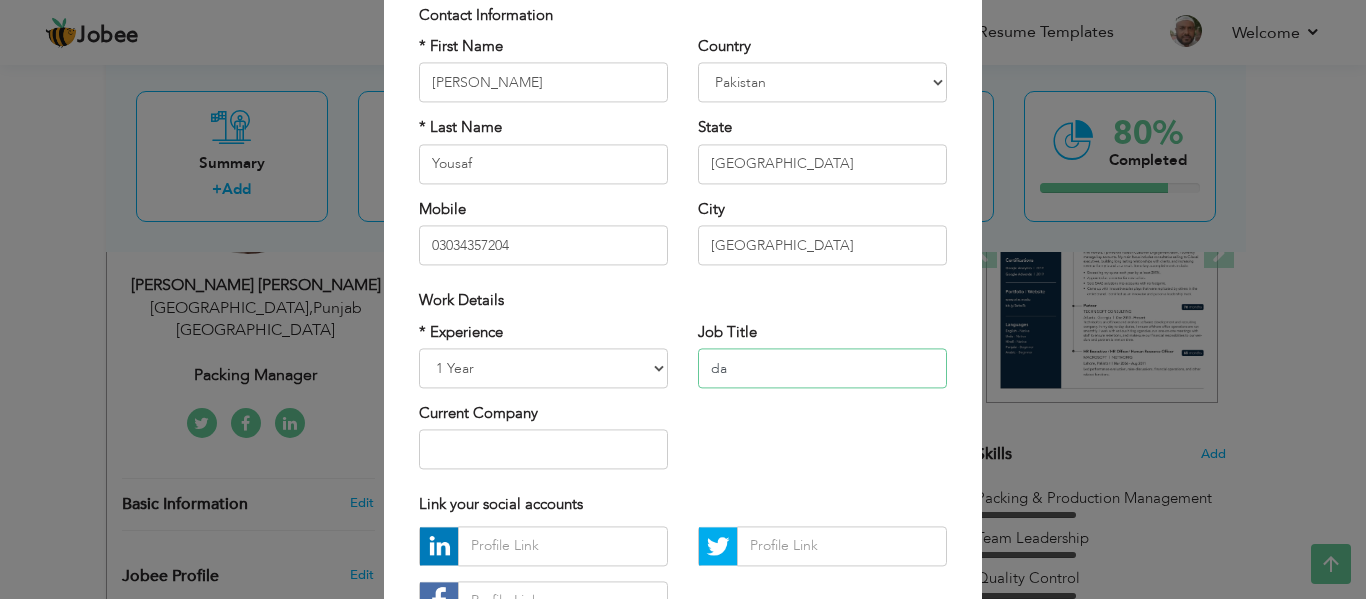 type on "d" 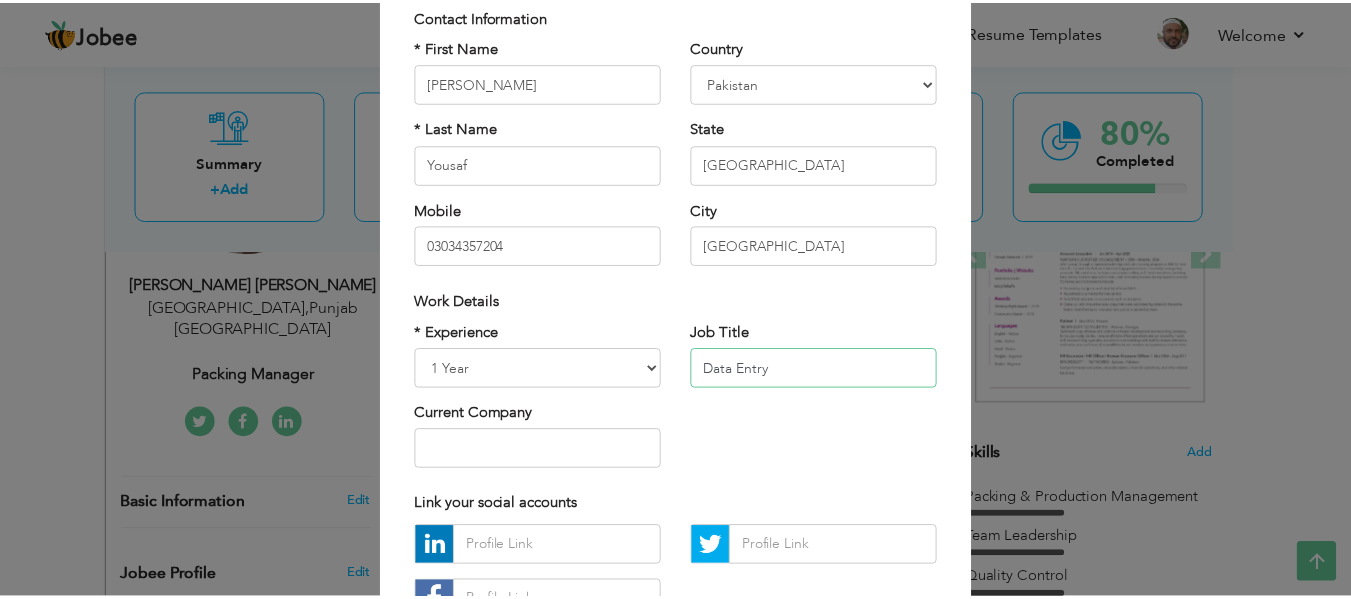 scroll, scrollTop: 299, scrollLeft: 0, axis: vertical 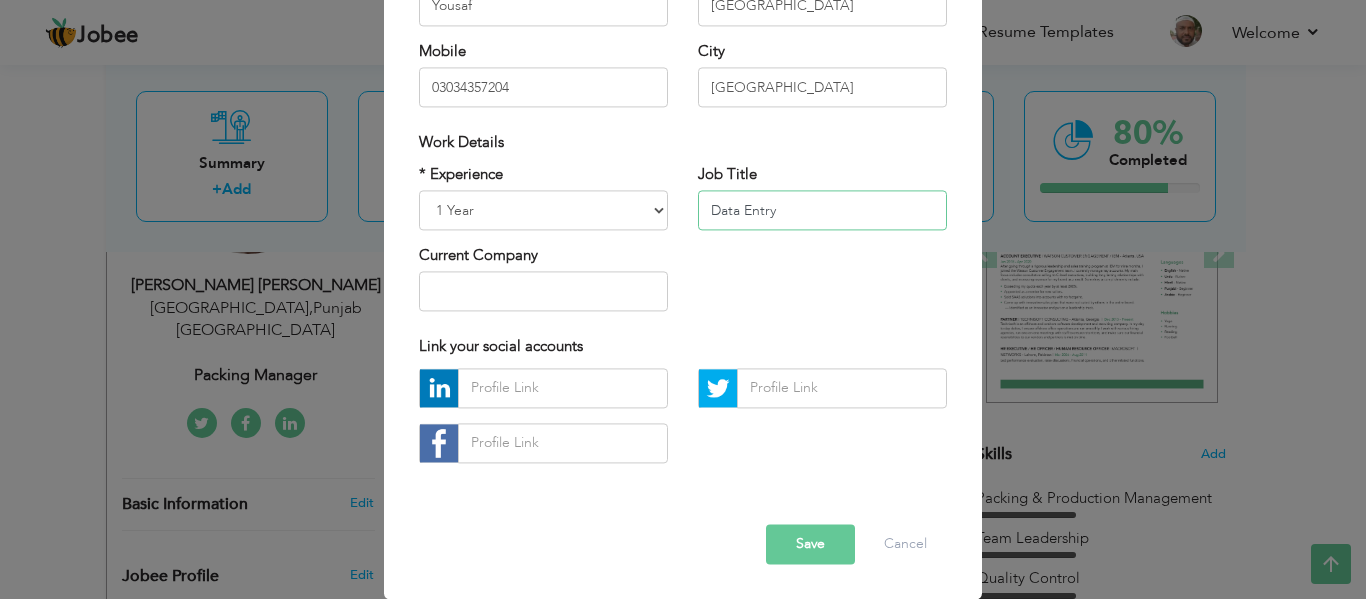 type on "Data Entry" 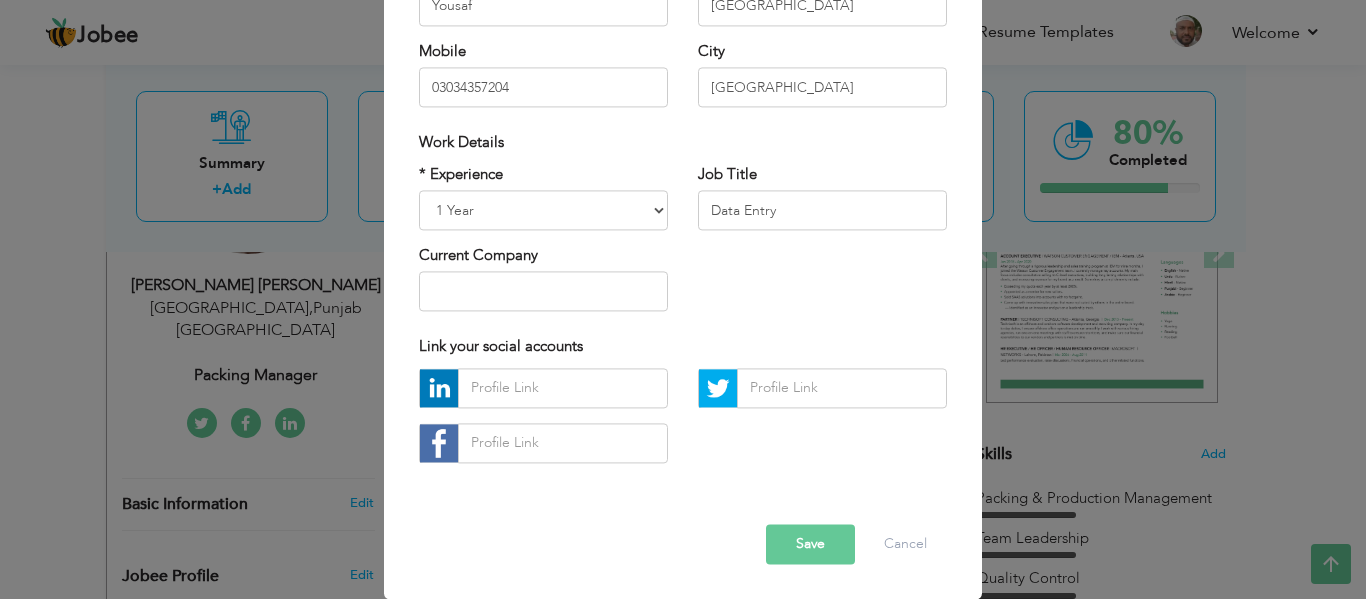 click on "Save" at bounding box center [810, 544] 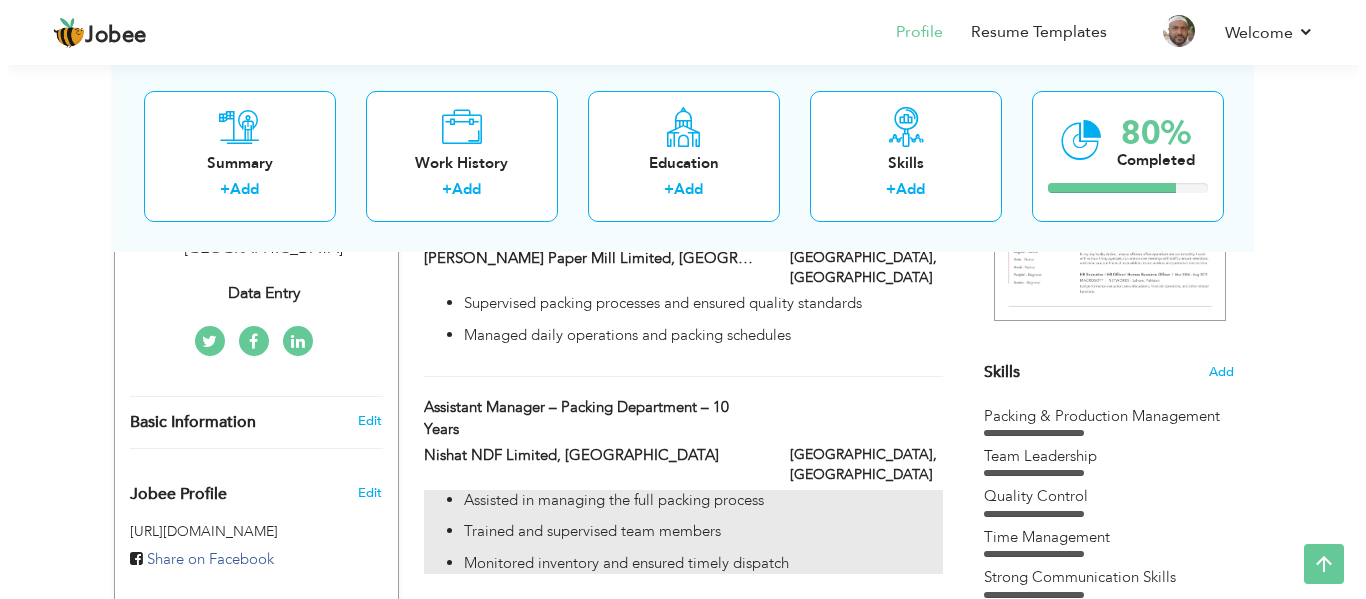 scroll, scrollTop: 406, scrollLeft: 0, axis: vertical 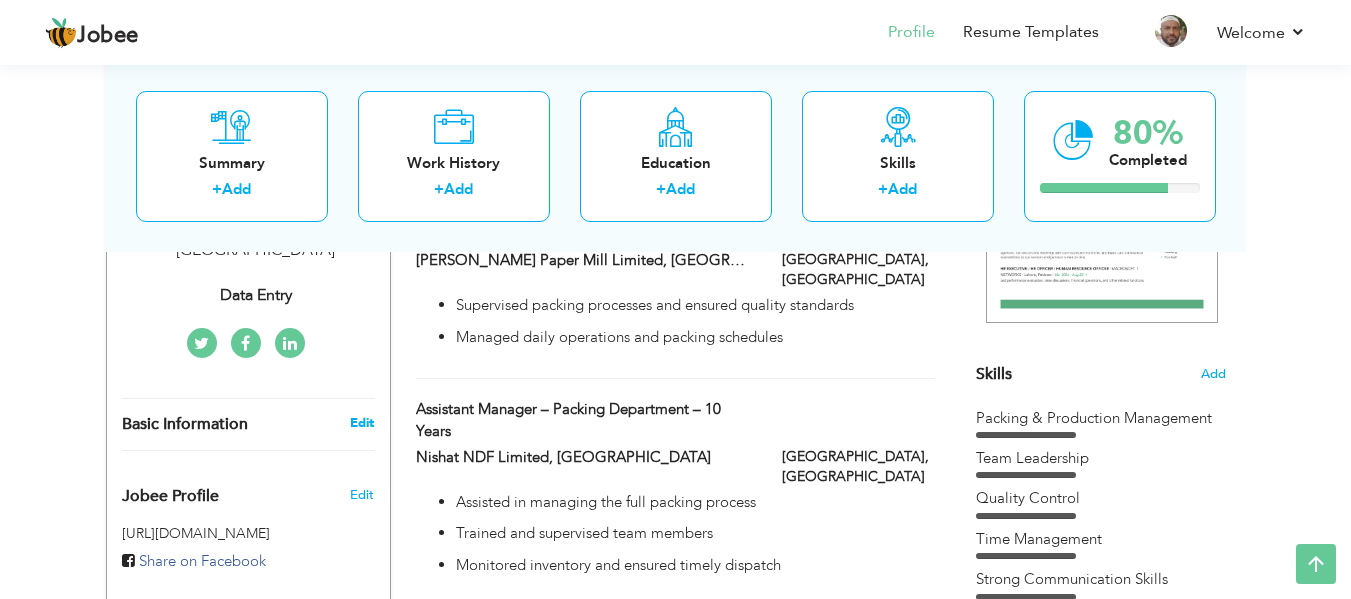 click on "Edit" at bounding box center [362, 423] 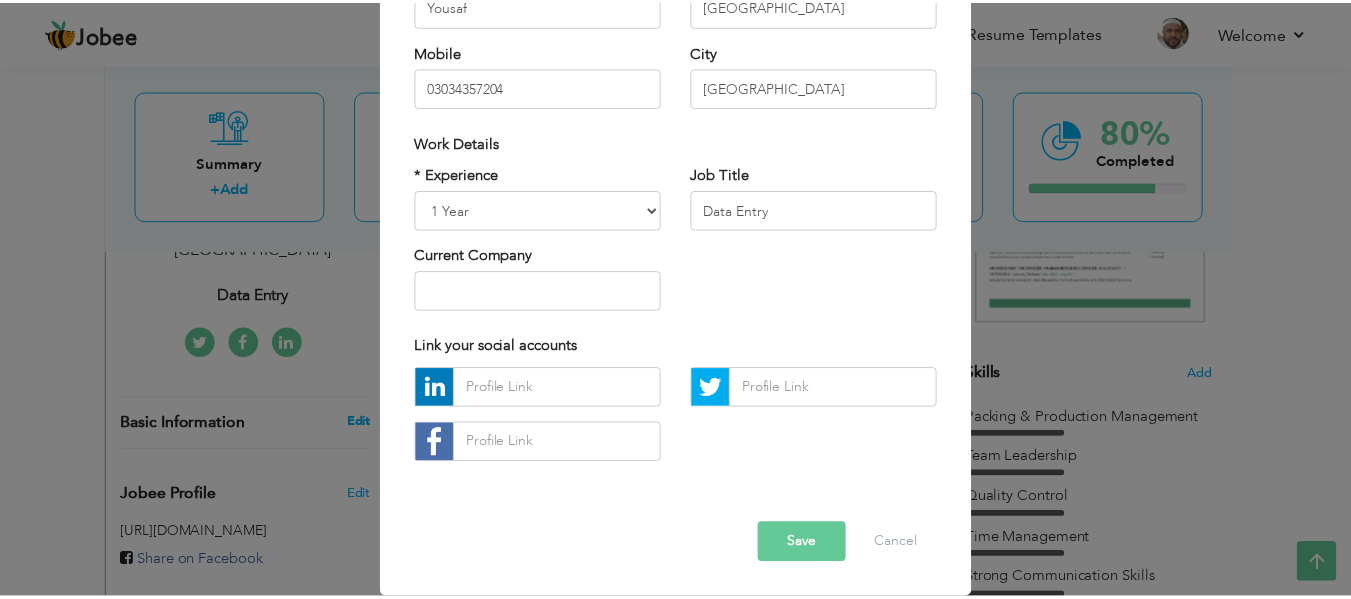 scroll, scrollTop: 0, scrollLeft: 0, axis: both 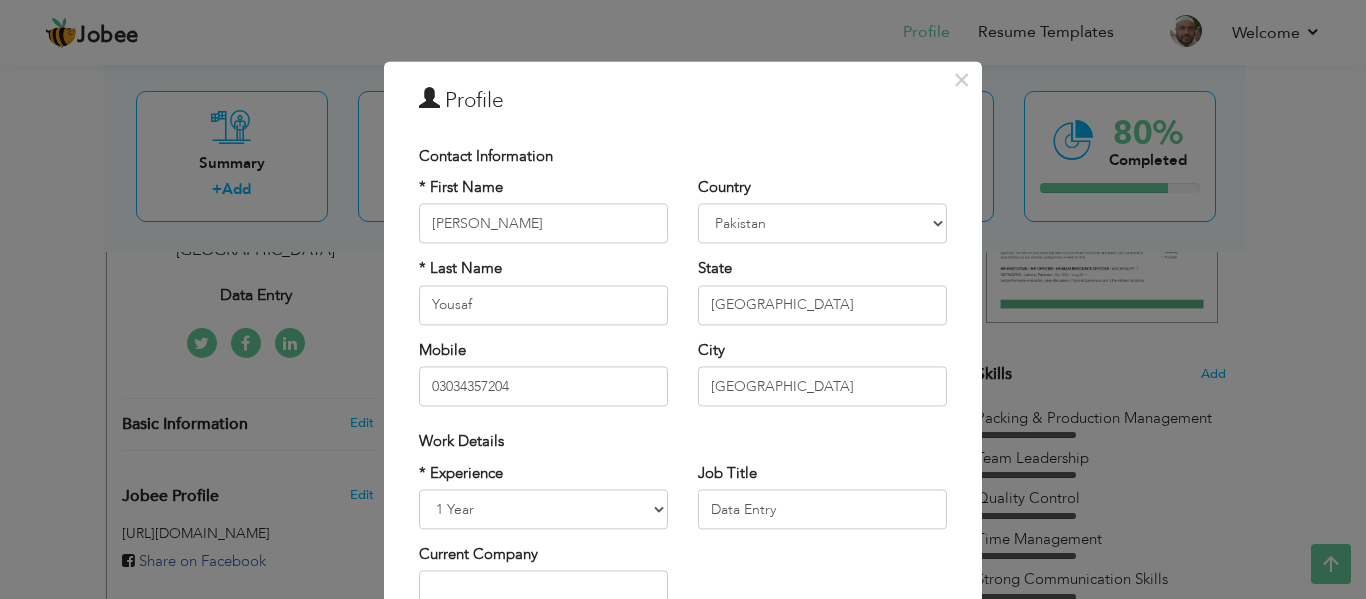 click on "×
Profile
Contact Information
* First Name
Maira
* Last Name
Yousaf" at bounding box center (683, 299) 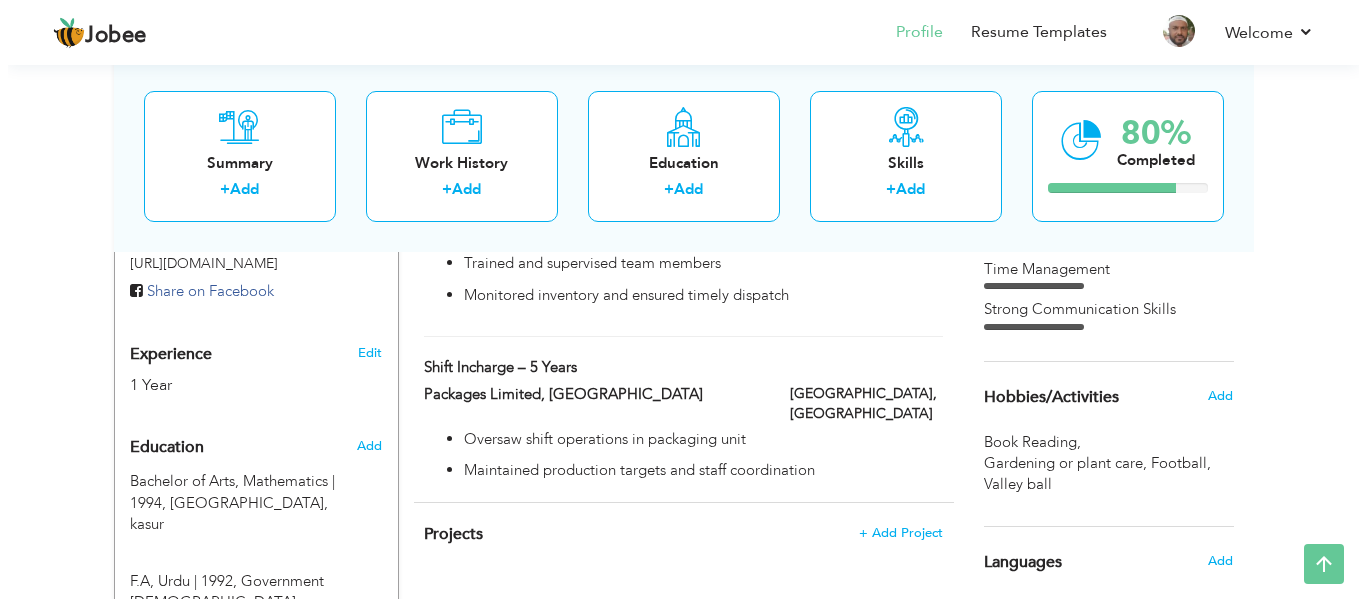 scroll, scrollTop: 682, scrollLeft: 0, axis: vertical 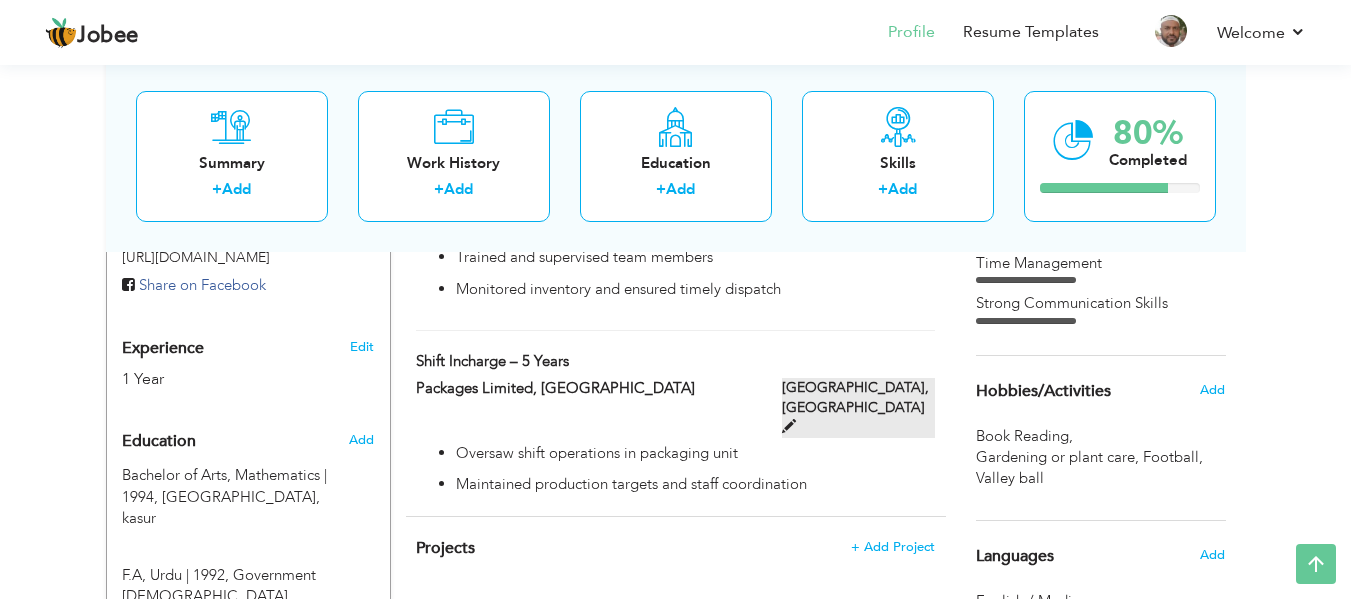 click at bounding box center (789, 426) 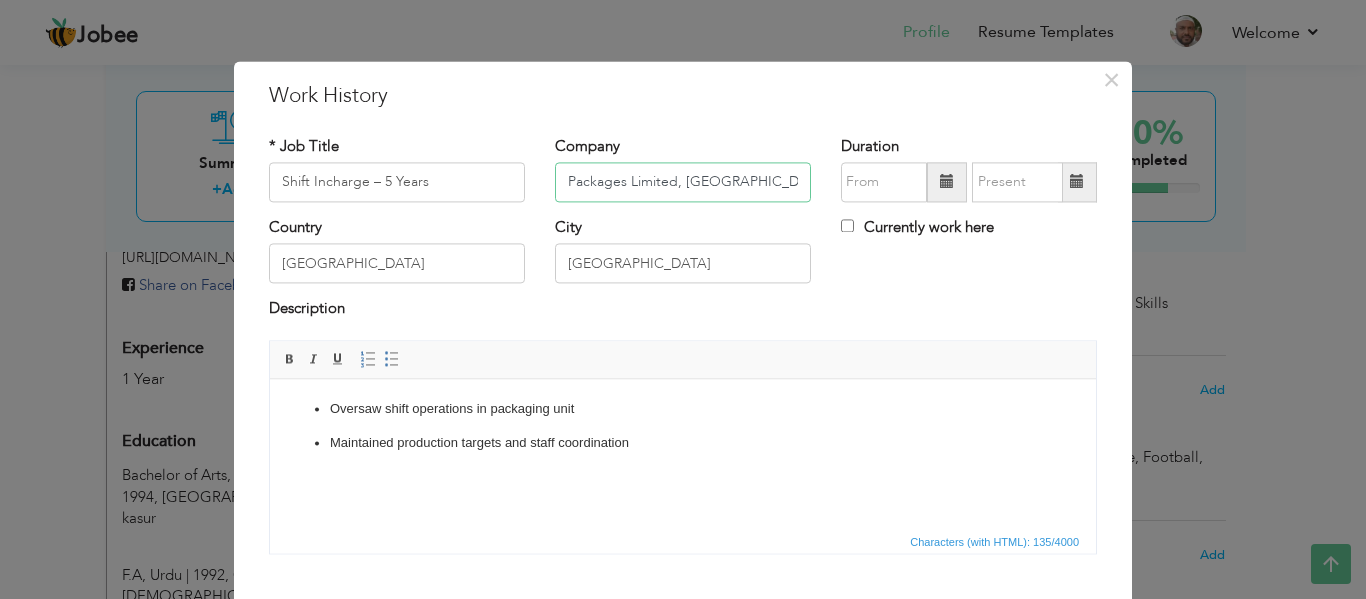 click on "Packages Limited, Lahore" at bounding box center (683, 182) 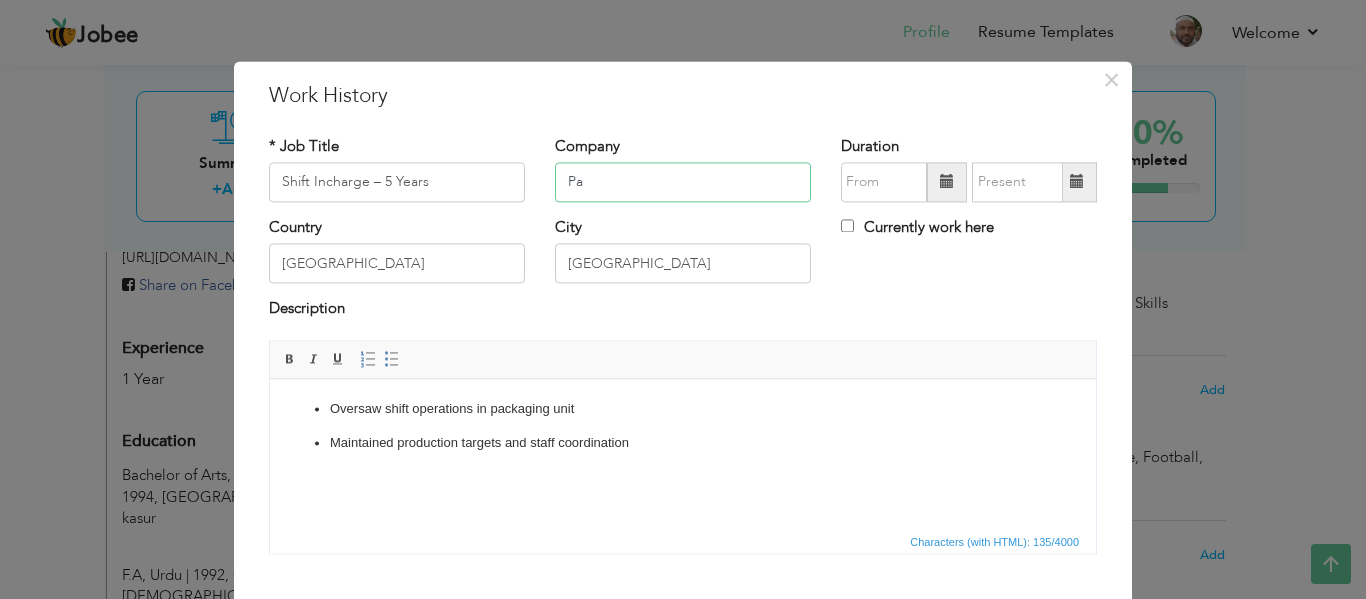type on "P" 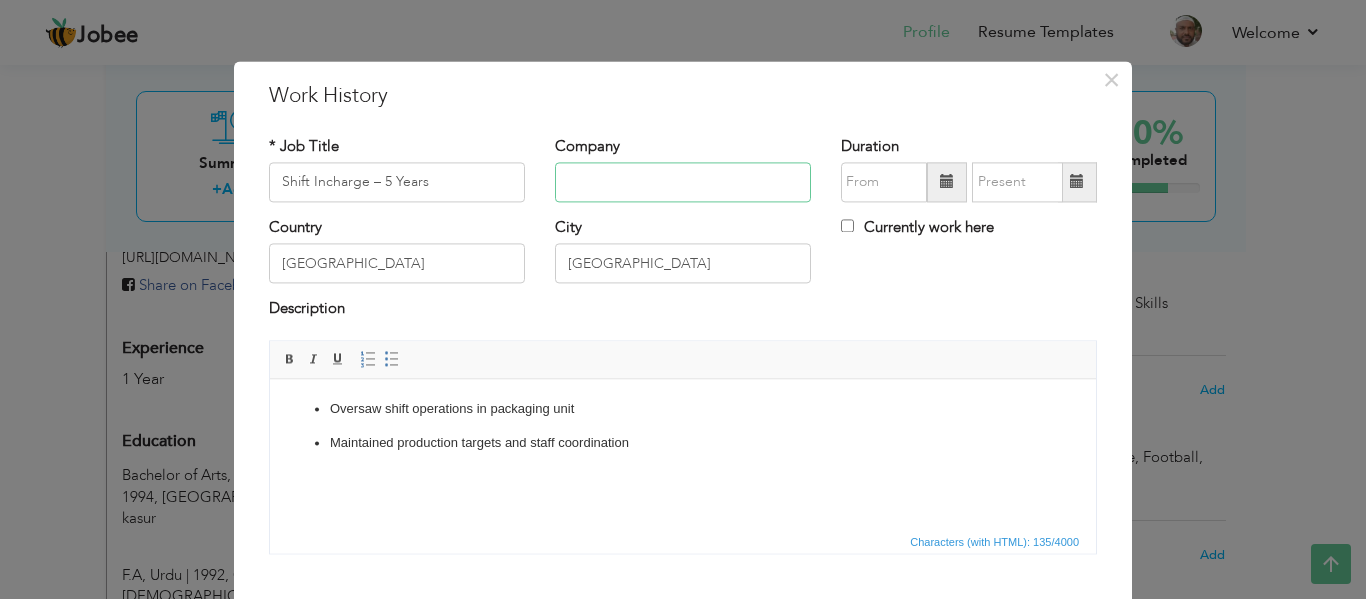 type 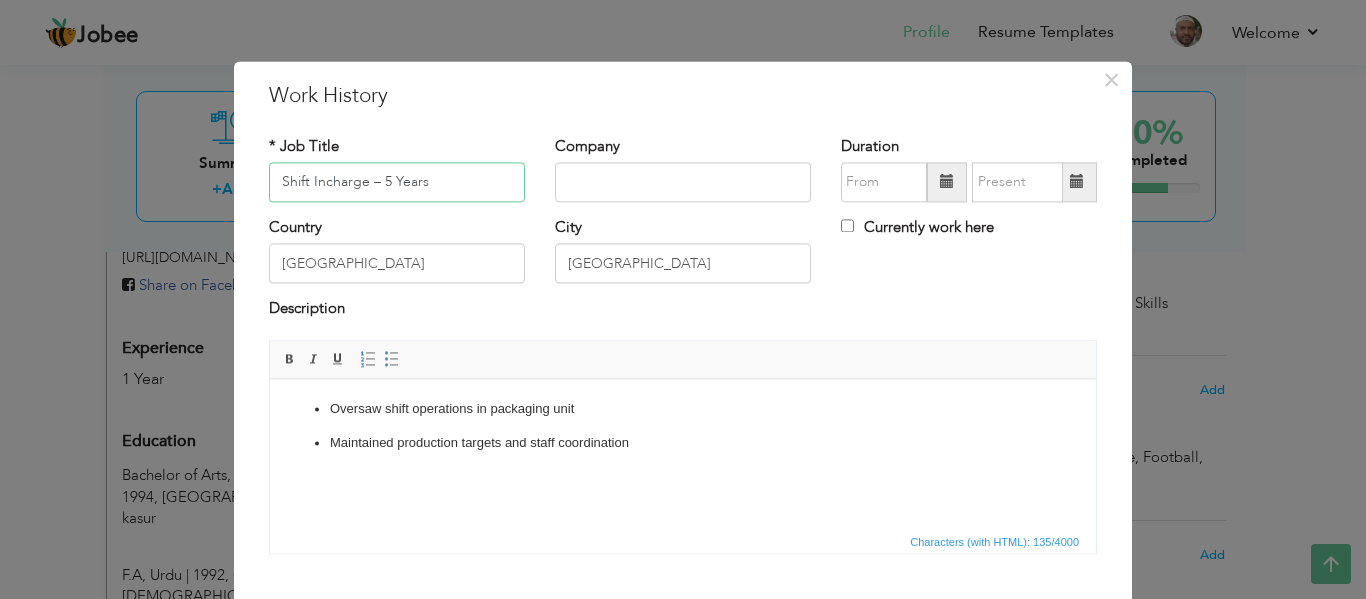 click on "Shift Incharge – 5 Years" at bounding box center (397, 182) 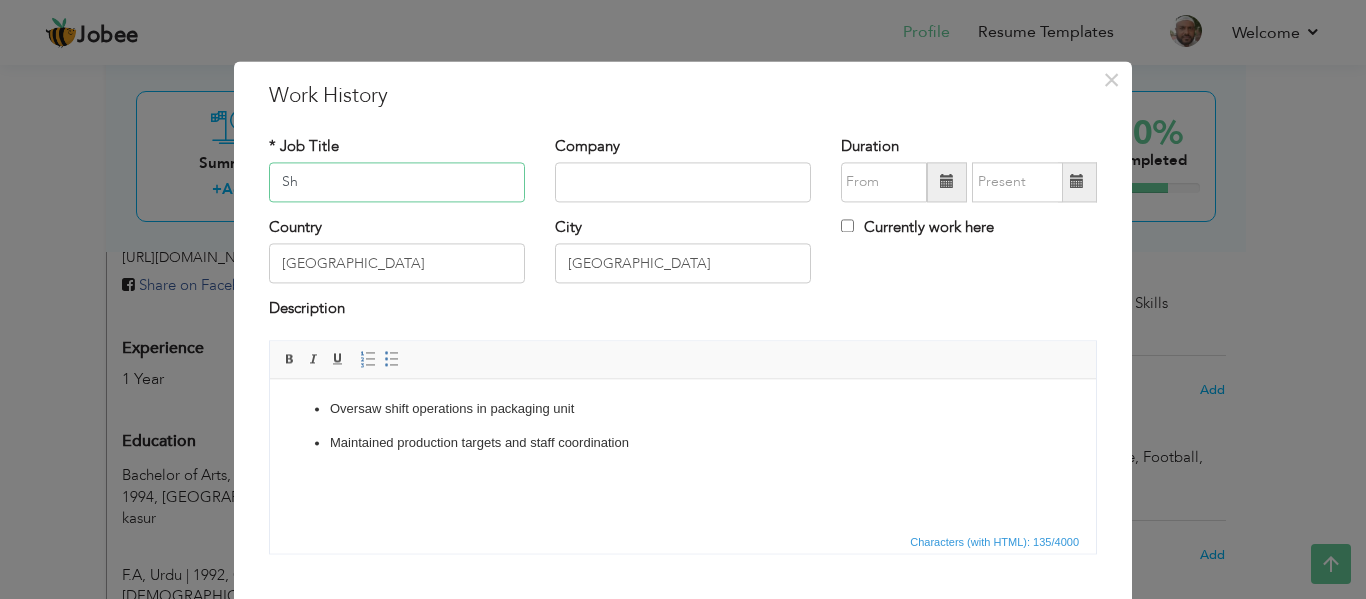 type on "S" 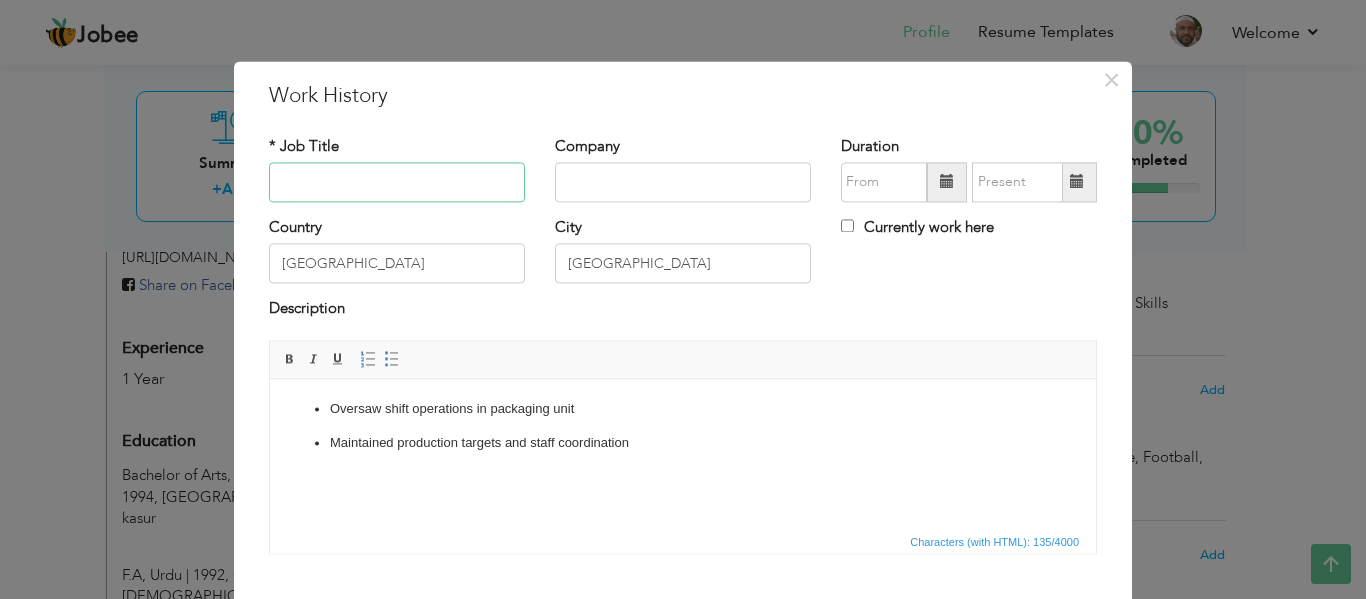 type 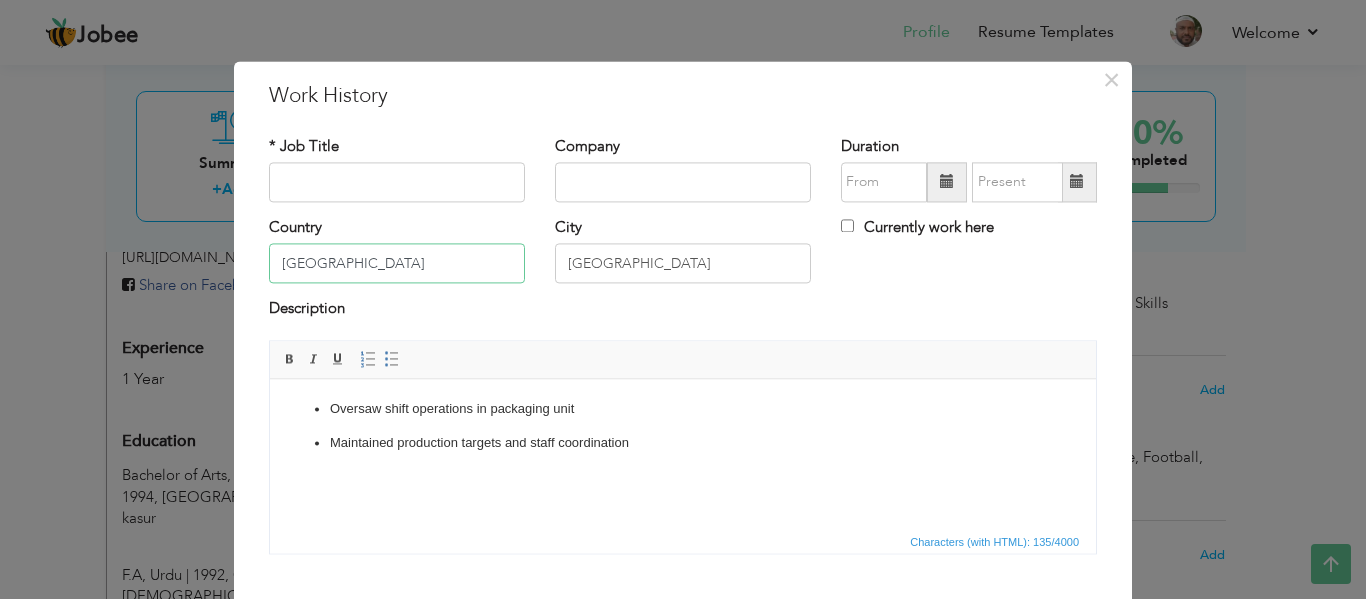 click on "[GEOGRAPHIC_DATA]" at bounding box center [397, 264] 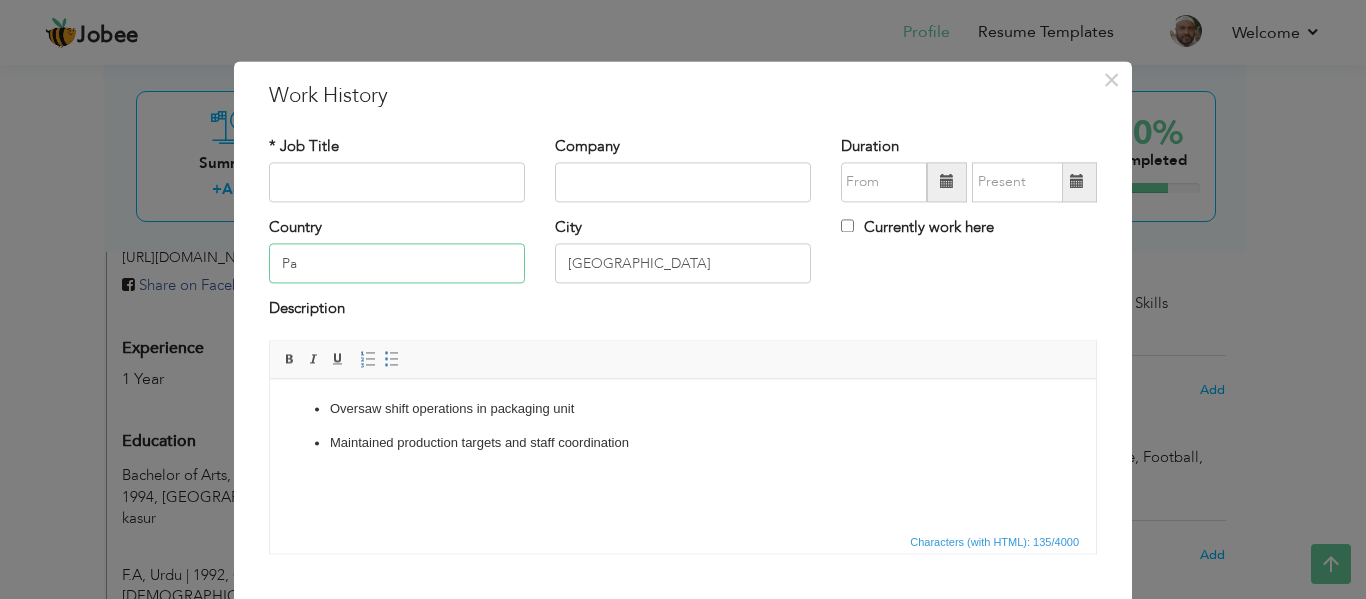 type on "P" 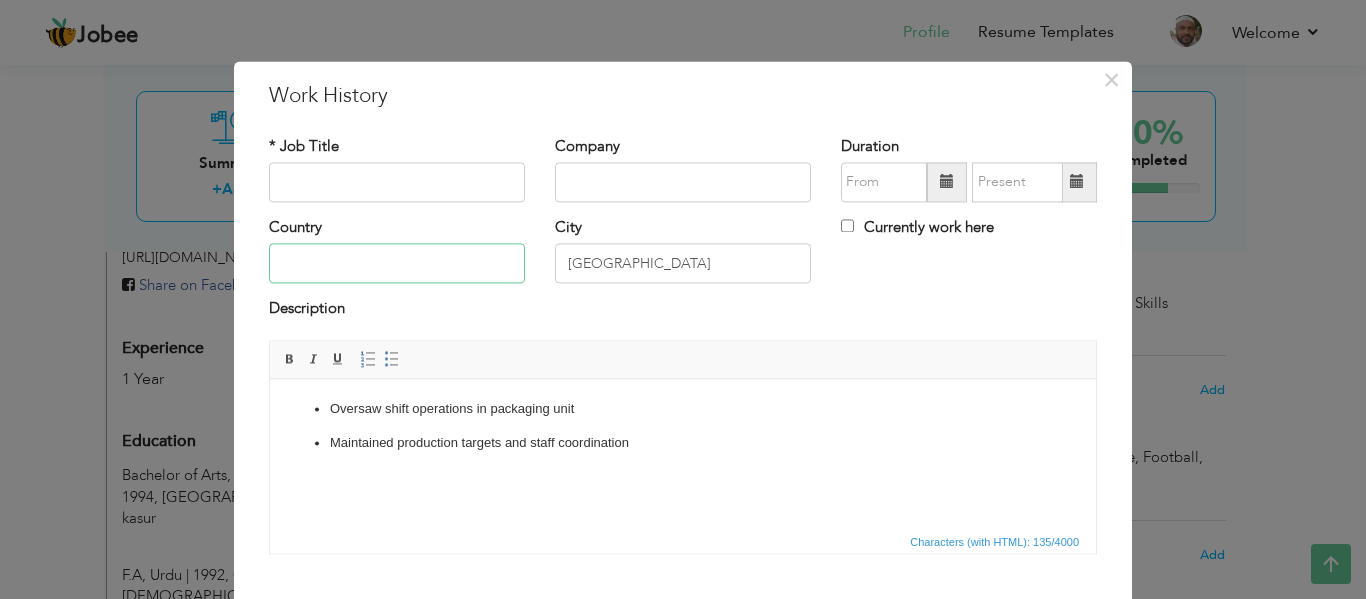 type 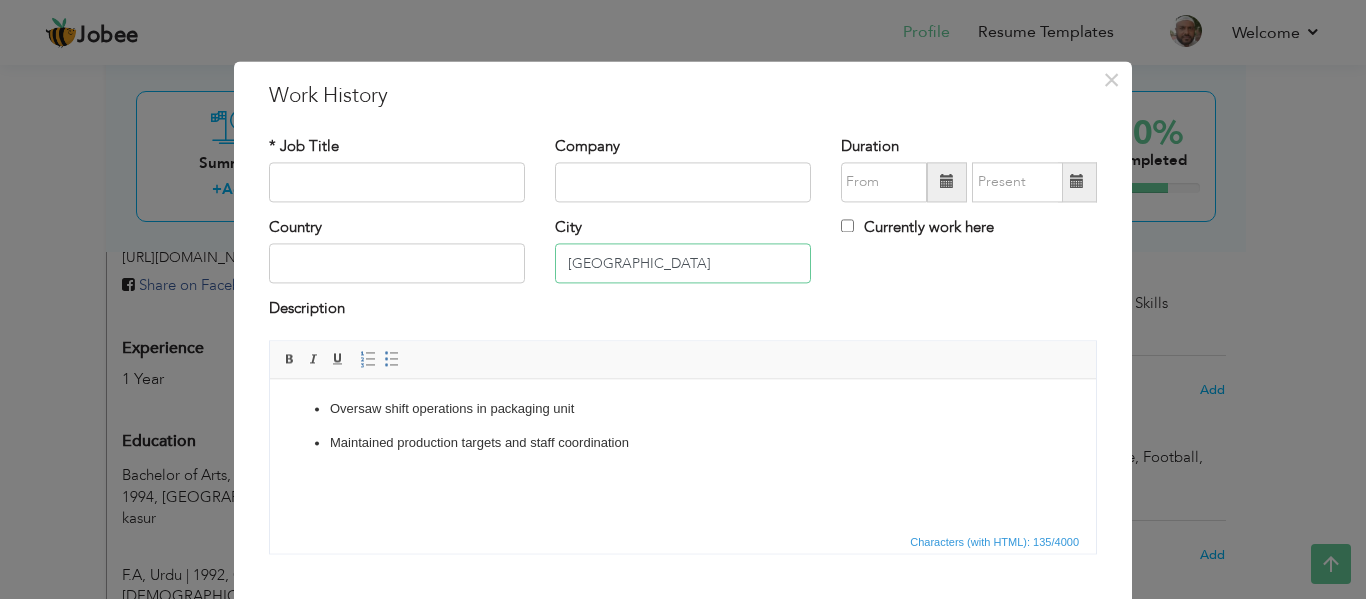 click on "[GEOGRAPHIC_DATA]" at bounding box center [683, 264] 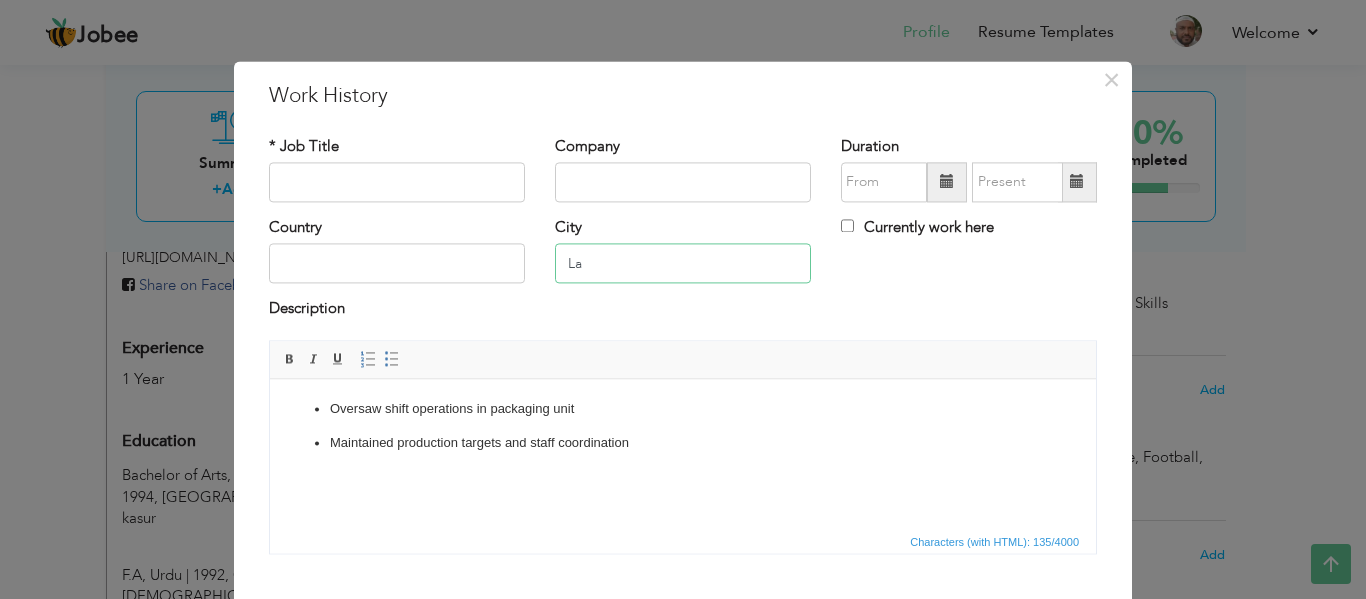 type on "L" 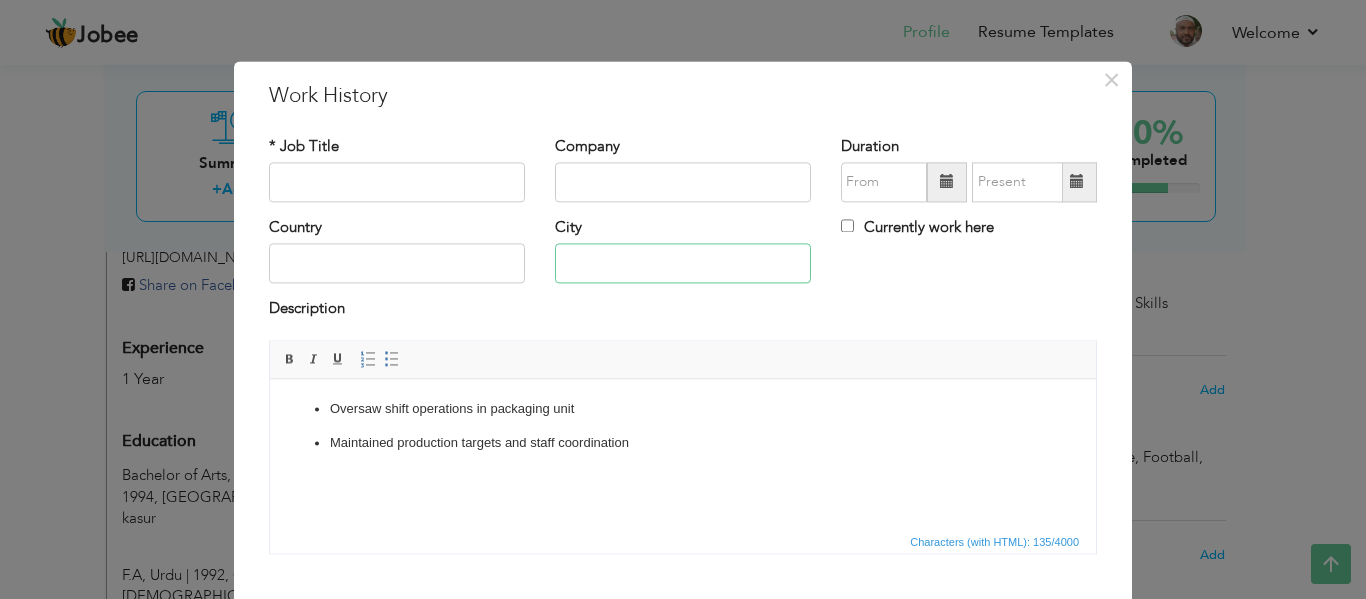 type 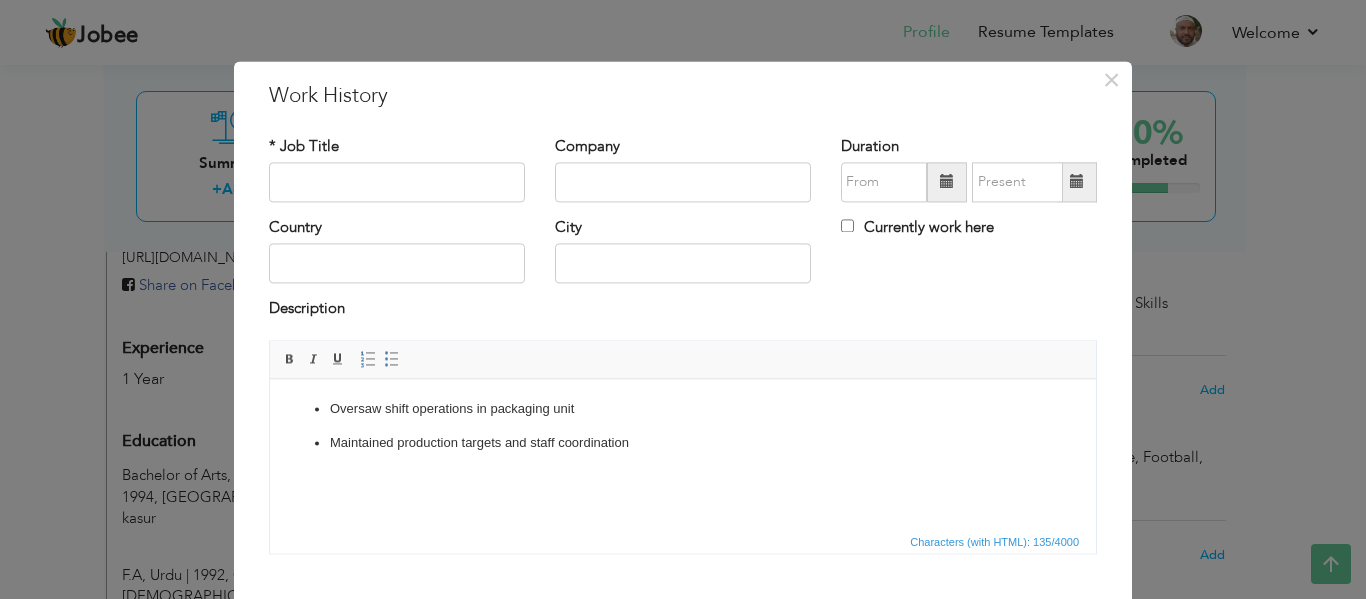 click on "Oversaw shift operations in packaging unit Maintained production targets and staff coordination" at bounding box center (683, 426) 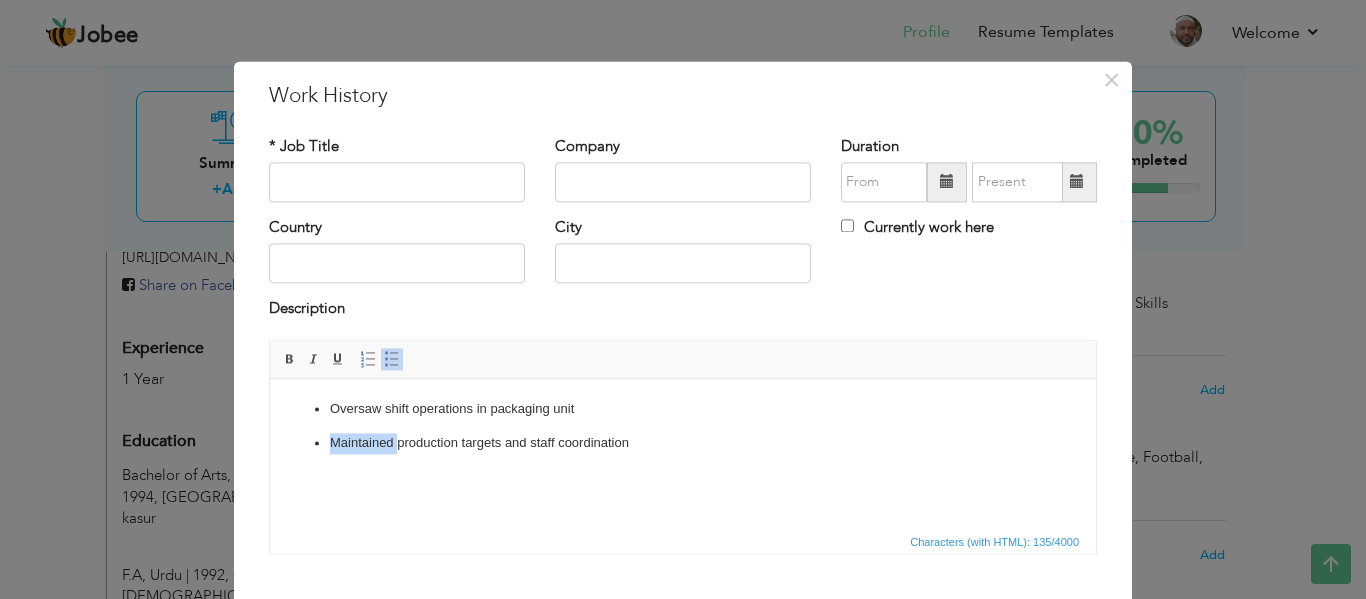 click on "Oversaw shift operations in packaging unit Maintained production targets and staff coordination" at bounding box center (683, 426) 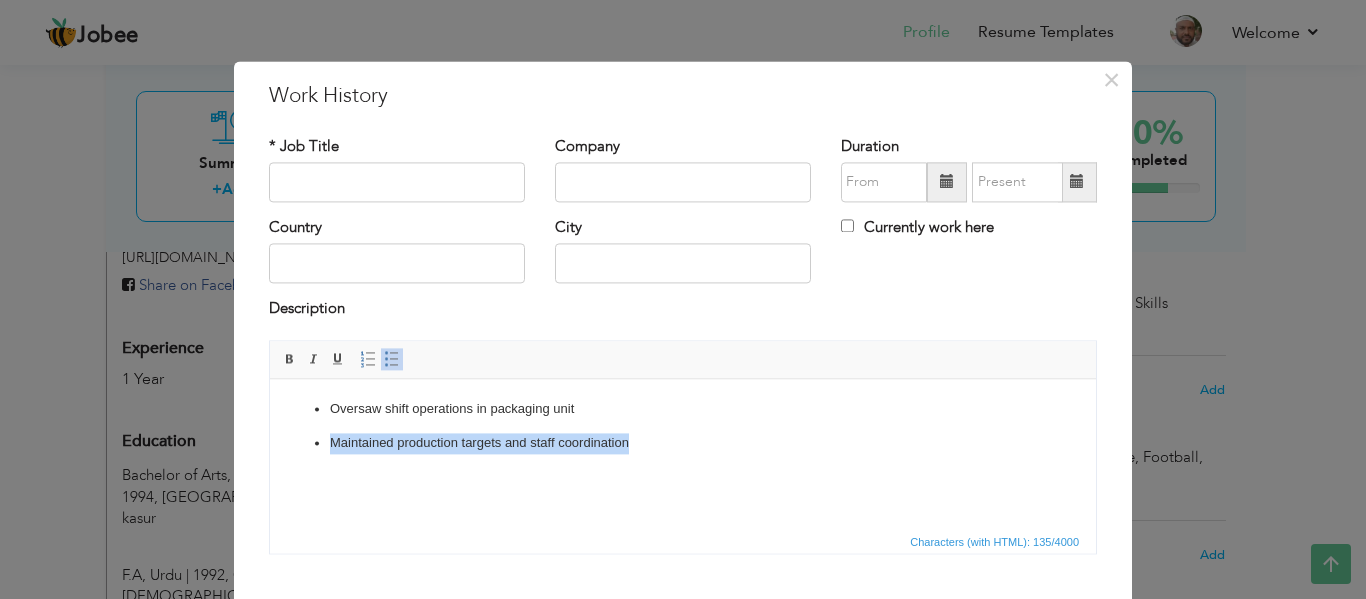 click on "Oversaw shift operations in packaging unit Maintained production targets and staff coordination" at bounding box center (683, 426) 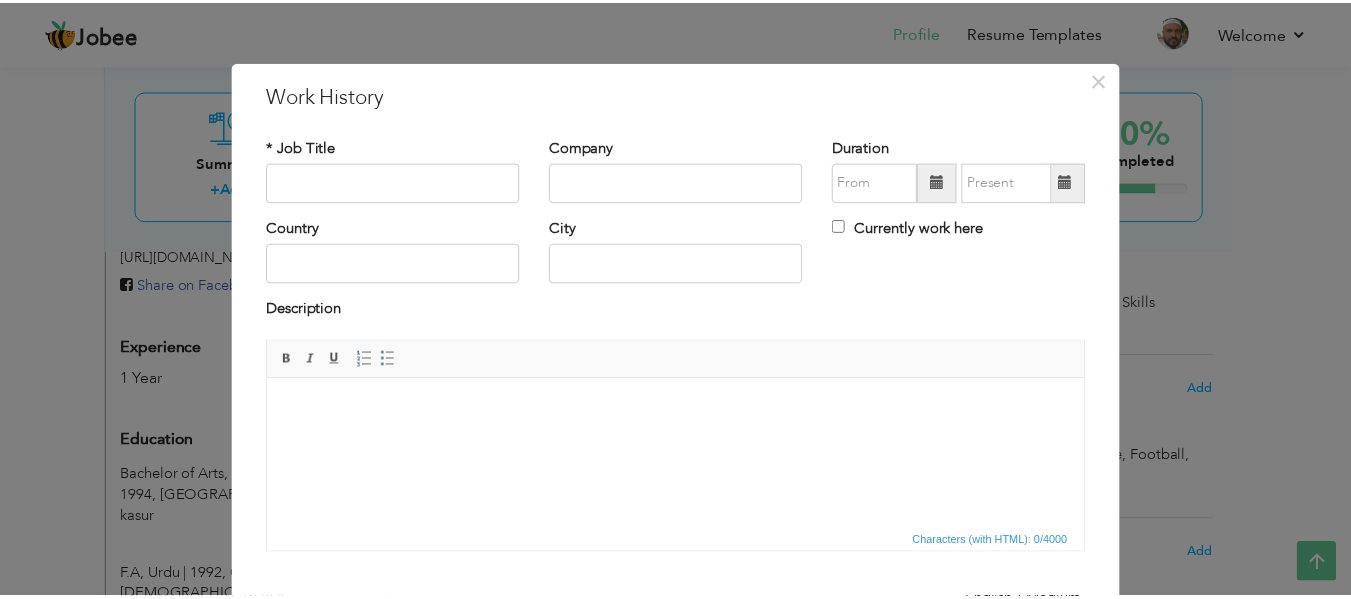 scroll, scrollTop: 117, scrollLeft: 0, axis: vertical 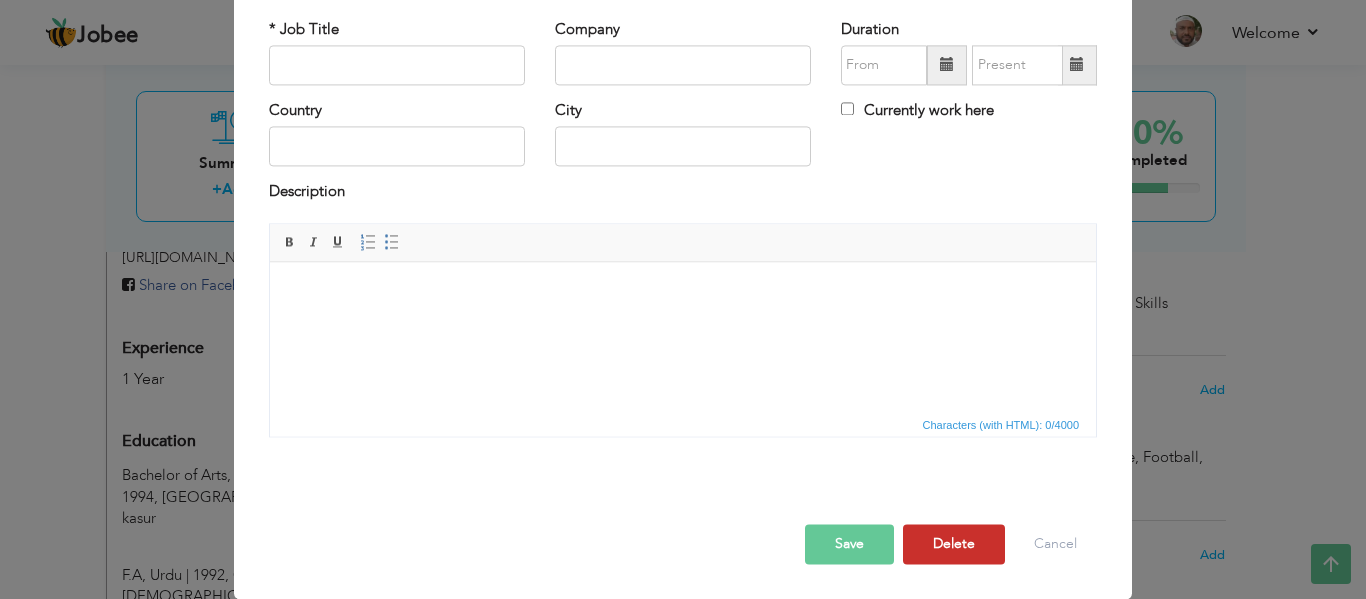 click on "Delete" at bounding box center [954, 544] 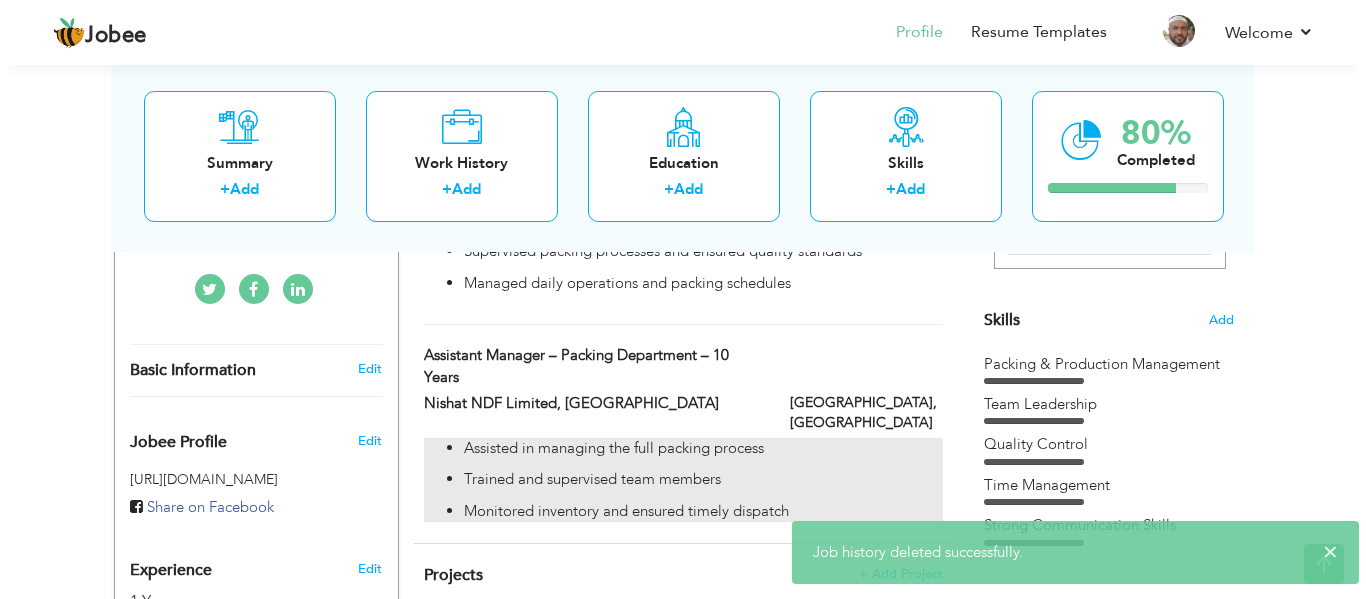scroll, scrollTop: 456, scrollLeft: 0, axis: vertical 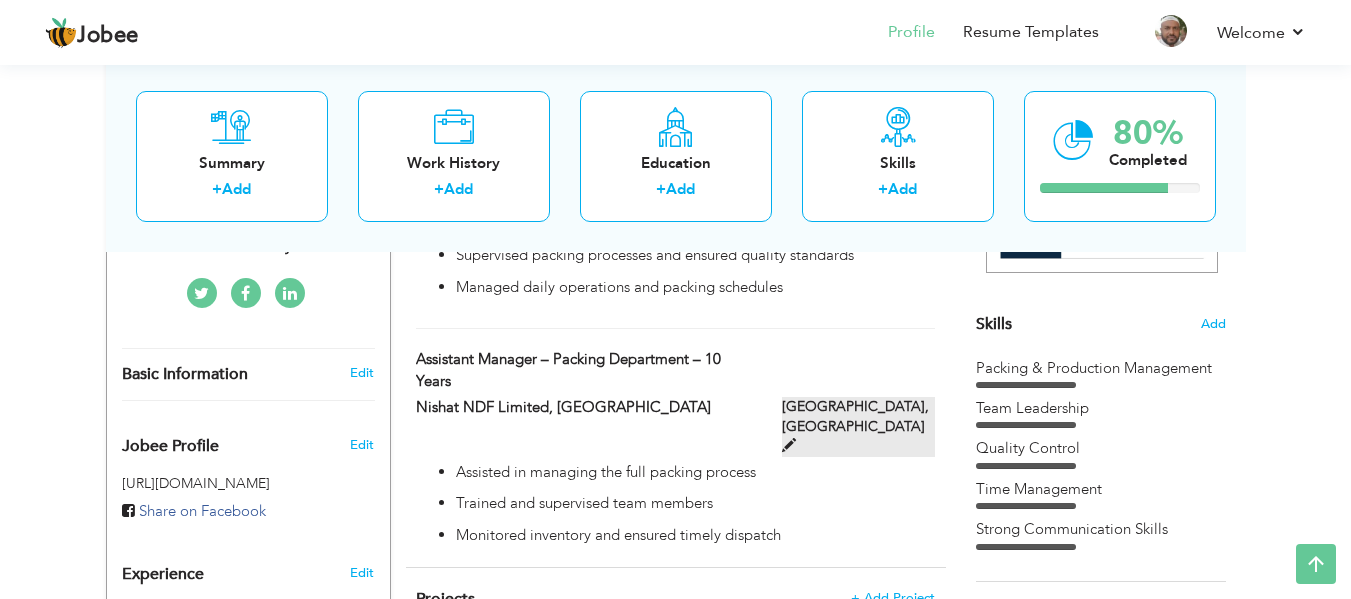click on "[GEOGRAPHIC_DATA], [GEOGRAPHIC_DATA]" at bounding box center (858, 427) 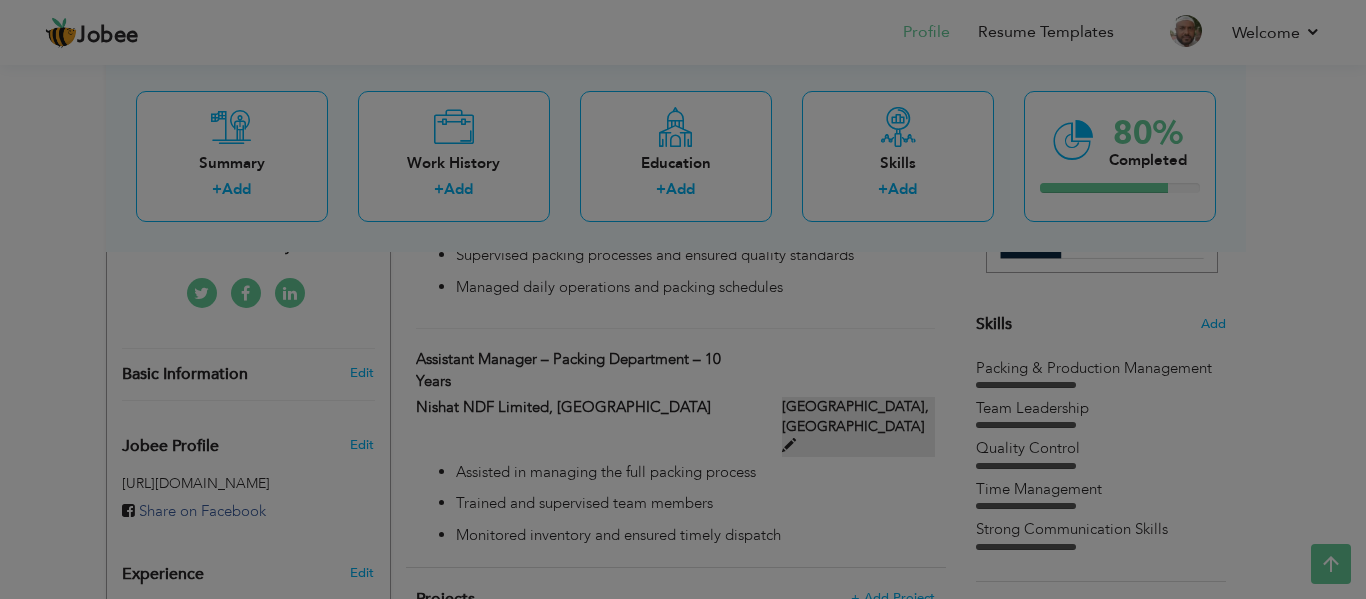scroll, scrollTop: 0, scrollLeft: 0, axis: both 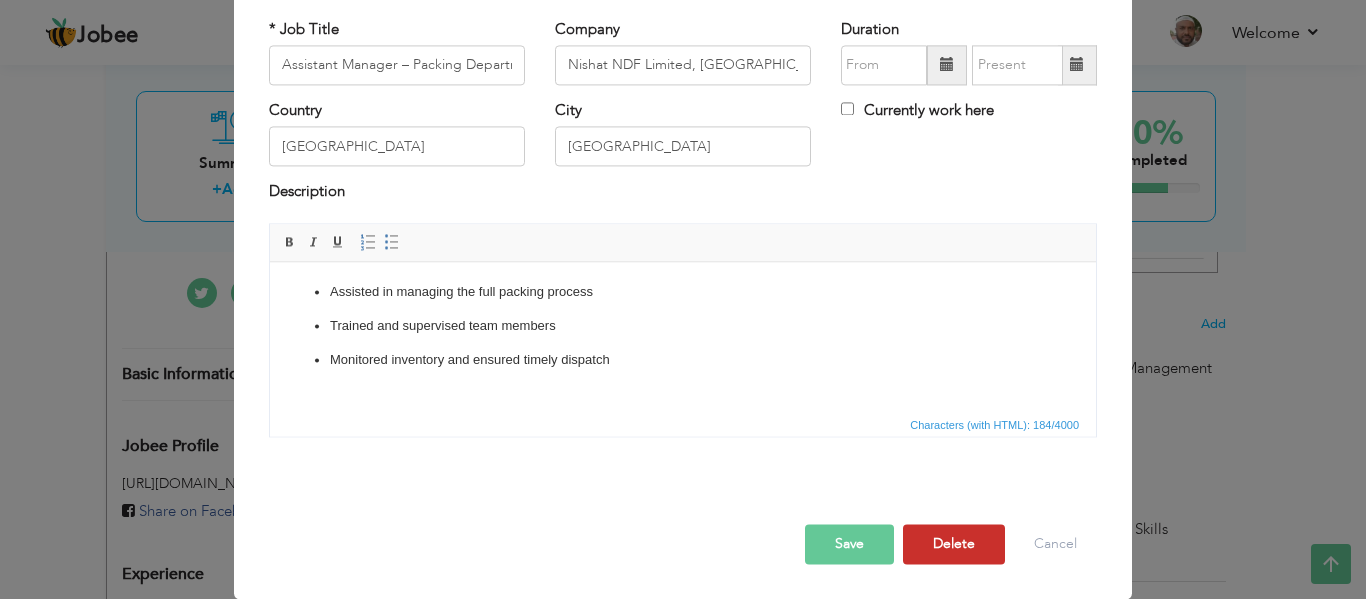 click on "Delete" at bounding box center [954, 544] 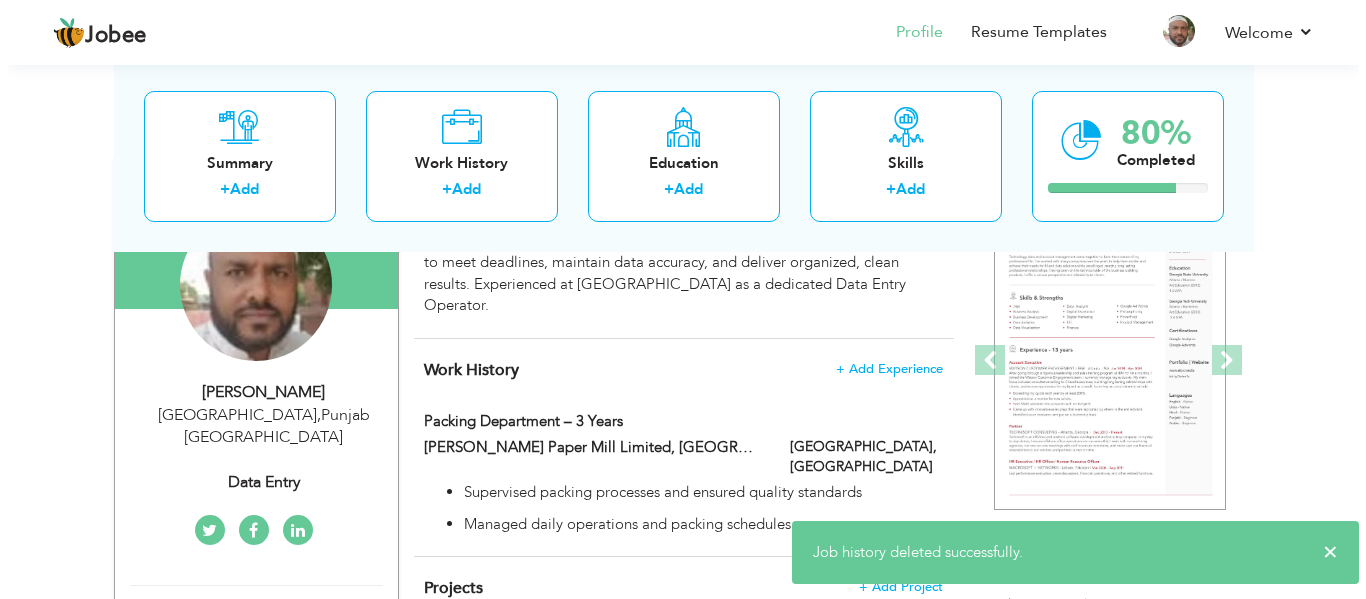 scroll, scrollTop: 218, scrollLeft: 0, axis: vertical 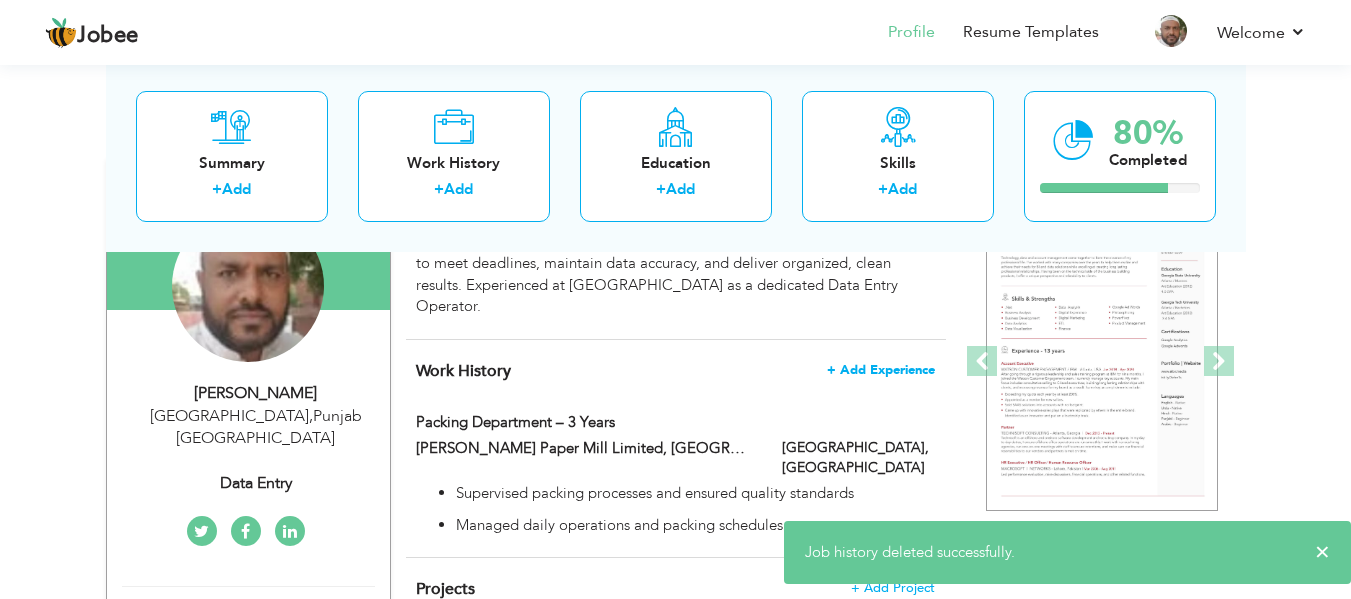 click on "+ Add Experience" at bounding box center (881, 370) 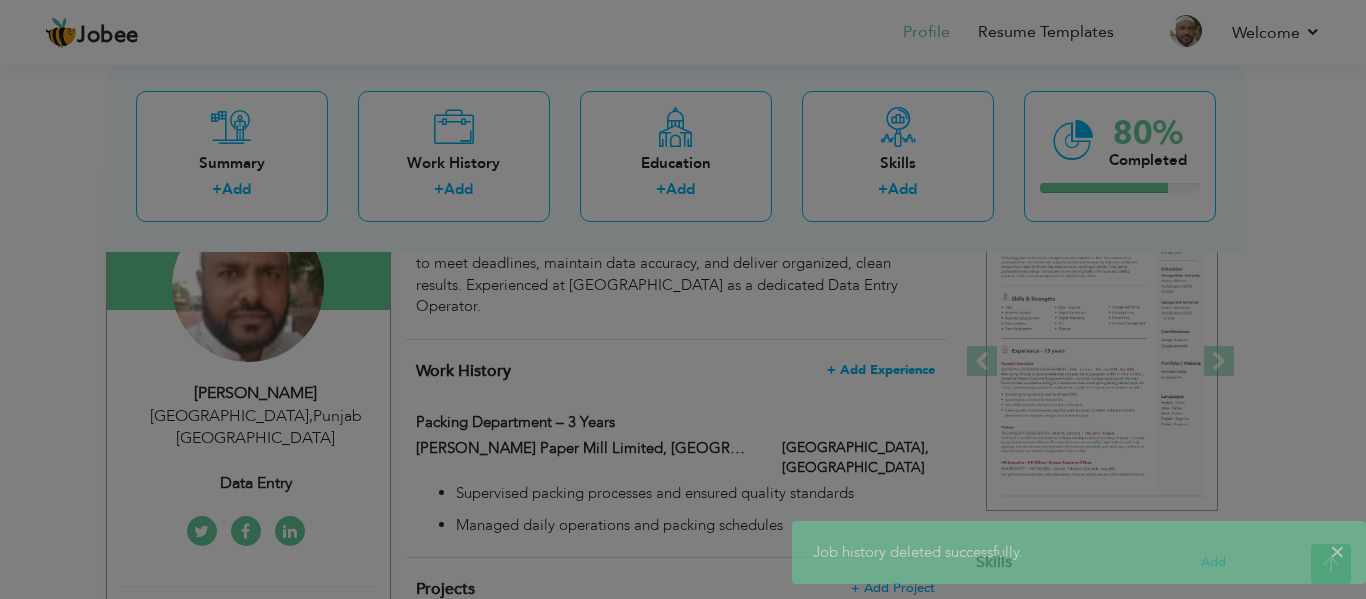 scroll, scrollTop: 0, scrollLeft: 0, axis: both 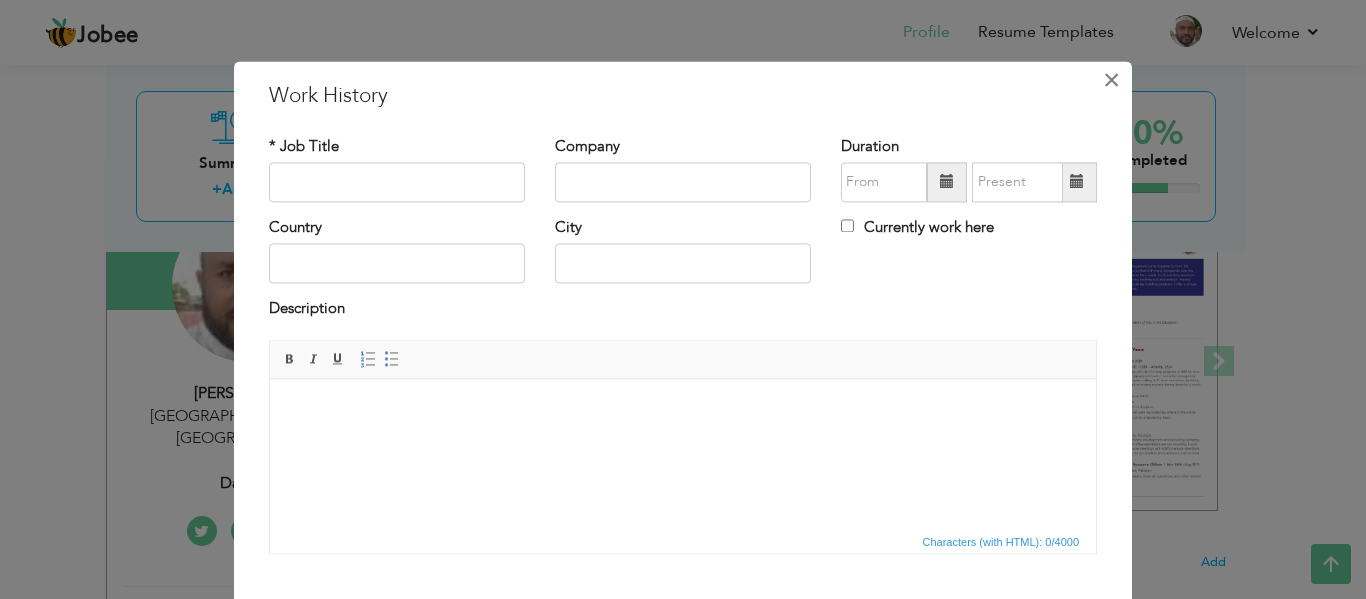 click on "×" at bounding box center [1111, 80] 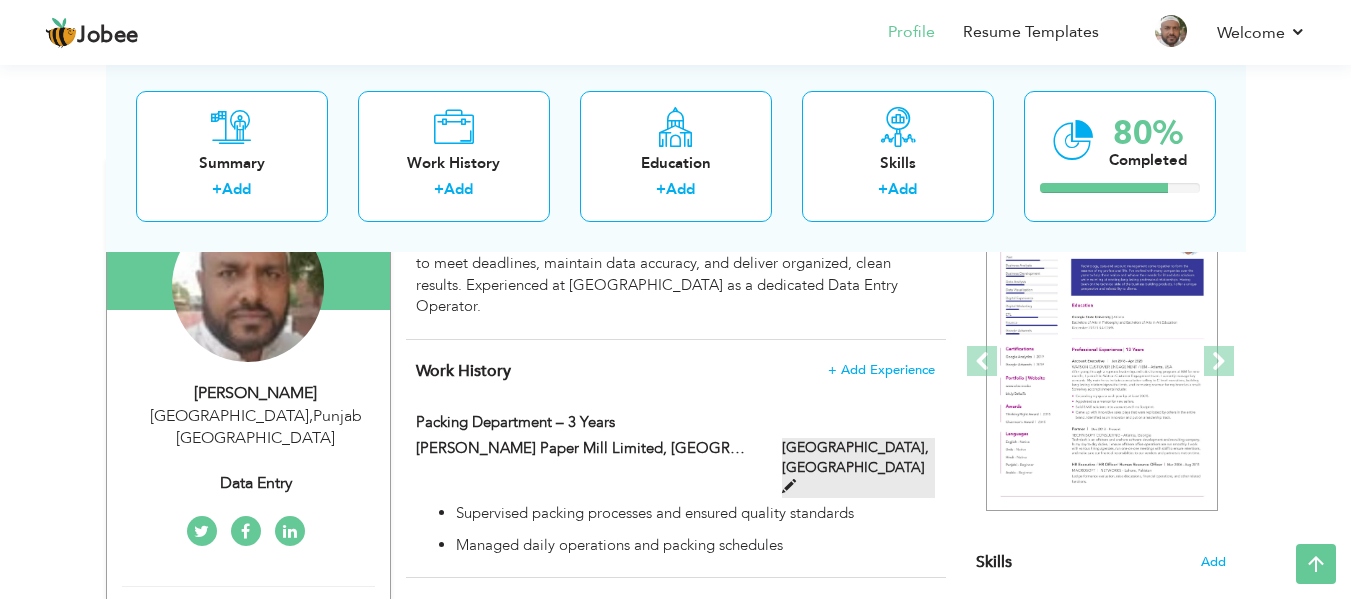click on "[GEOGRAPHIC_DATA], [GEOGRAPHIC_DATA]" at bounding box center (858, 468) 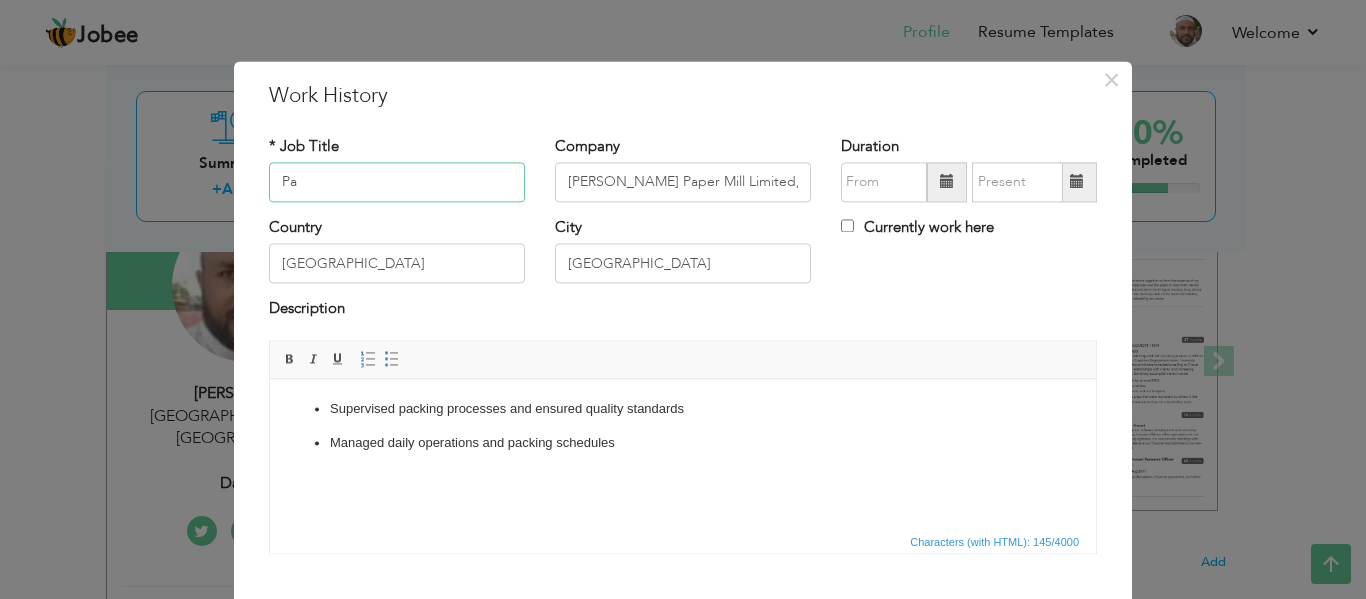 type on "P" 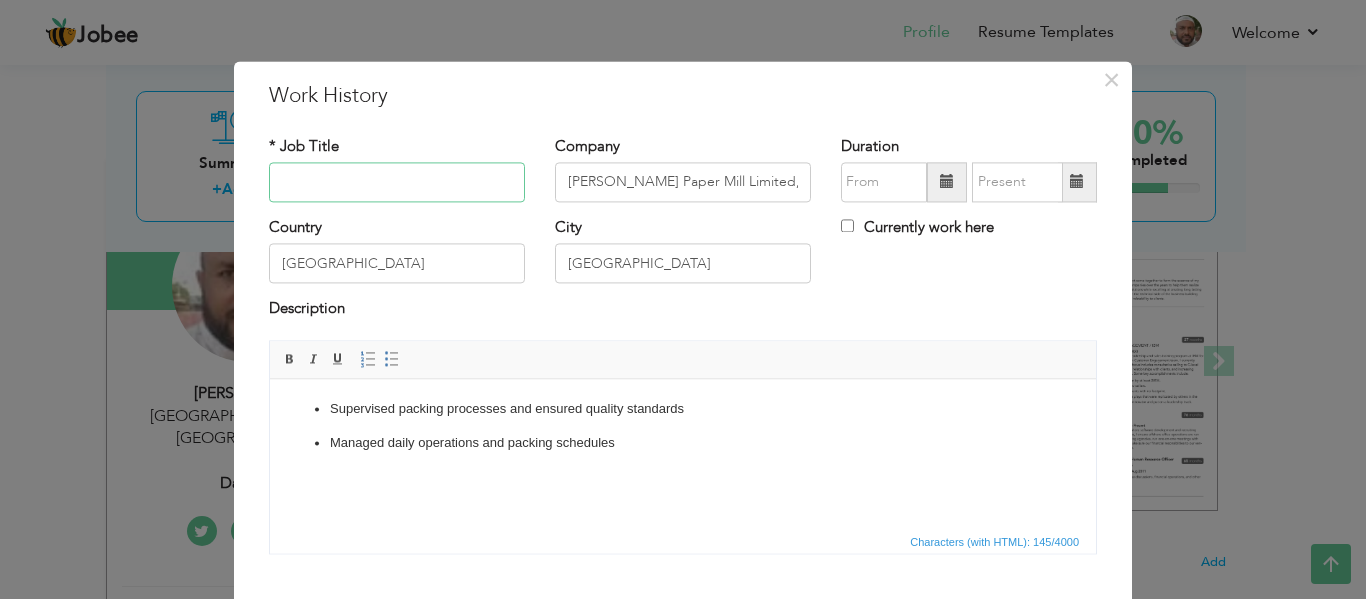 paste on "Data Entry Operator" 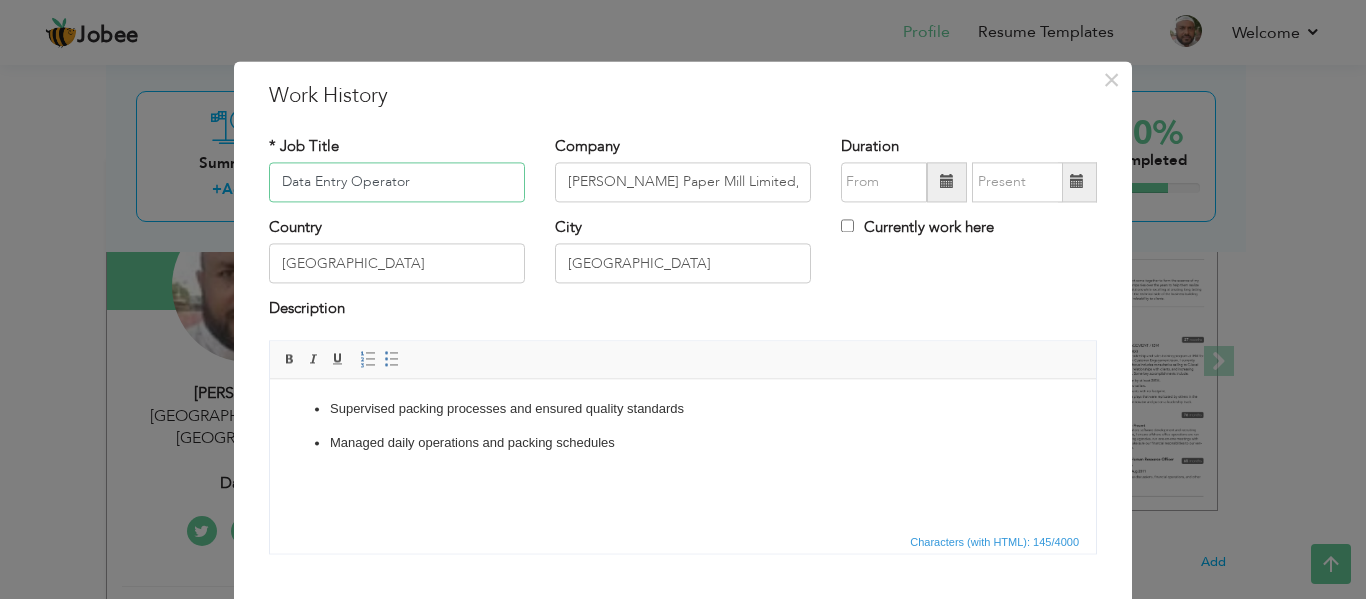 type on "Data Entry Operator" 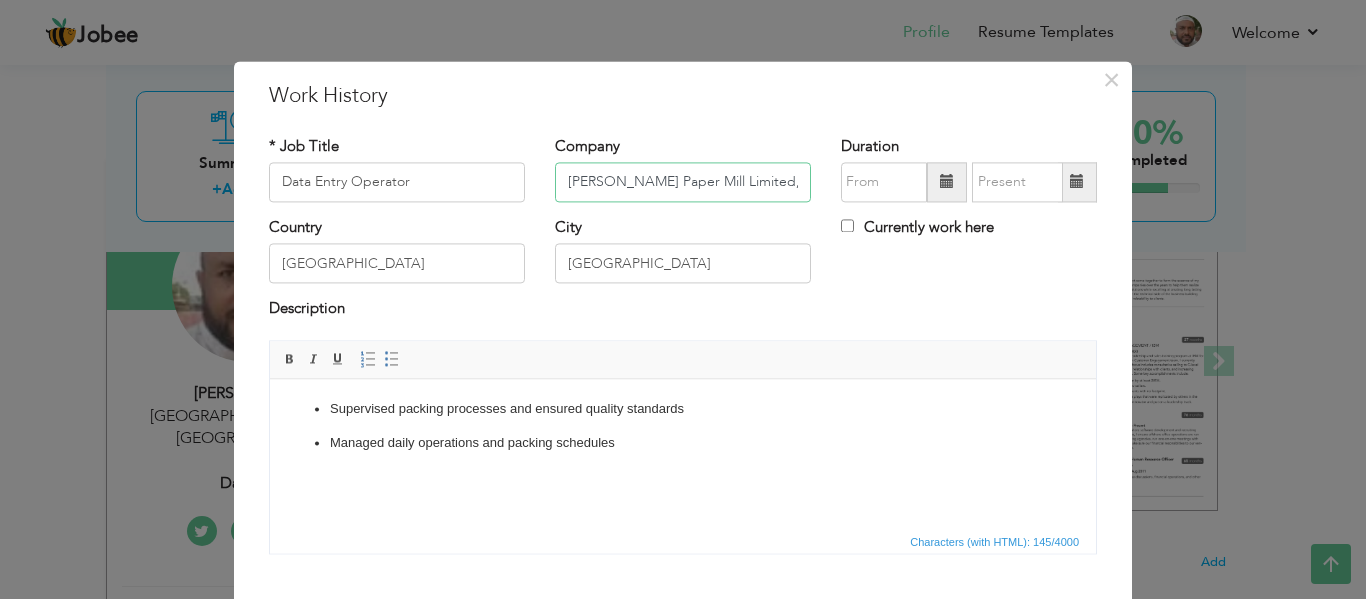 click on "Al Aziz Paper Mill Limited, Lahore" at bounding box center (683, 182) 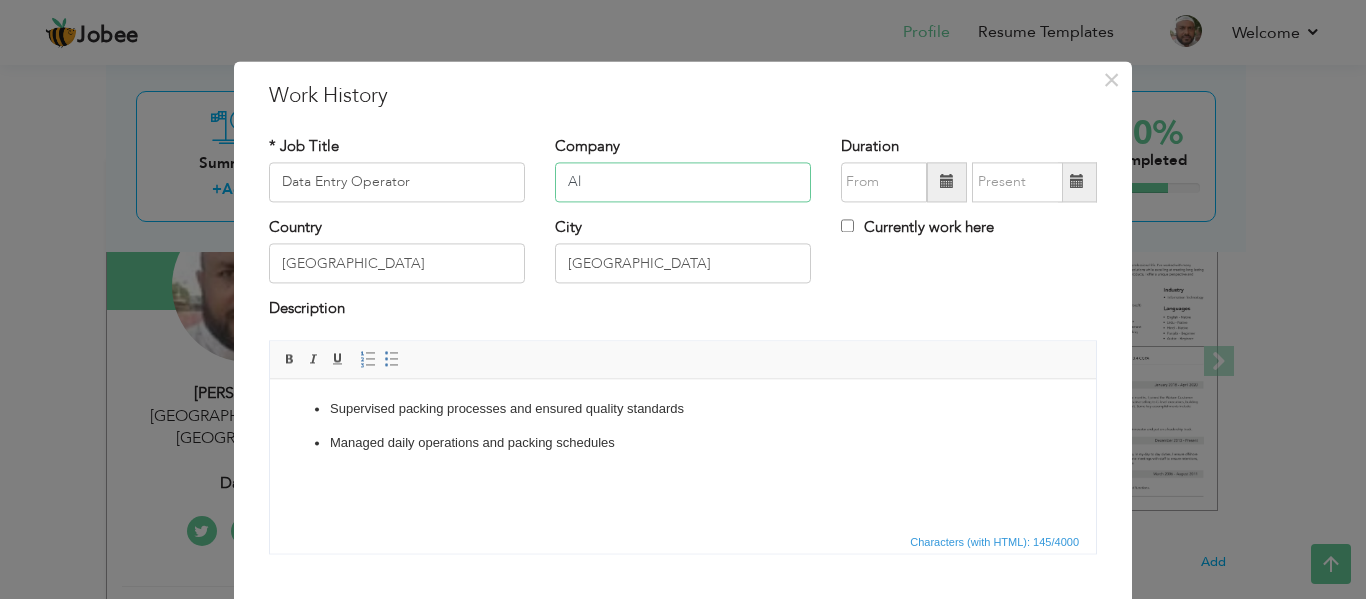 type on "A" 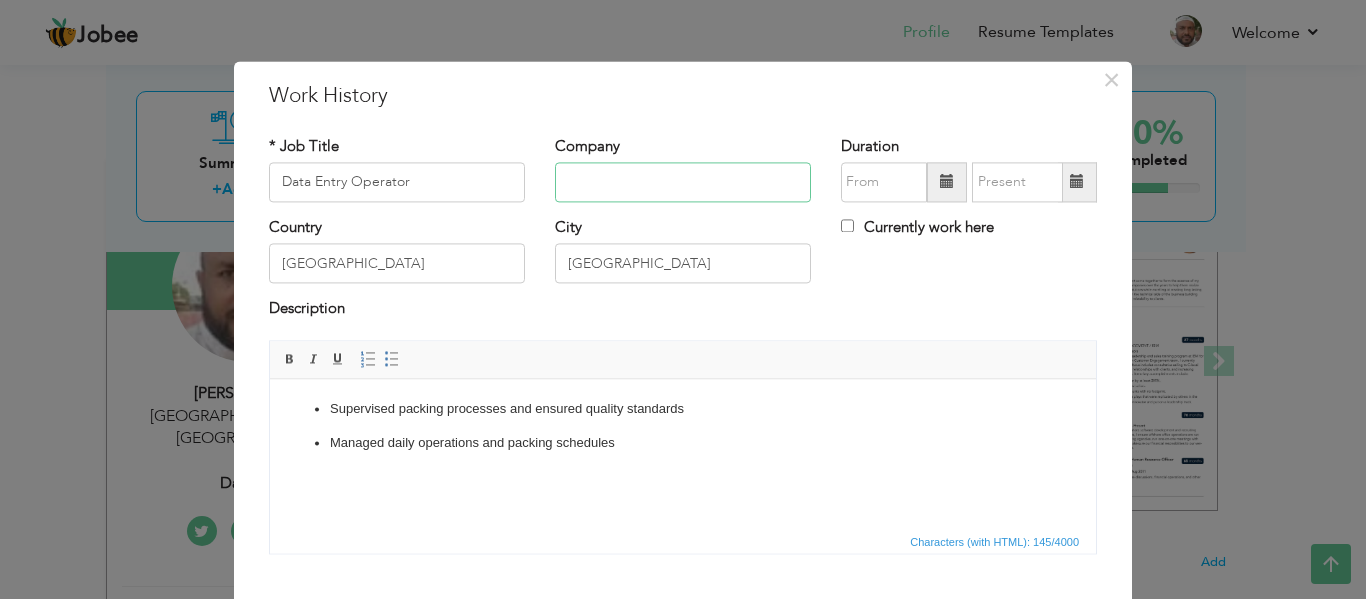 click at bounding box center (683, 182) 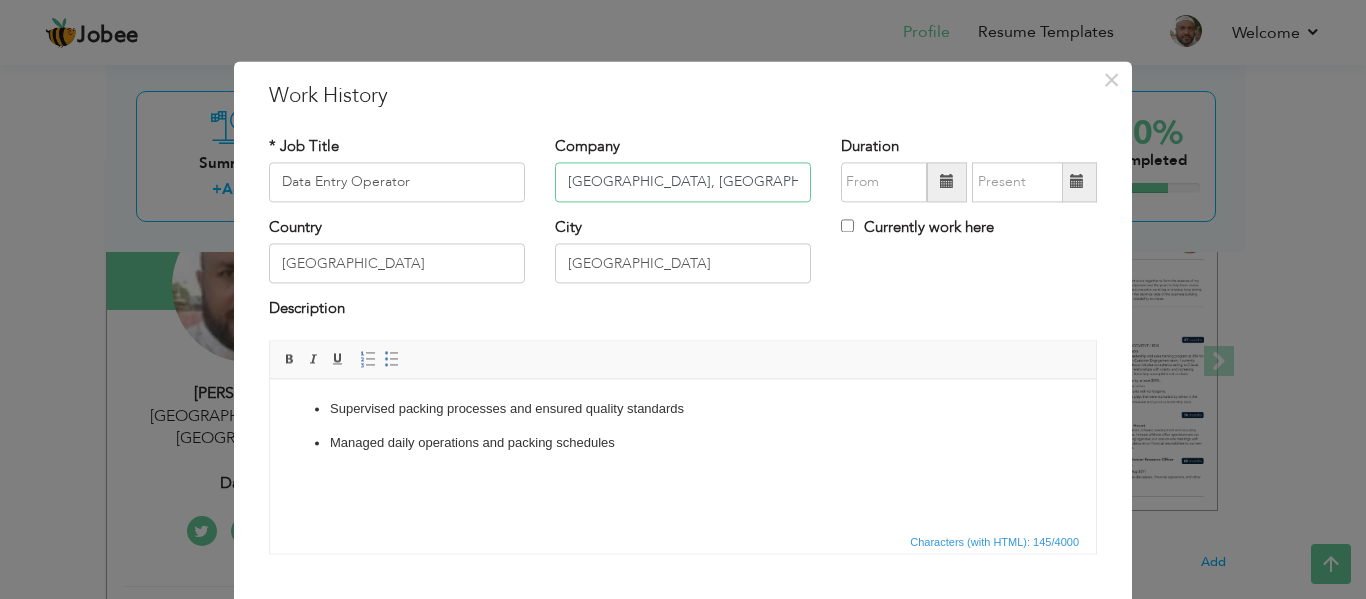 scroll, scrollTop: 0, scrollLeft: 67, axis: horizontal 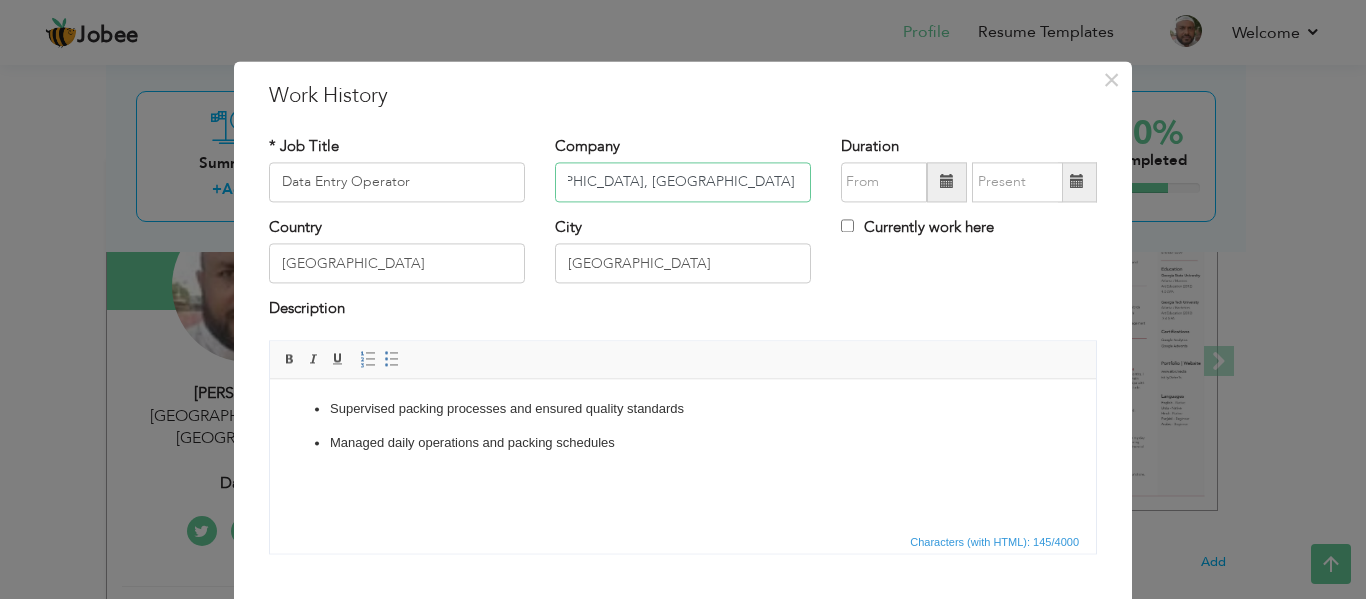 type on "[GEOGRAPHIC_DATA], [GEOGRAPHIC_DATA] ([DATE]–[DATE])" 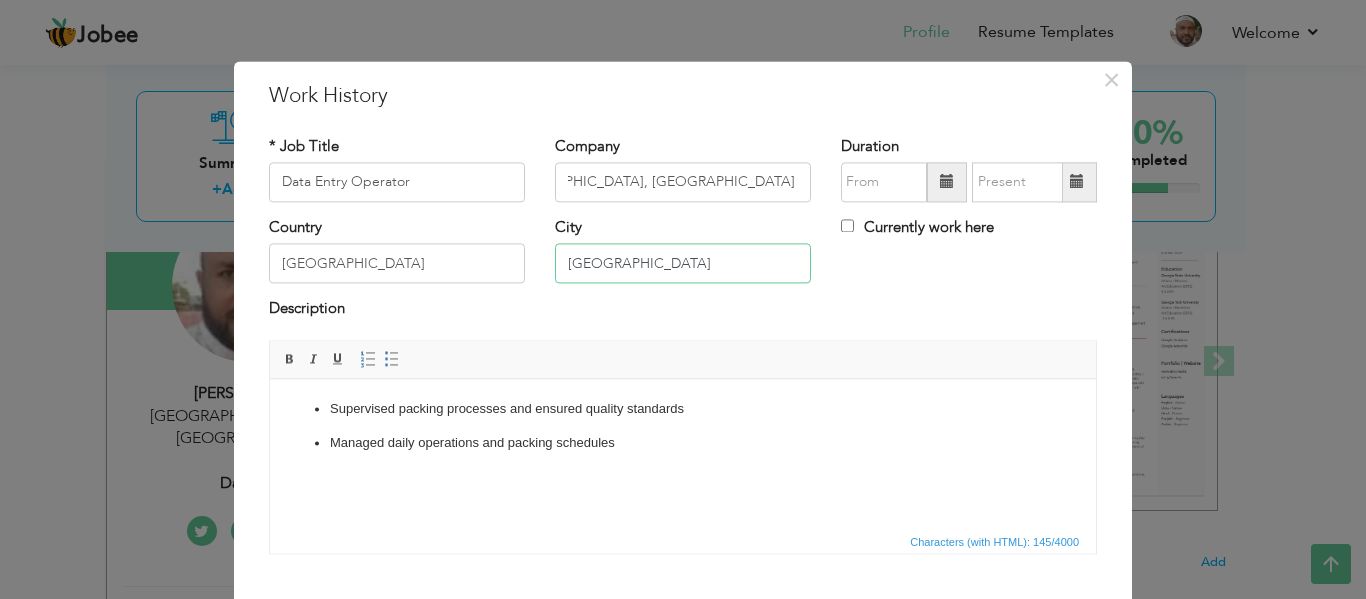 scroll, scrollTop: 0, scrollLeft: 0, axis: both 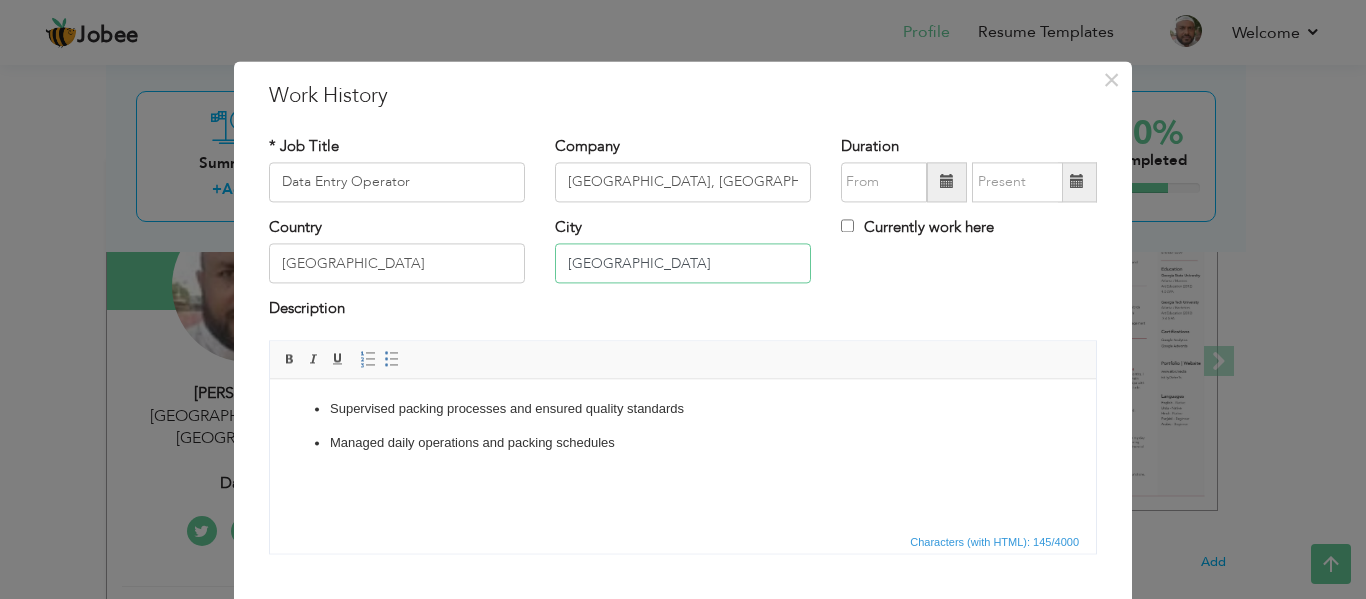 click on "[GEOGRAPHIC_DATA]" at bounding box center (683, 264) 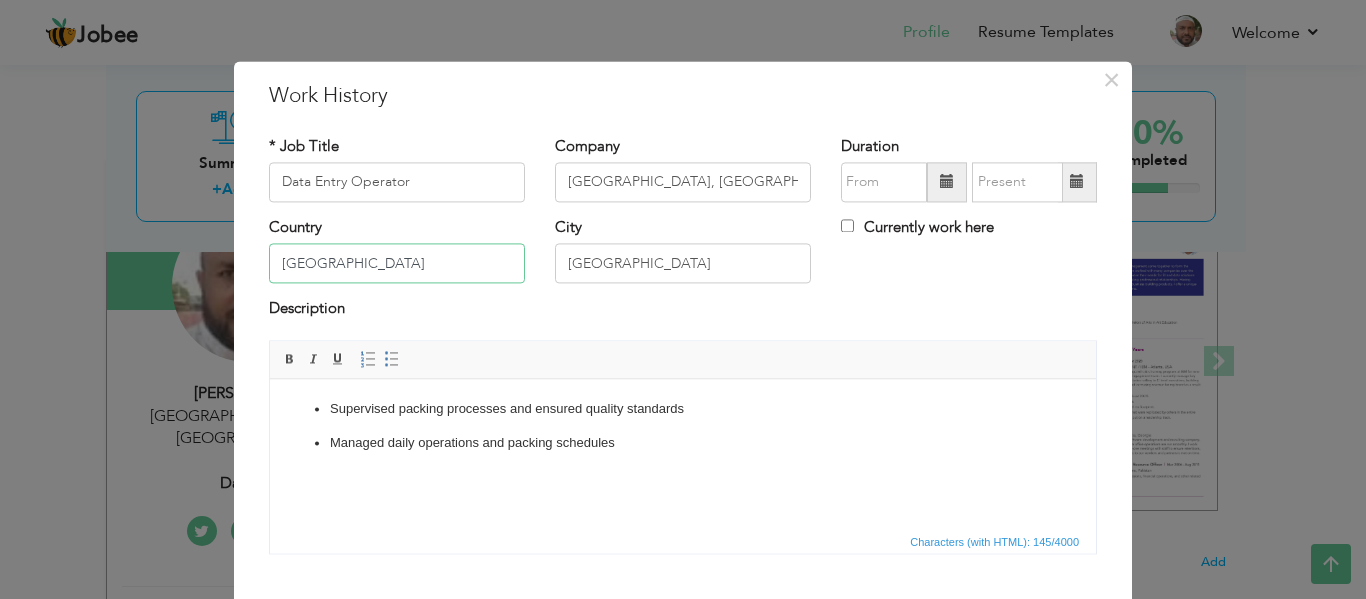 click on "[GEOGRAPHIC_DATA]" at bounding box center (397, 264) 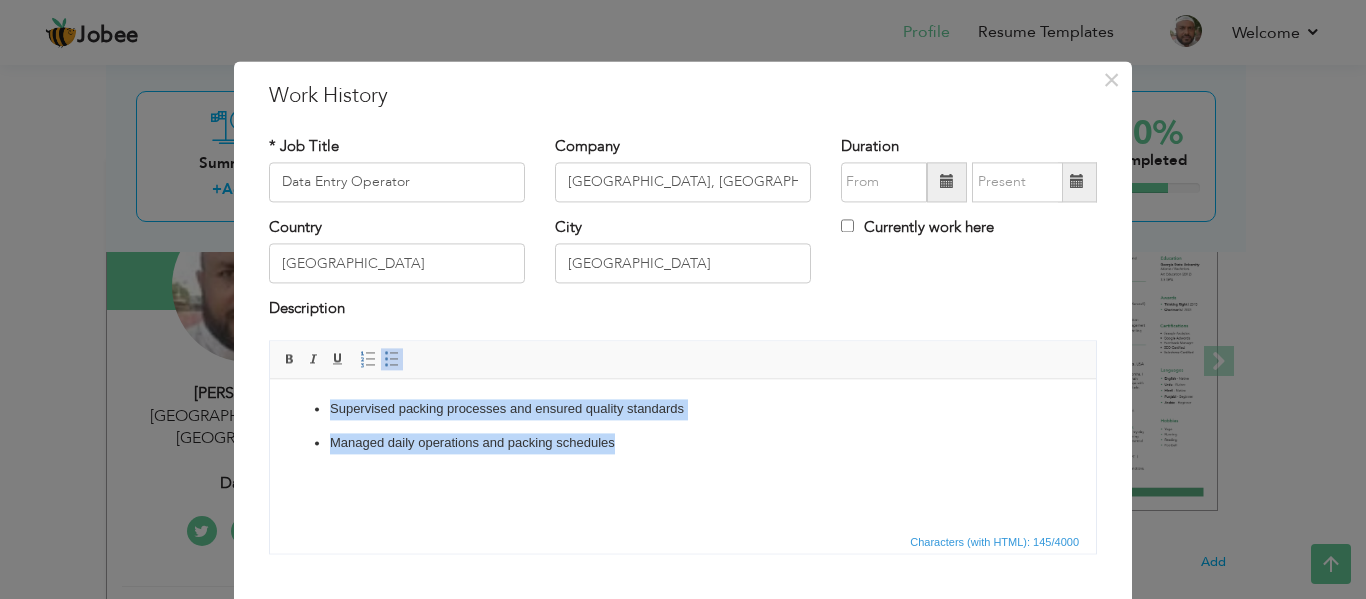 drag, startPoint x: 310, startPoint y: 399, endPoint x: 645, endPoint y: 488, distance: 346.62082 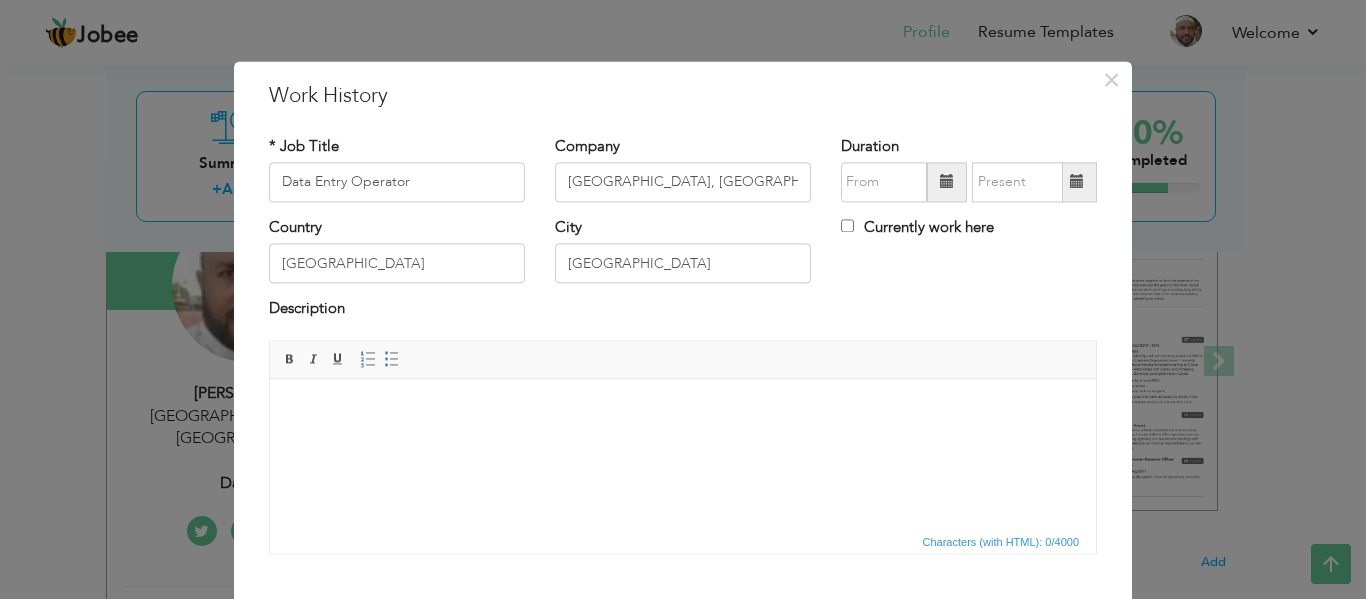 click at bounding box center (683, 409) 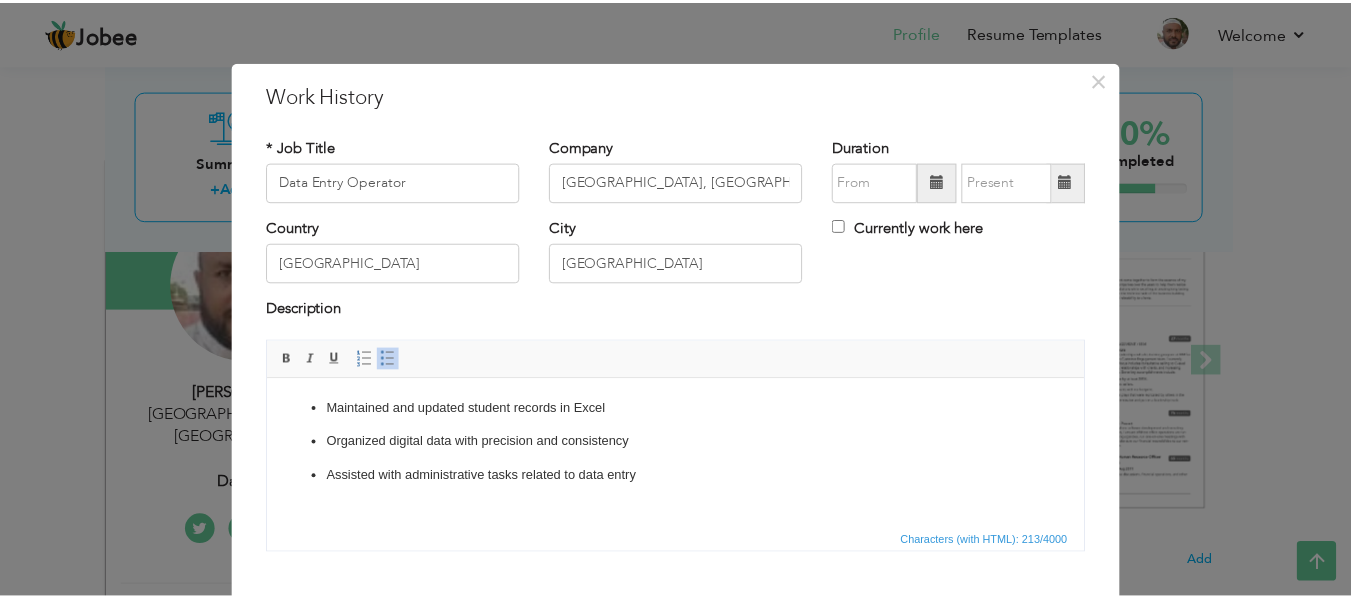 scroll, scrollTop: 117, scrollLeft: 0, axis: vertical 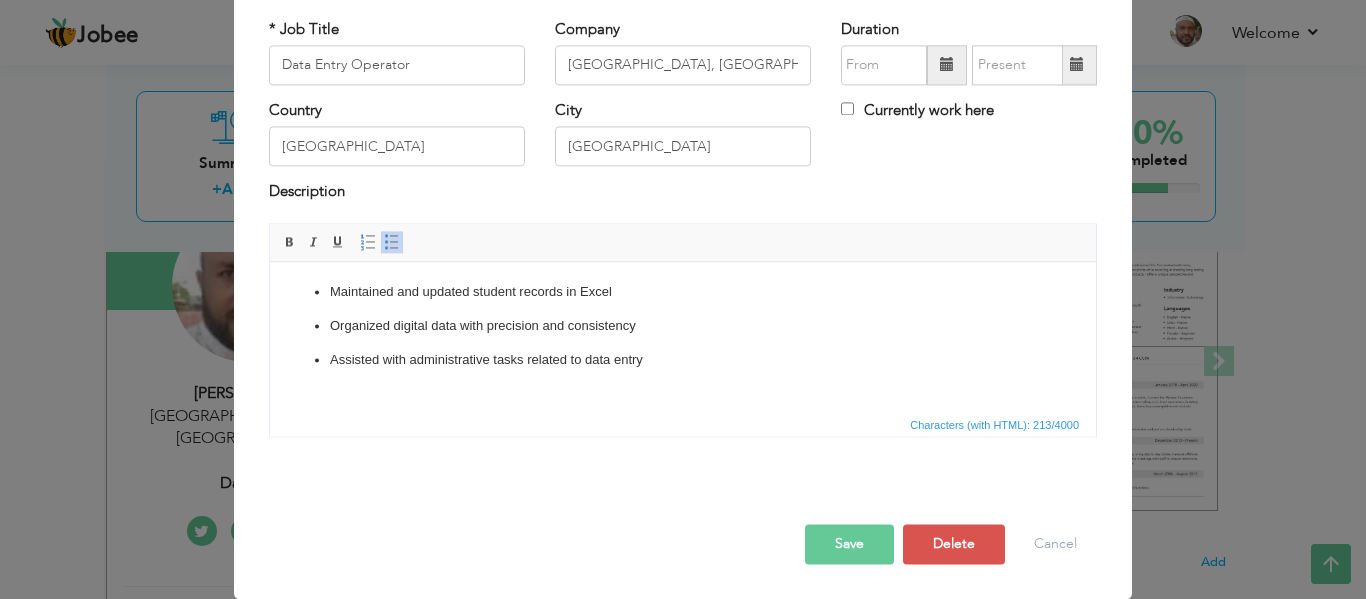 click on "Save" at bounding box center [849, 544] 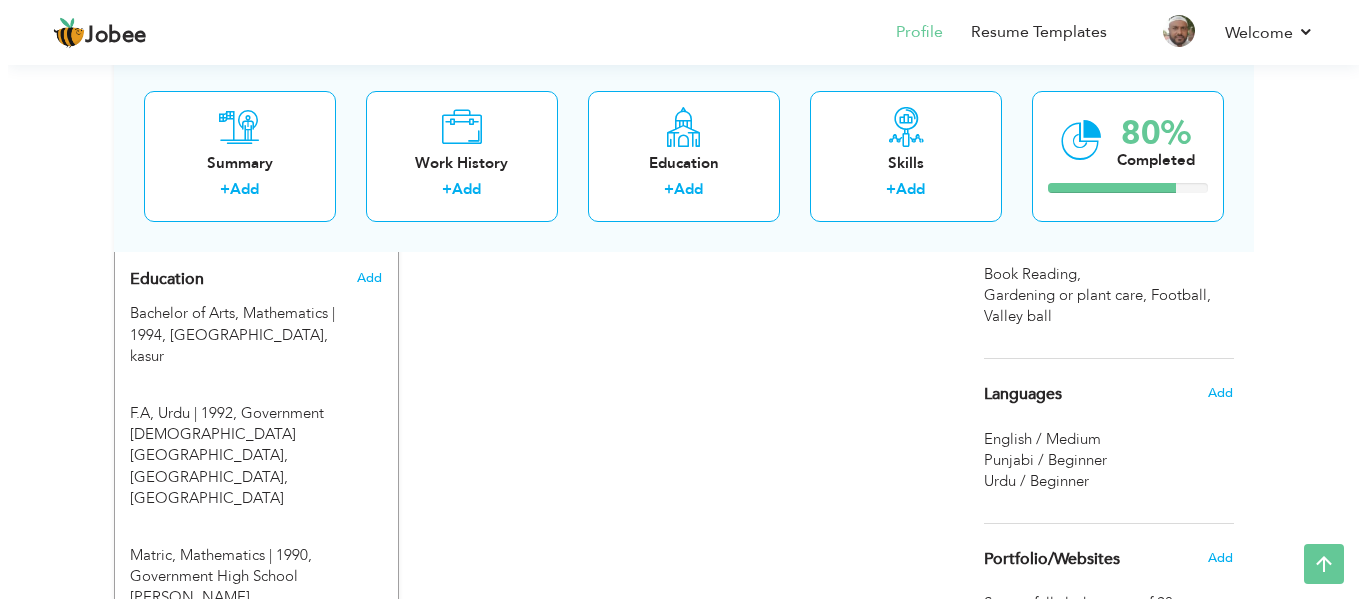 scroll, scrollTop: 846, scrollLeft: 0, axis: vertical 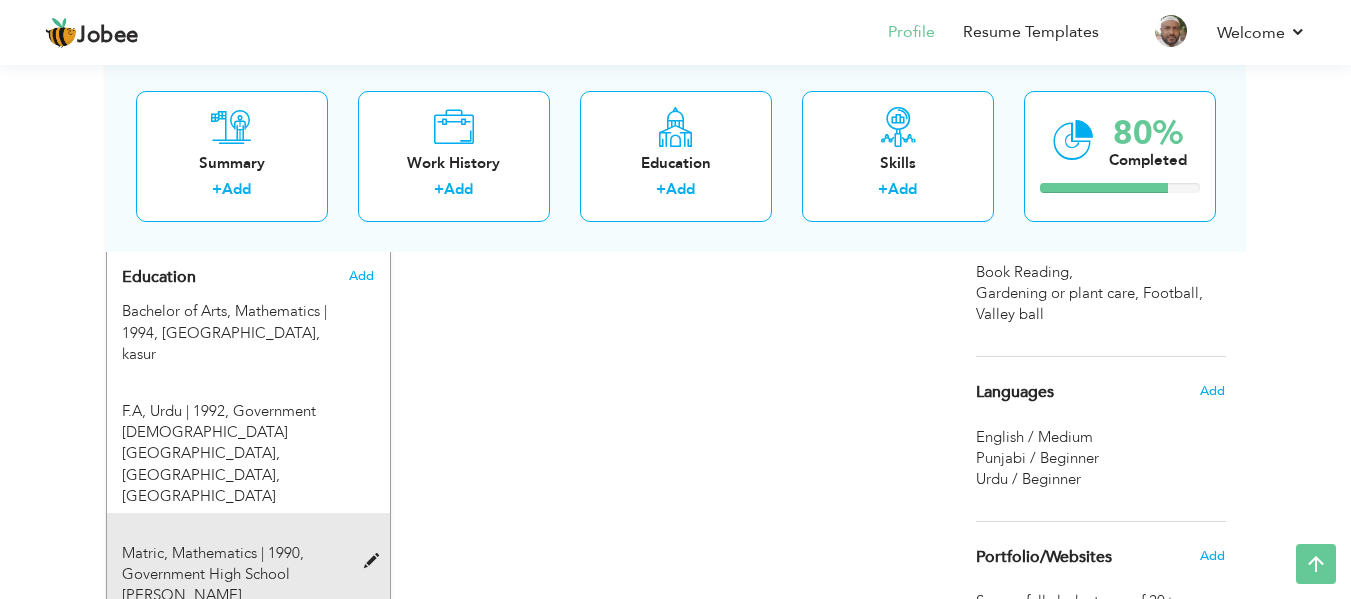 click at bounding box center (376, 561) 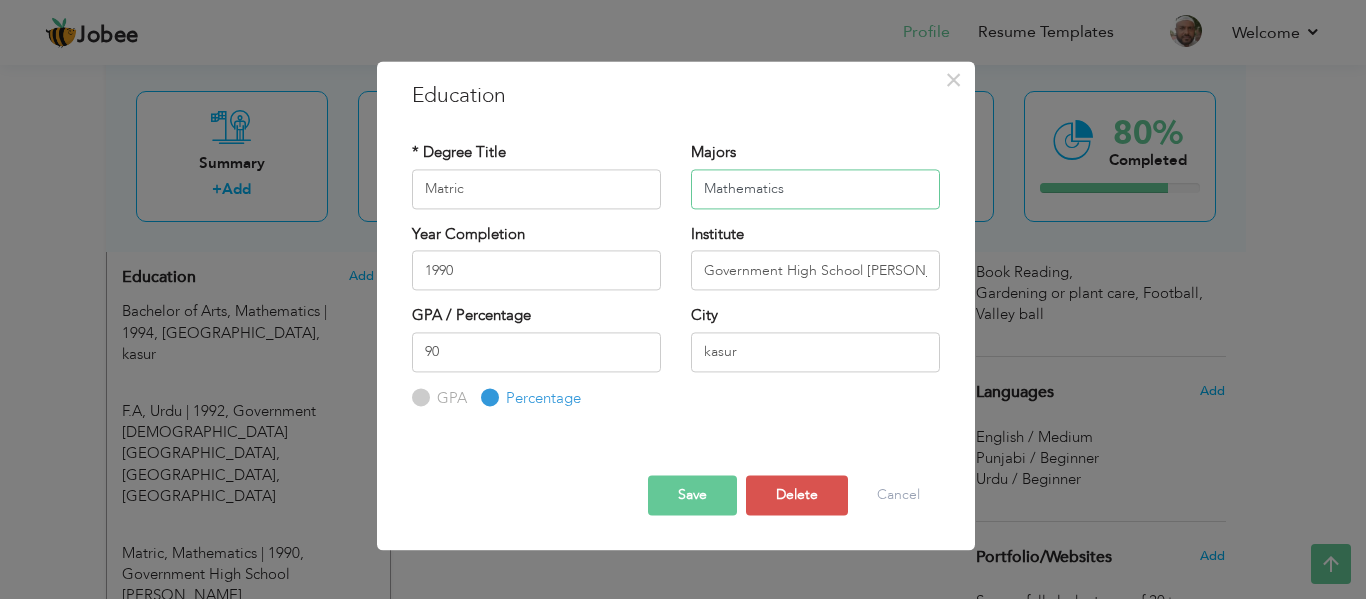 click on "Mathematics" at bounding box center (815, 189) 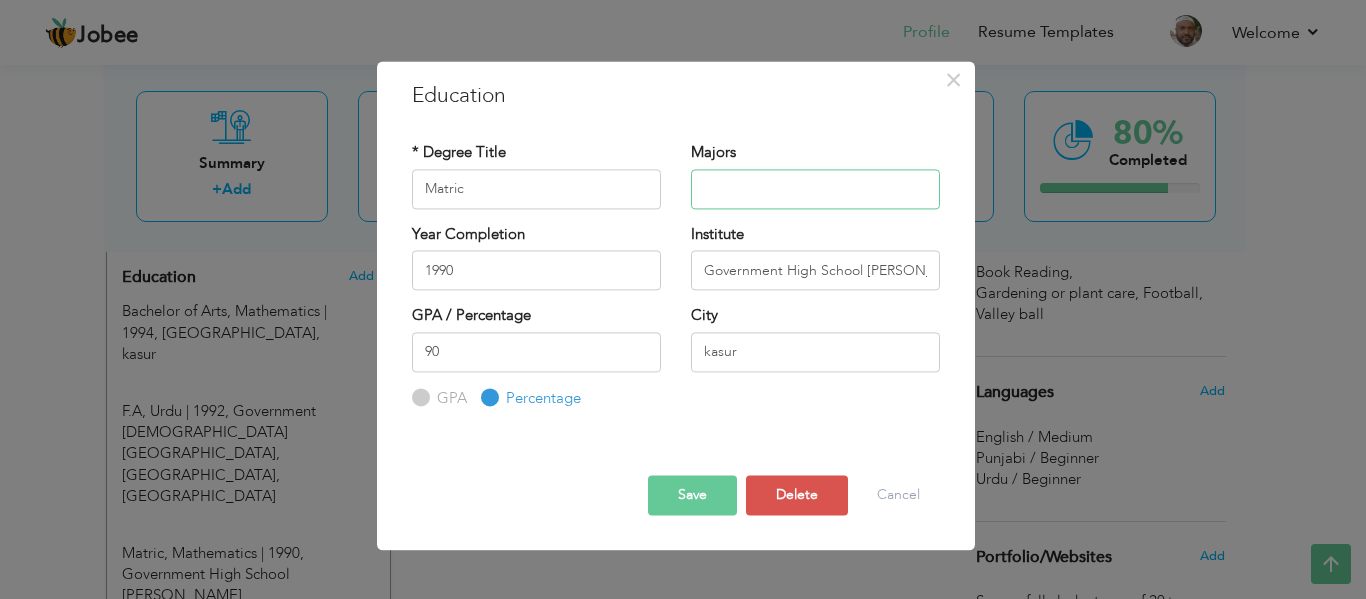 type 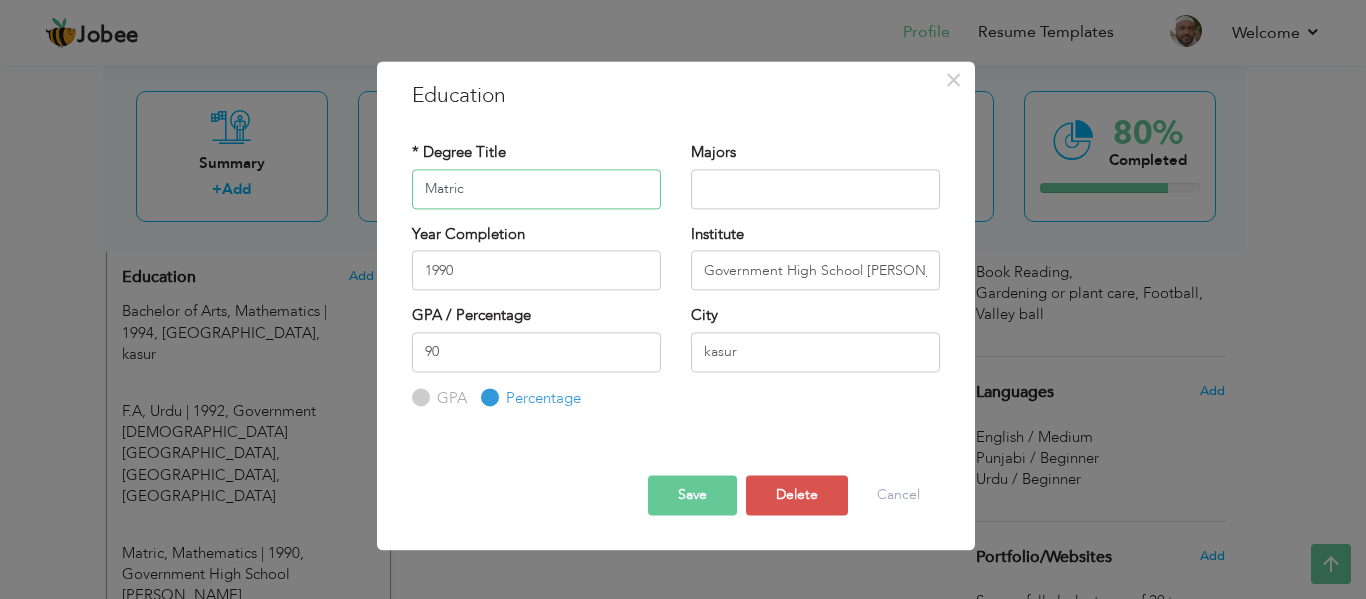 click on "Matric" at bounding box center [536, 189] 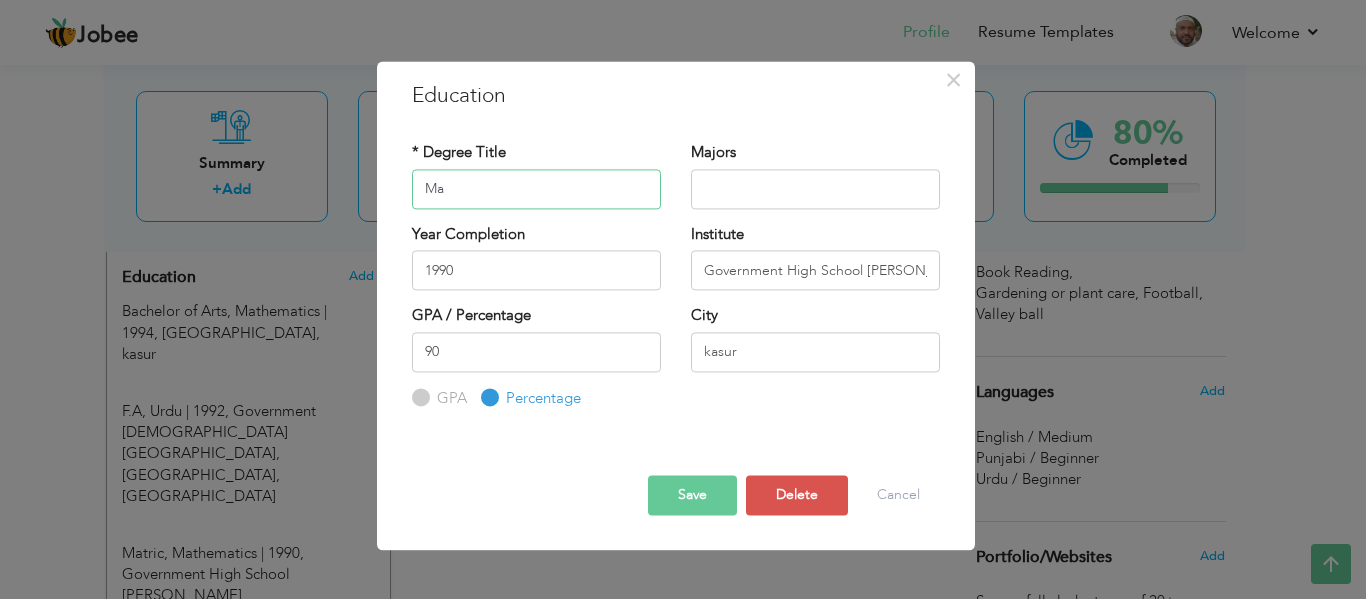 type on "M" 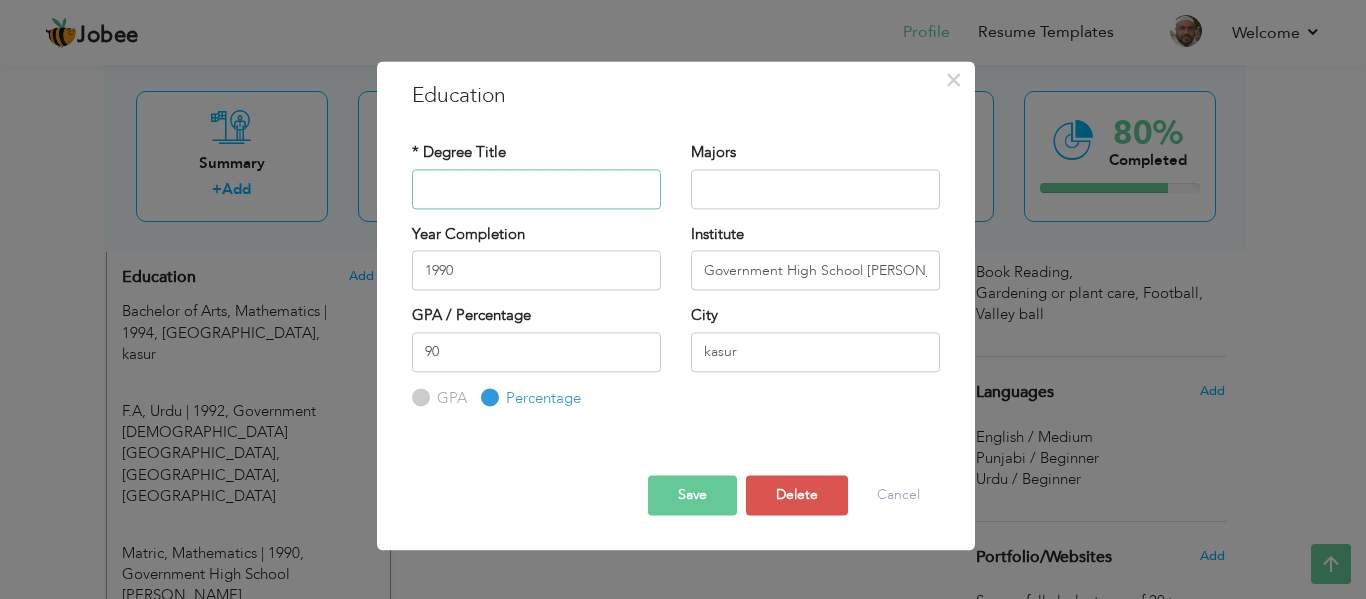 click at bounding box center (536, 189) 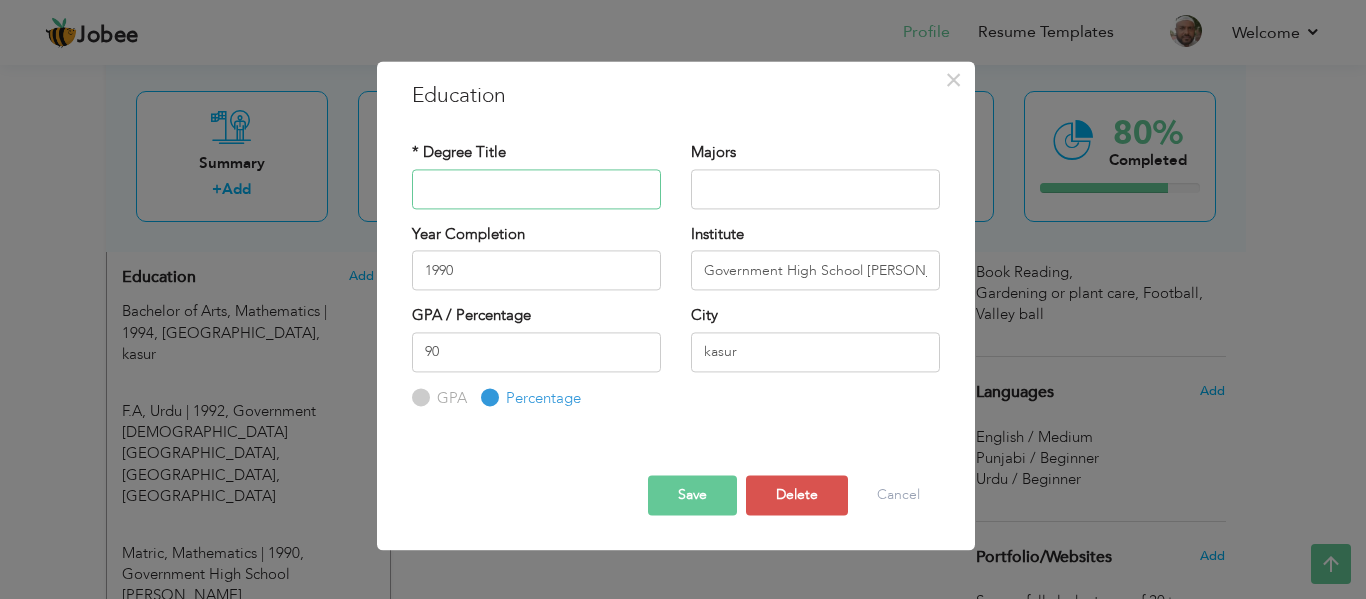 paste on "Matriculation" 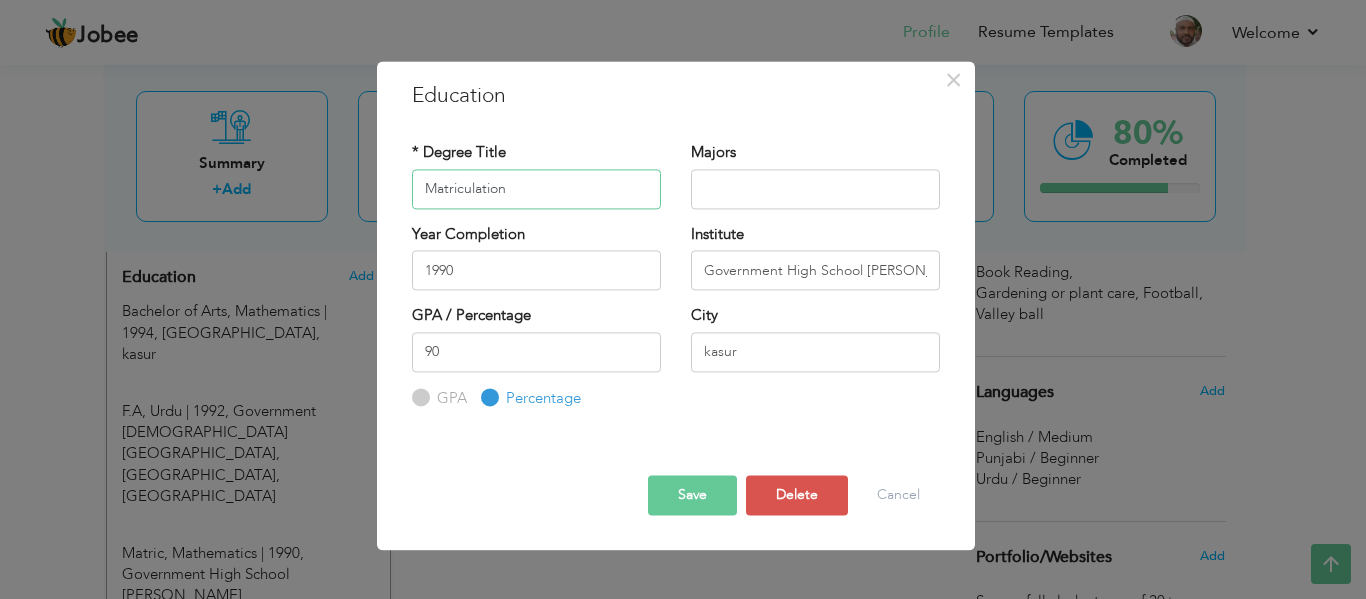 type on "Matriculation" 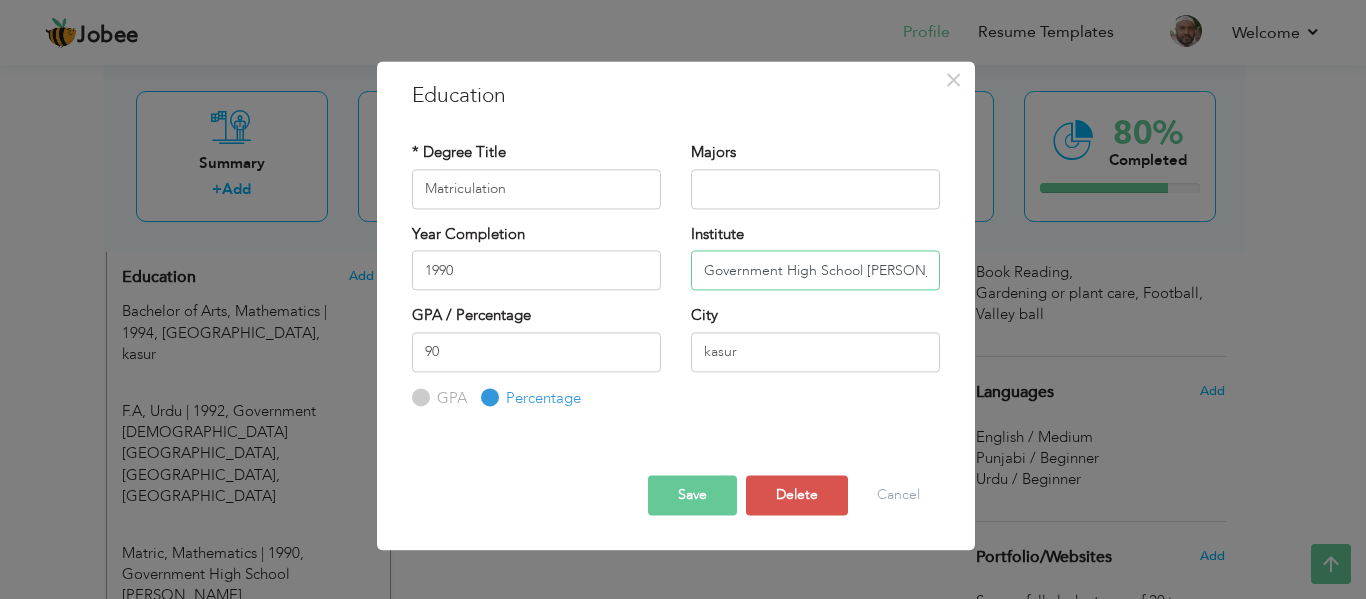 click on "Government High School Rao Khan Wala, Kasur" at bounding box center [815, 270] 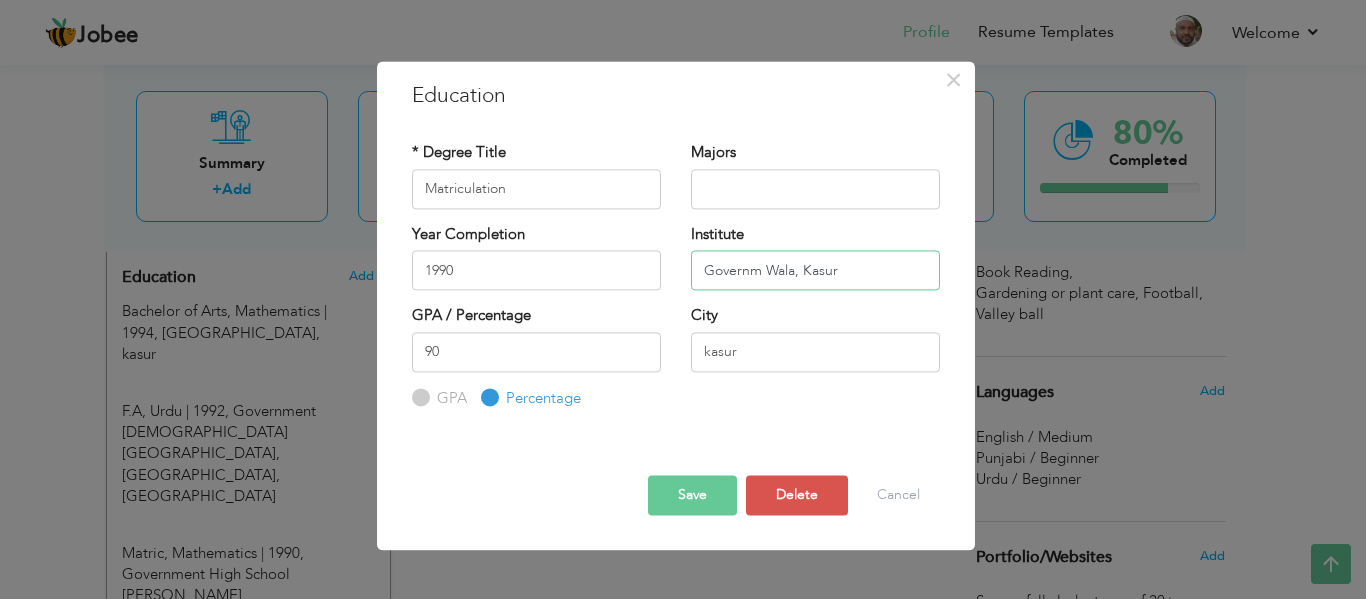 click on "Governm Wala, Kasur" at bounding box center [815, 270] 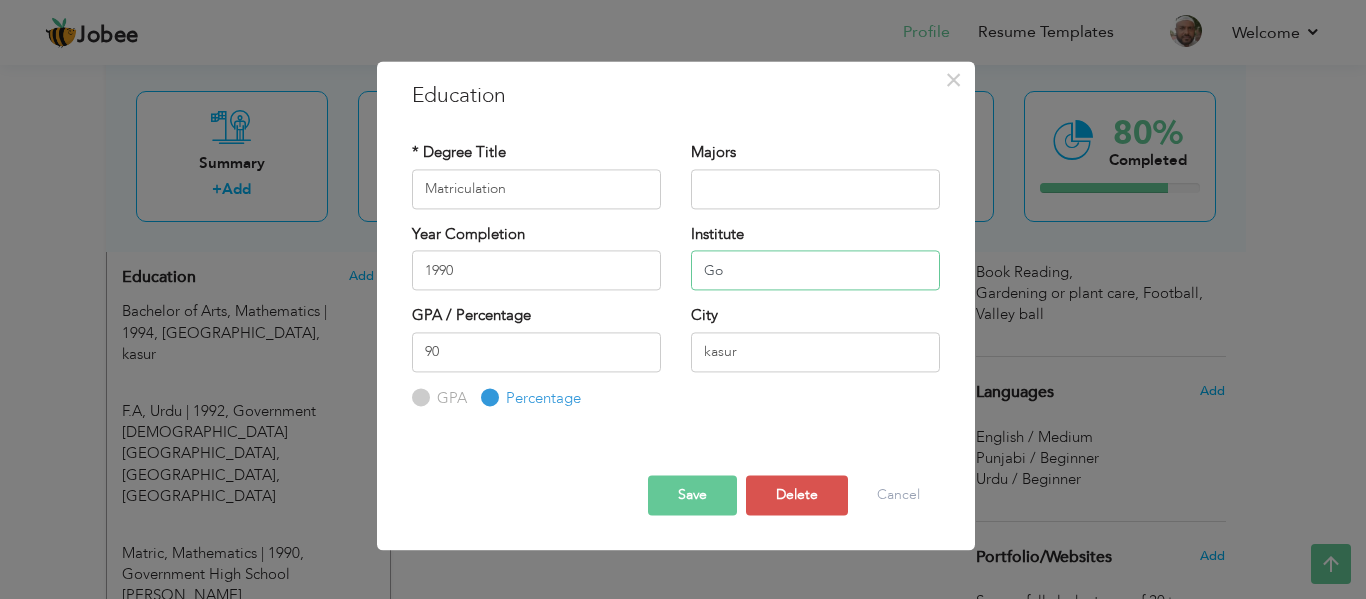 type on "G" 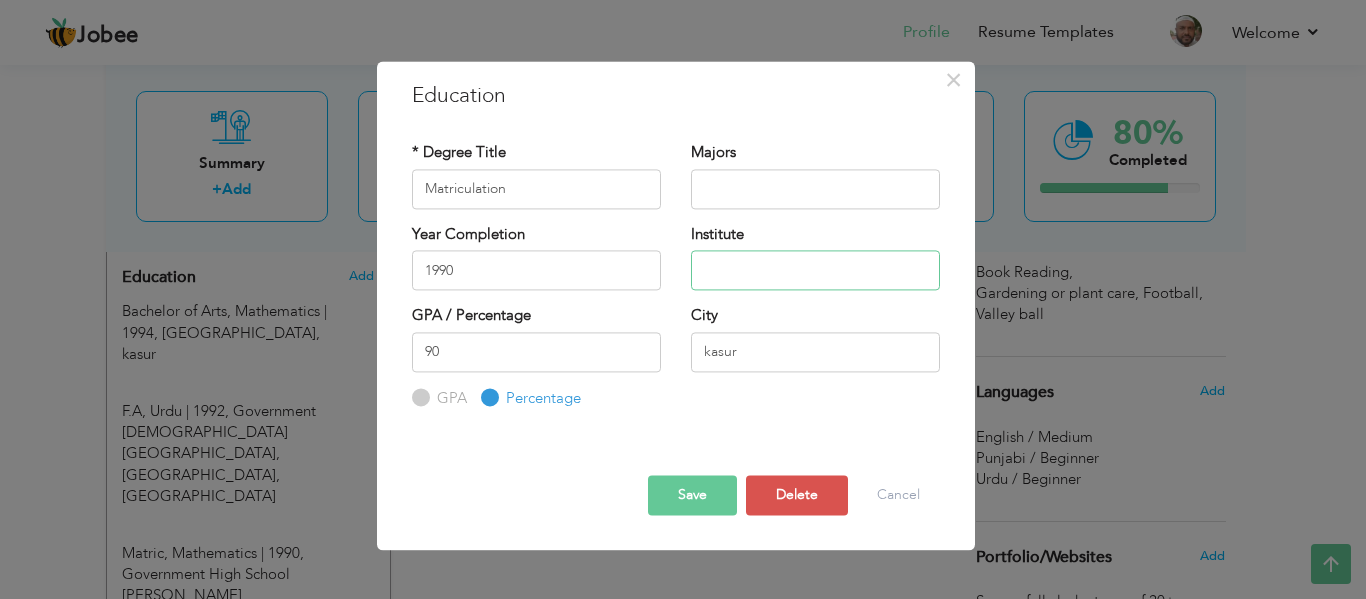 click at bounding box center [815, 270] 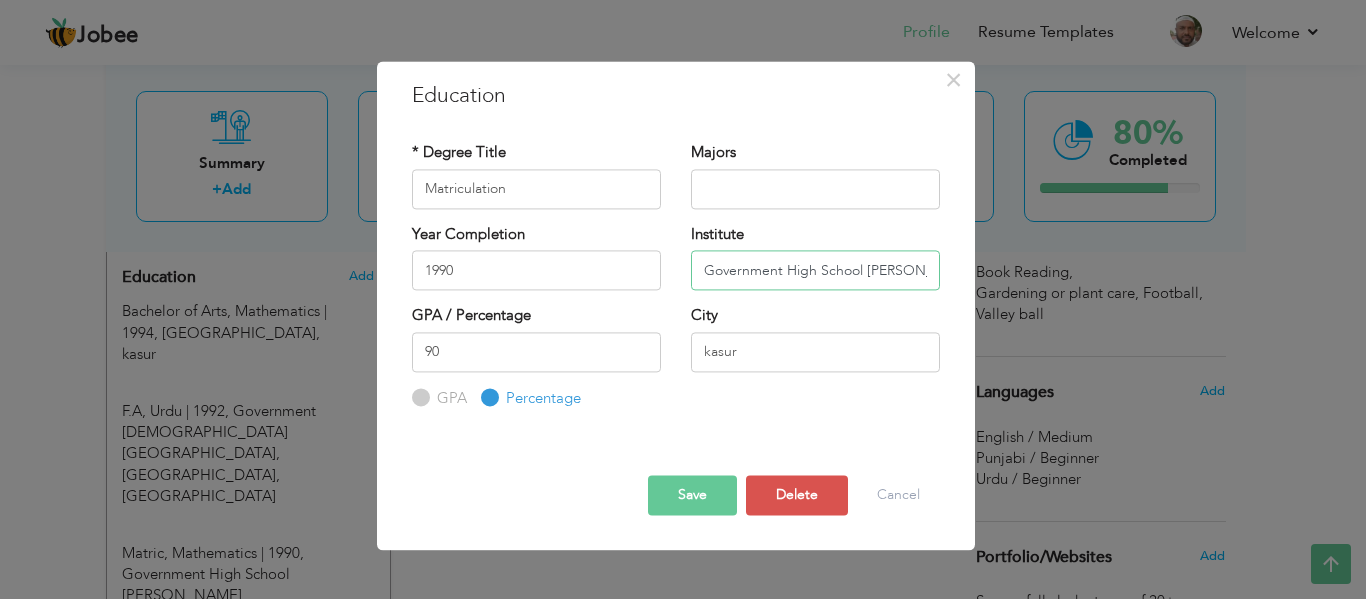 click on "Government High School Rao Khan Wala, Kasur" at bounding box center (815, 270) 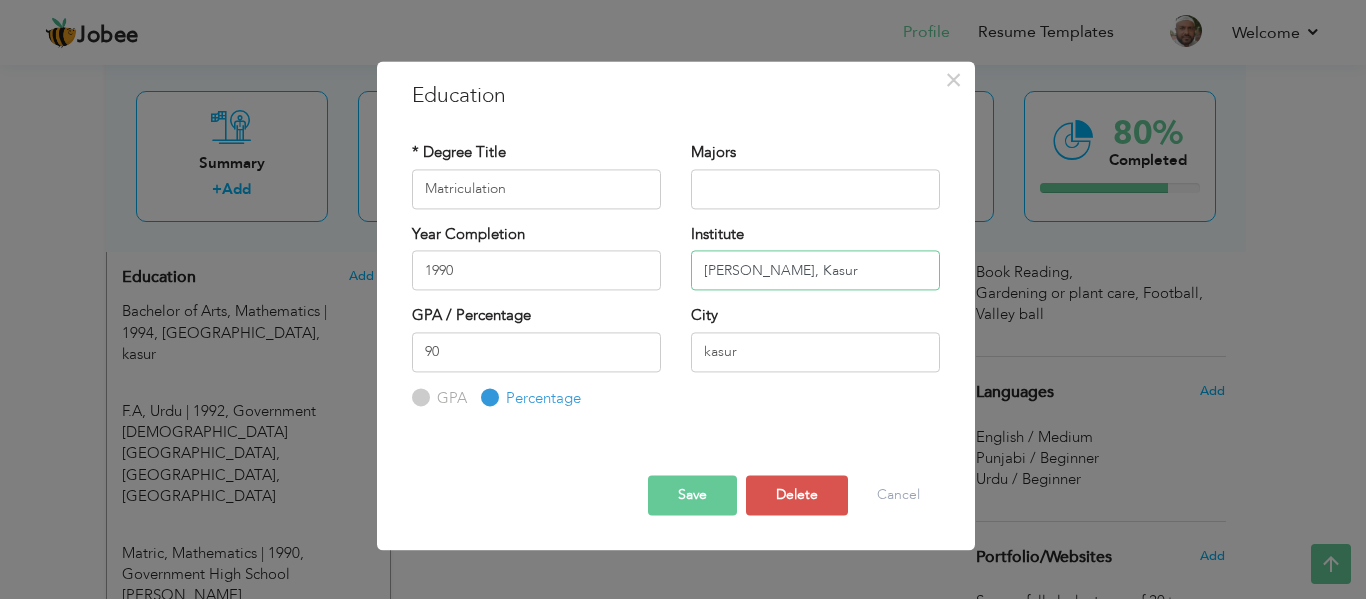 click on "Gon Wala, Kasur" at bounding box center [815, 270] 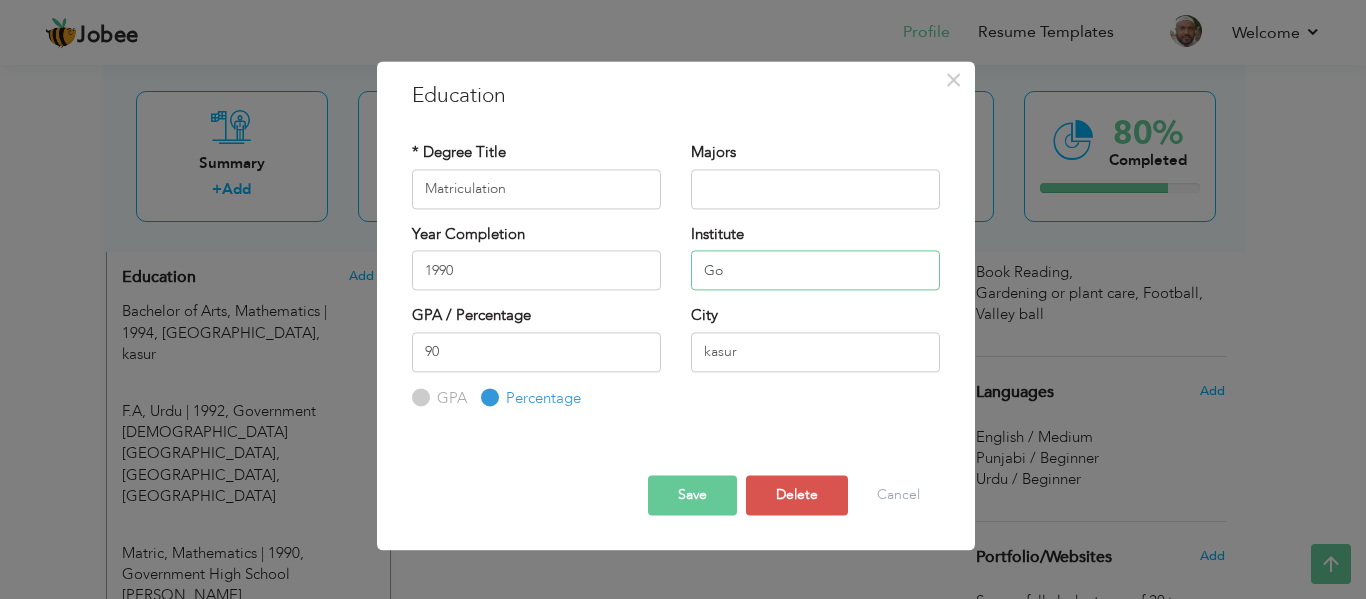 type on "G" 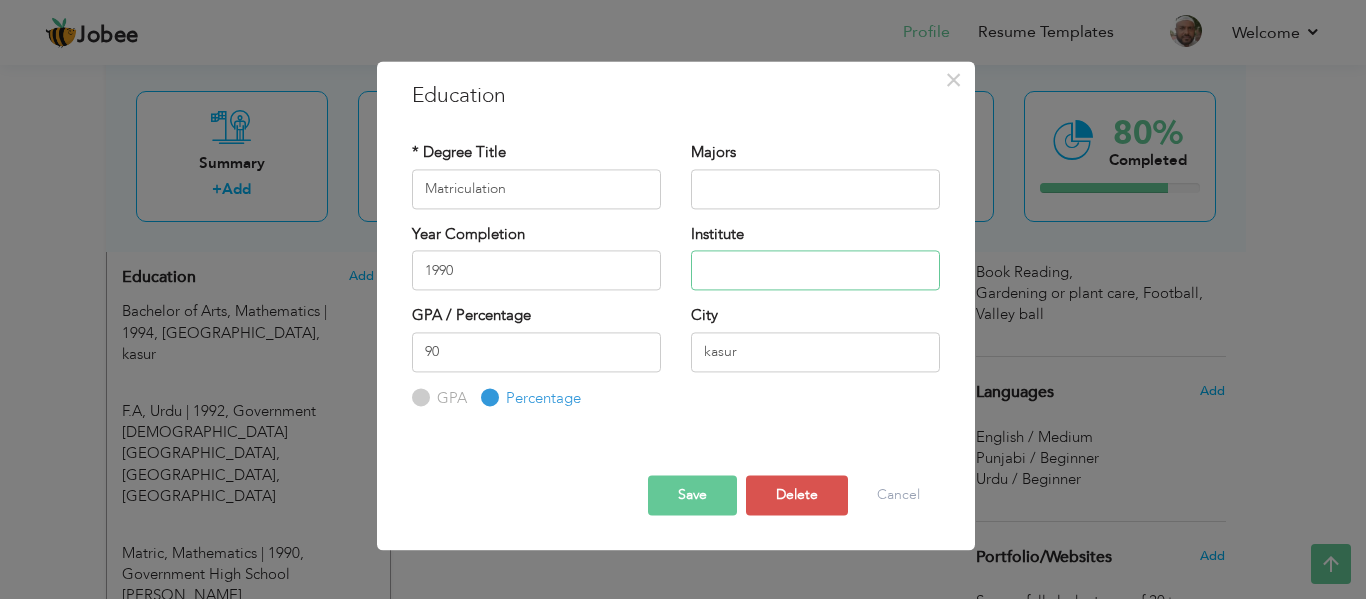 click at bounding box center [815, 270] 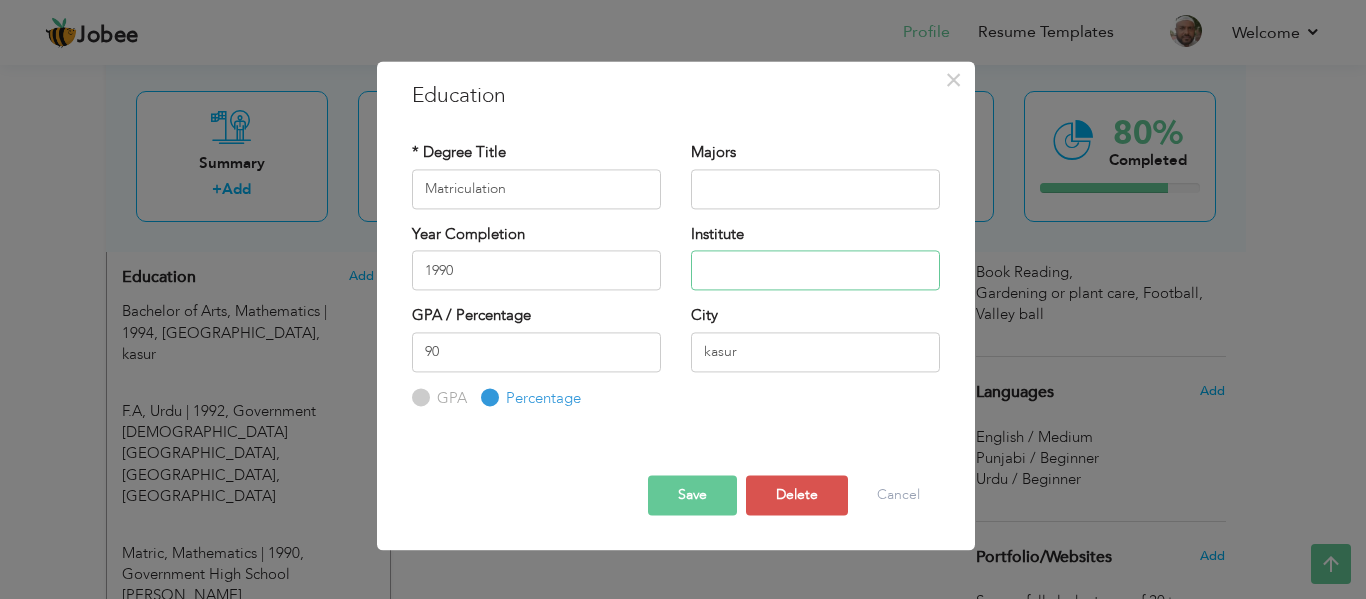 paste on "Board of Intermediate & Secondary Education, [GEOGRAPHIC_DATA]" 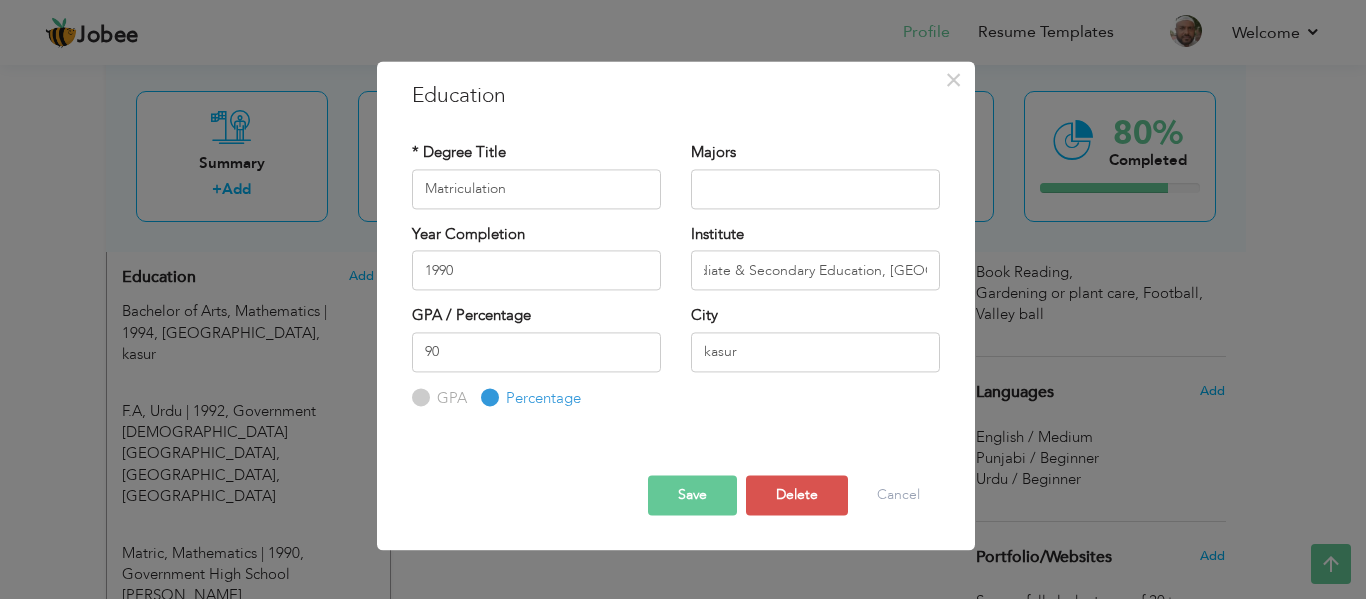 scroll, scrollTop: 0, scrollLeft: 0, axis: both 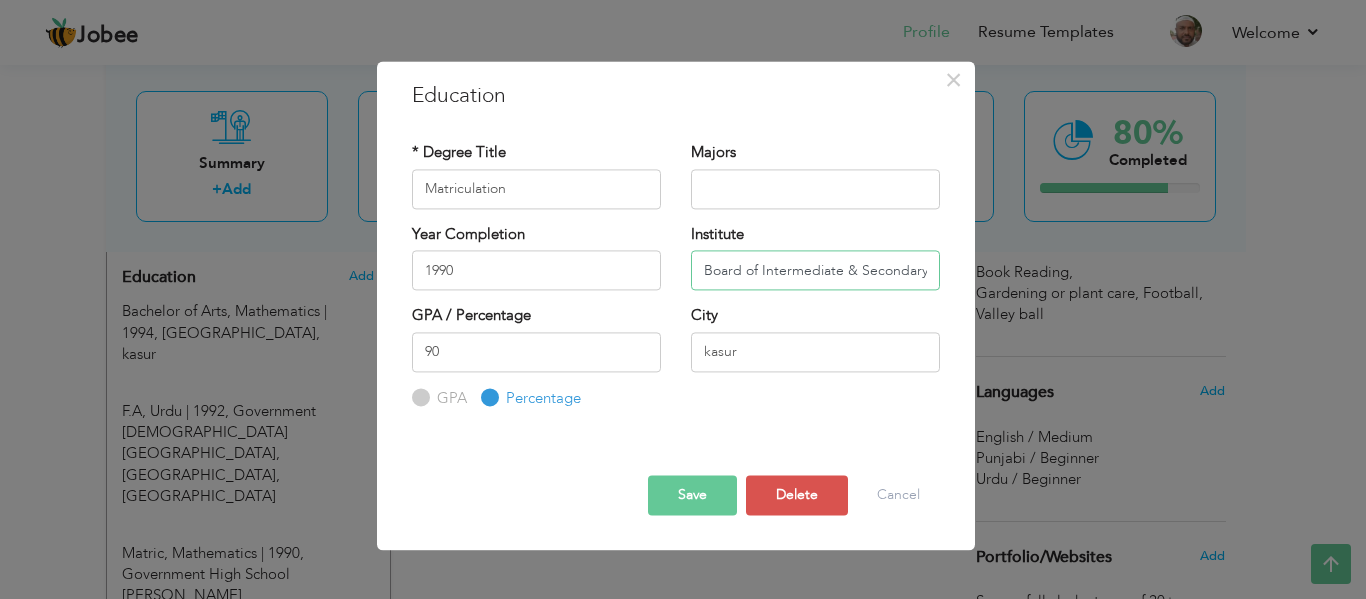 click on "Board of Intermediate & Secondary Education, [GEOGRAPHIC_DATA]" at bounding box center (815, 270) 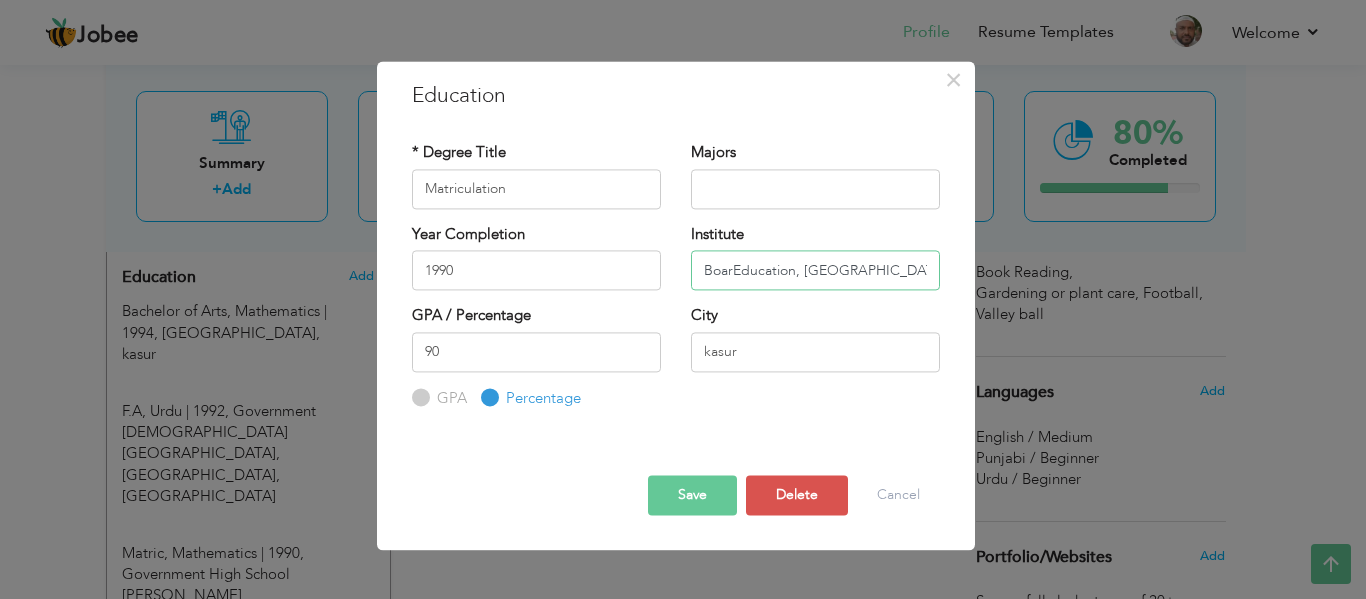 click on "BoarEducation, Lahore" at bounding box center (815, 270) 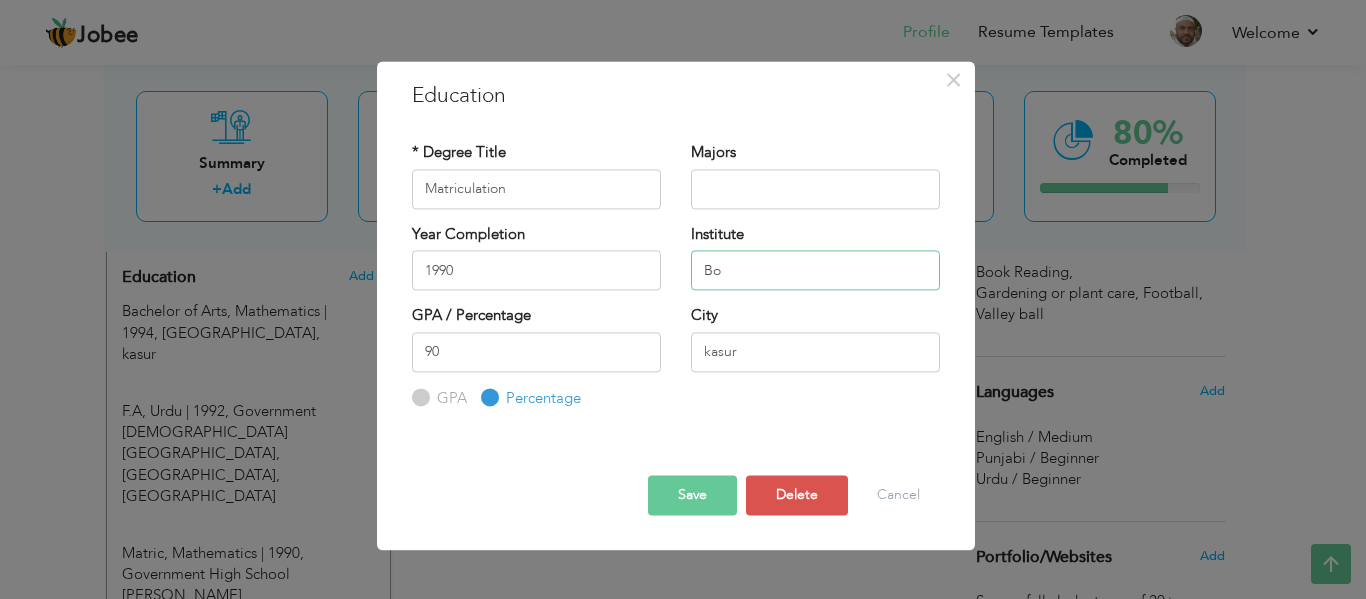 type on "B" 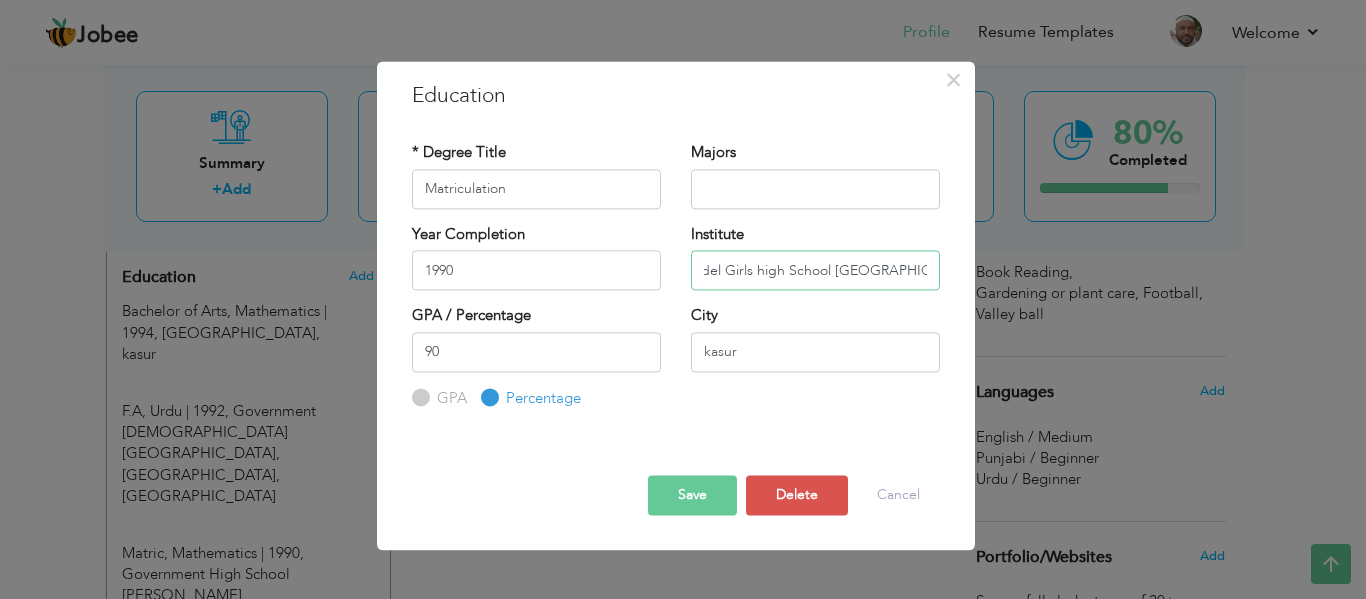 scroll, scrollTop: 0, scrollLeft: 113, axis: horizontal 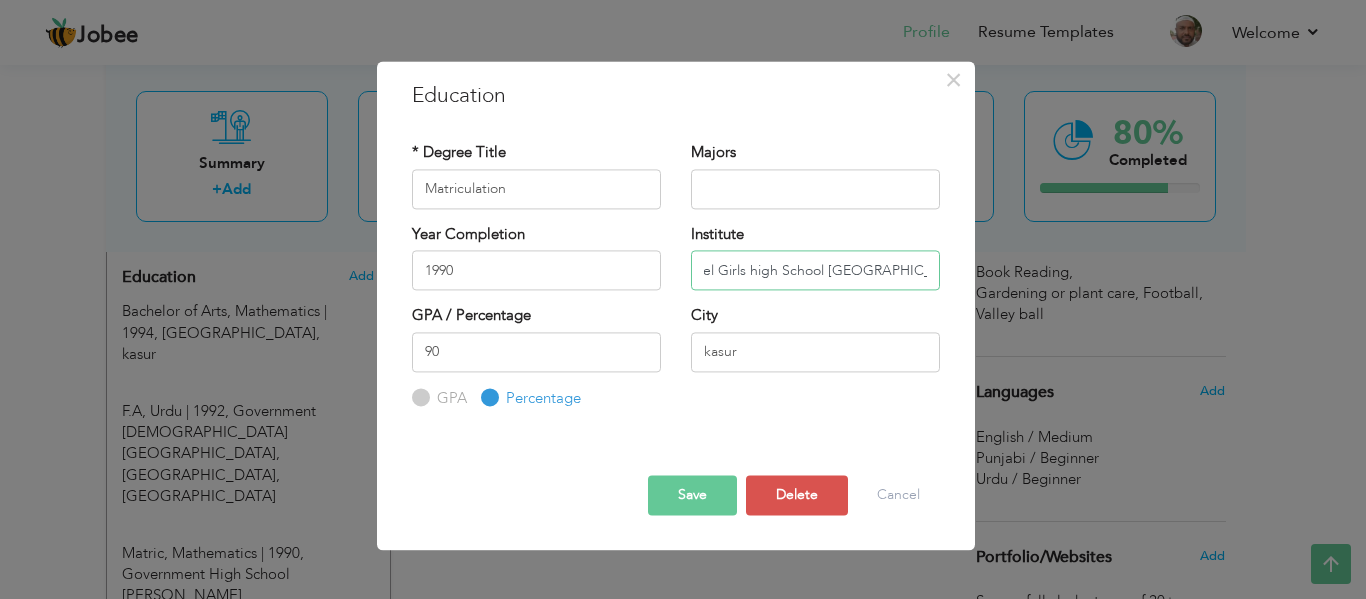click on "Government Model Girls high School Ashiyana Lahore" at bounding box center [815, 270] 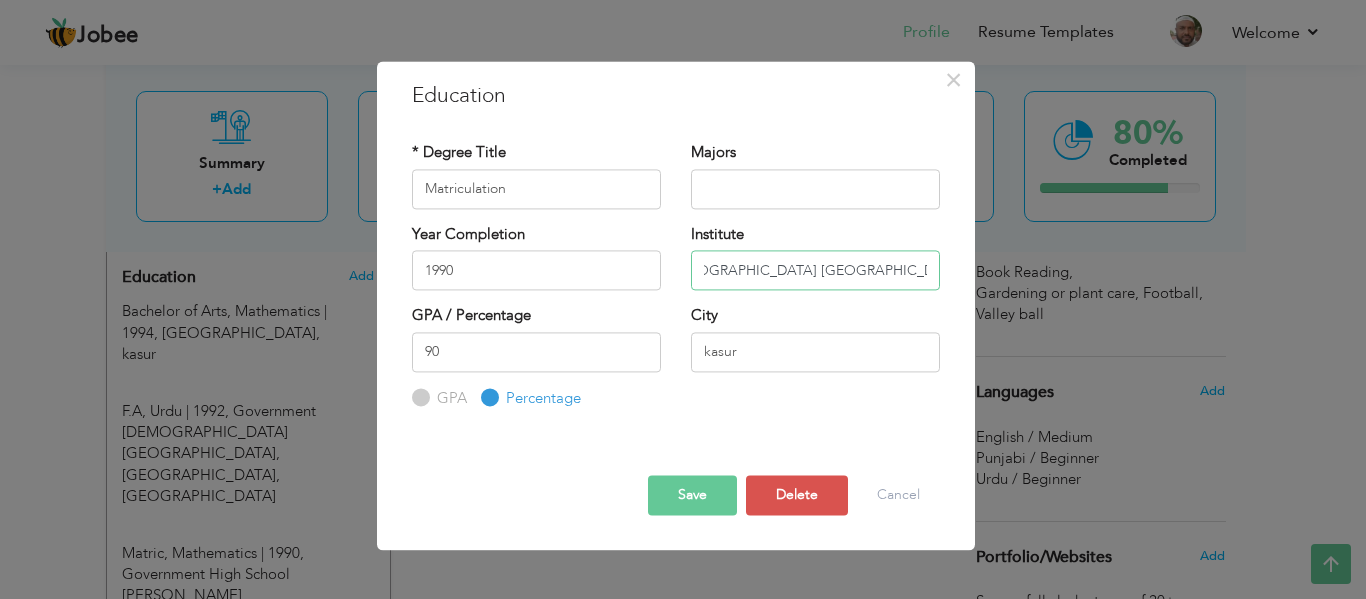 type on "Government Model Girls high School Ashiyana Road Lahore" 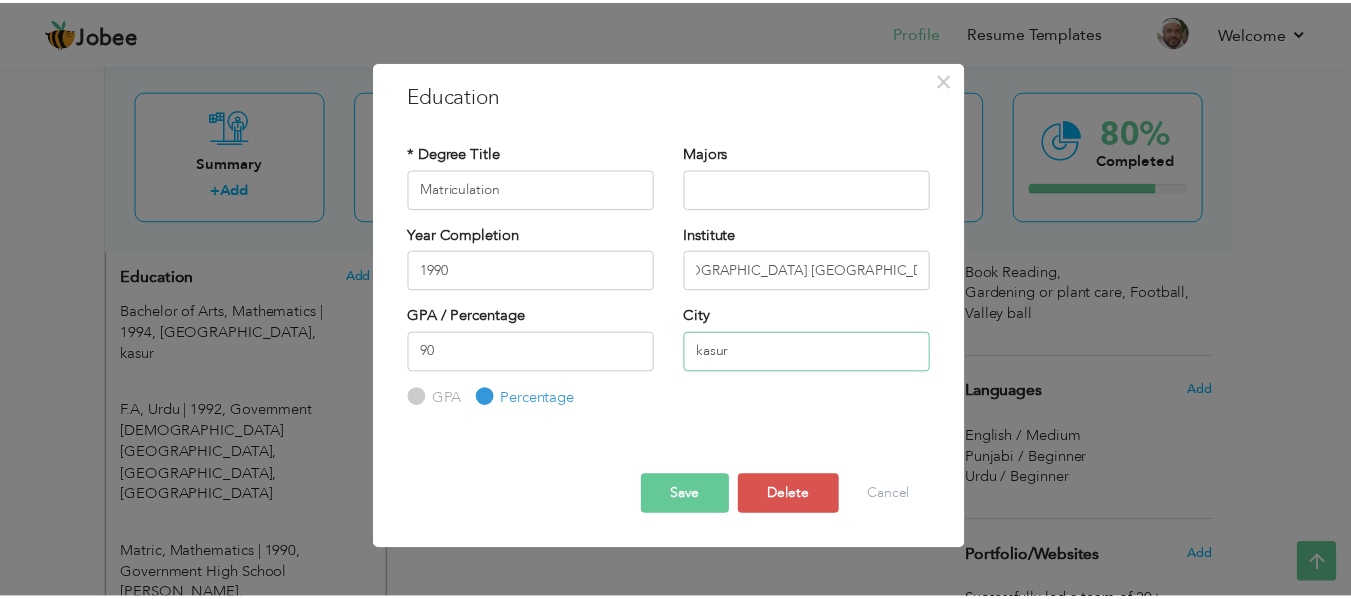 scroll, scrollTop: 0, scrollLeft: 0, axis: both 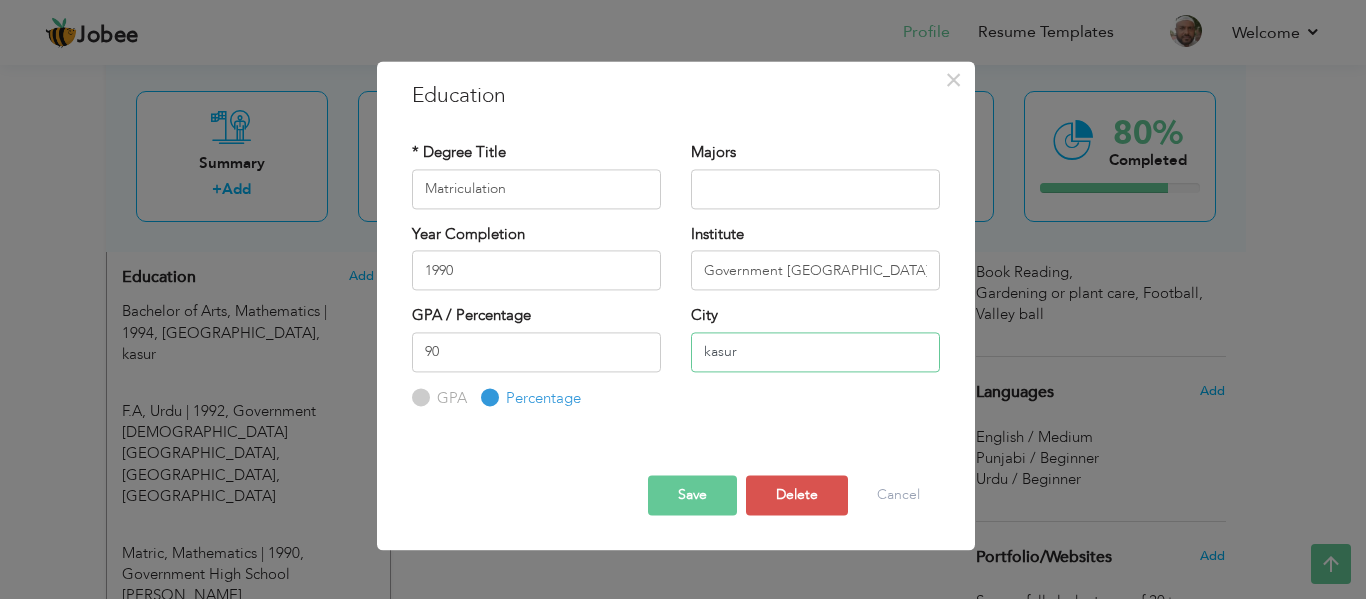 click on "kasur" at bounding box center [815, 352] 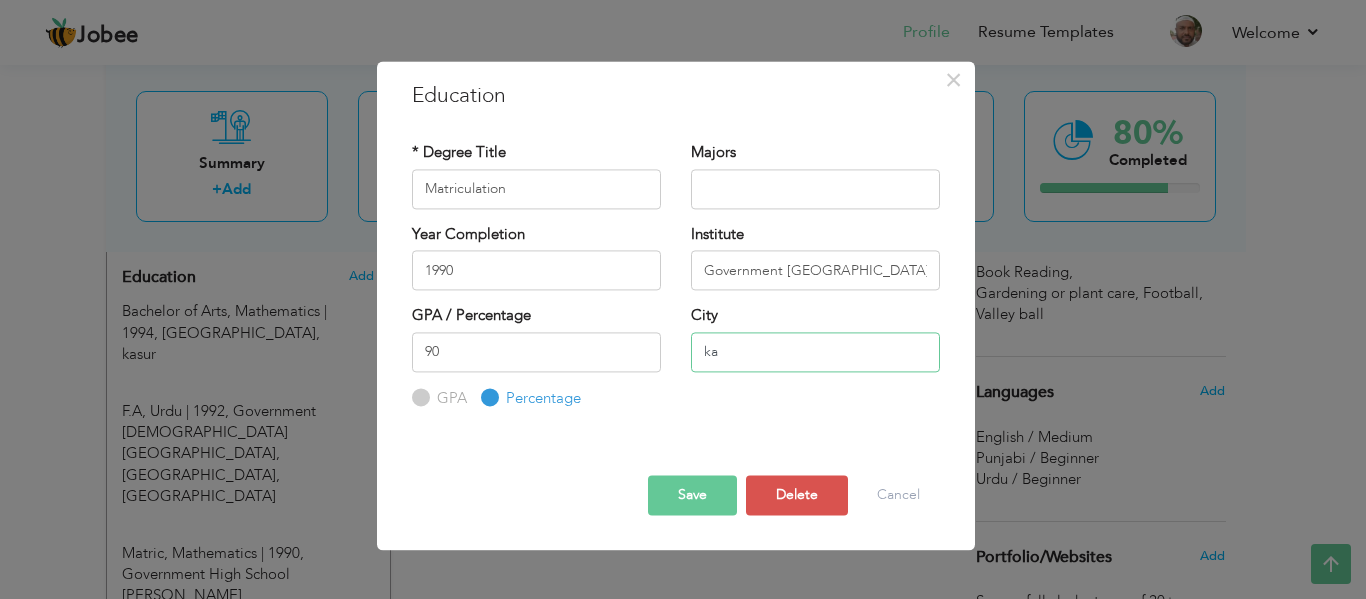 type on "k" 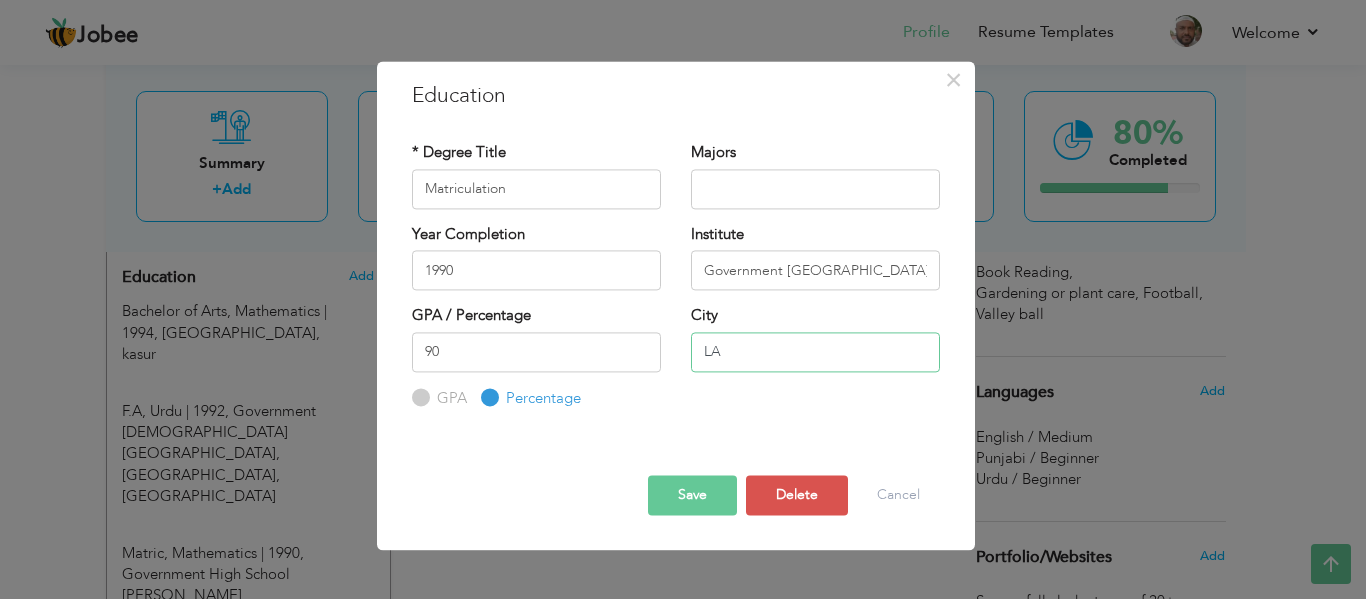 type on "[GEOGRAPHIC_DATA]" 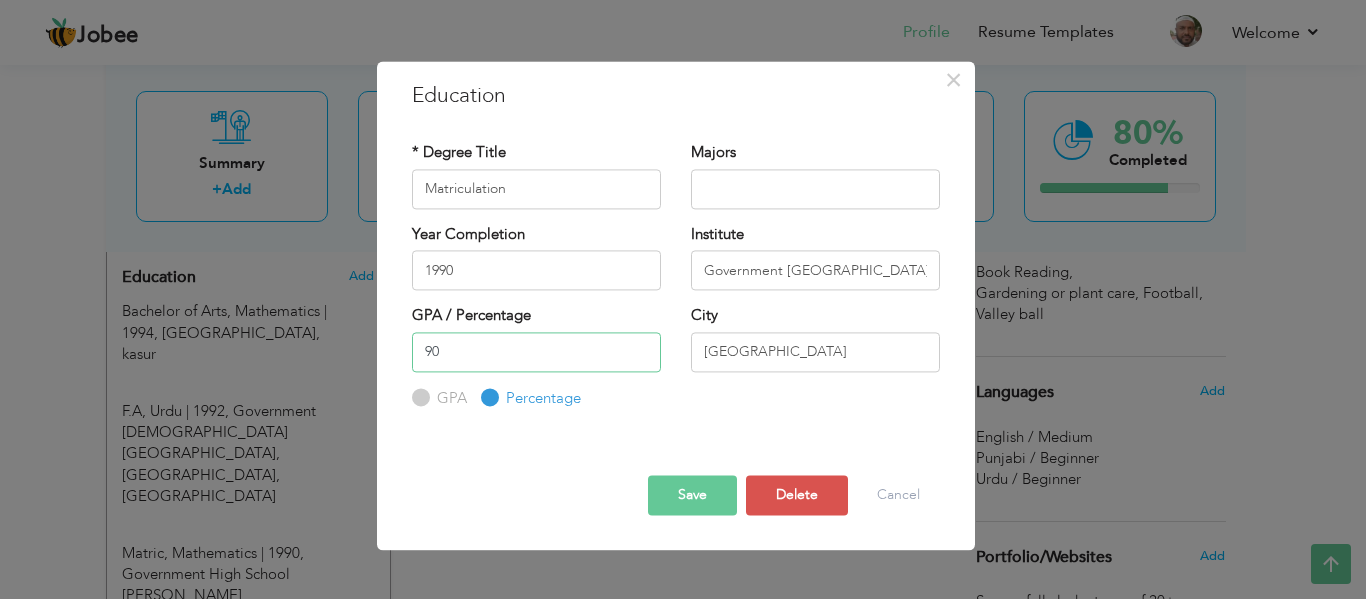 click on "90" at bounding box center (536, 352) 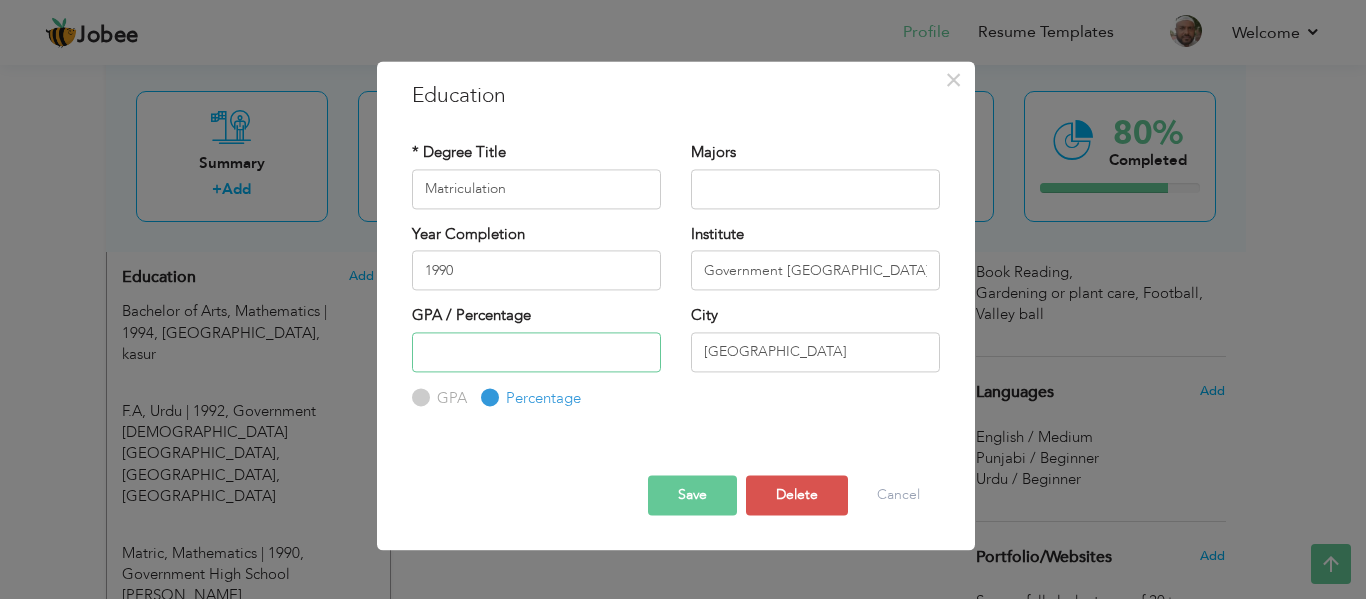 type 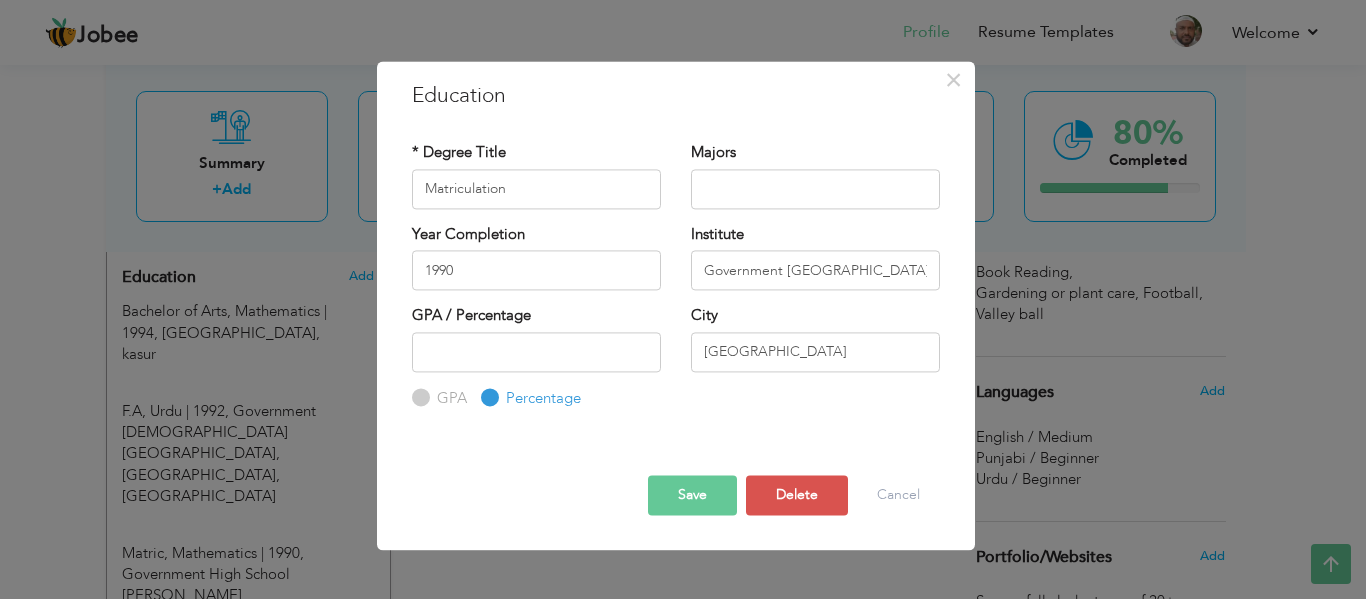 click on "GPA" at bounding box center (449, 398) 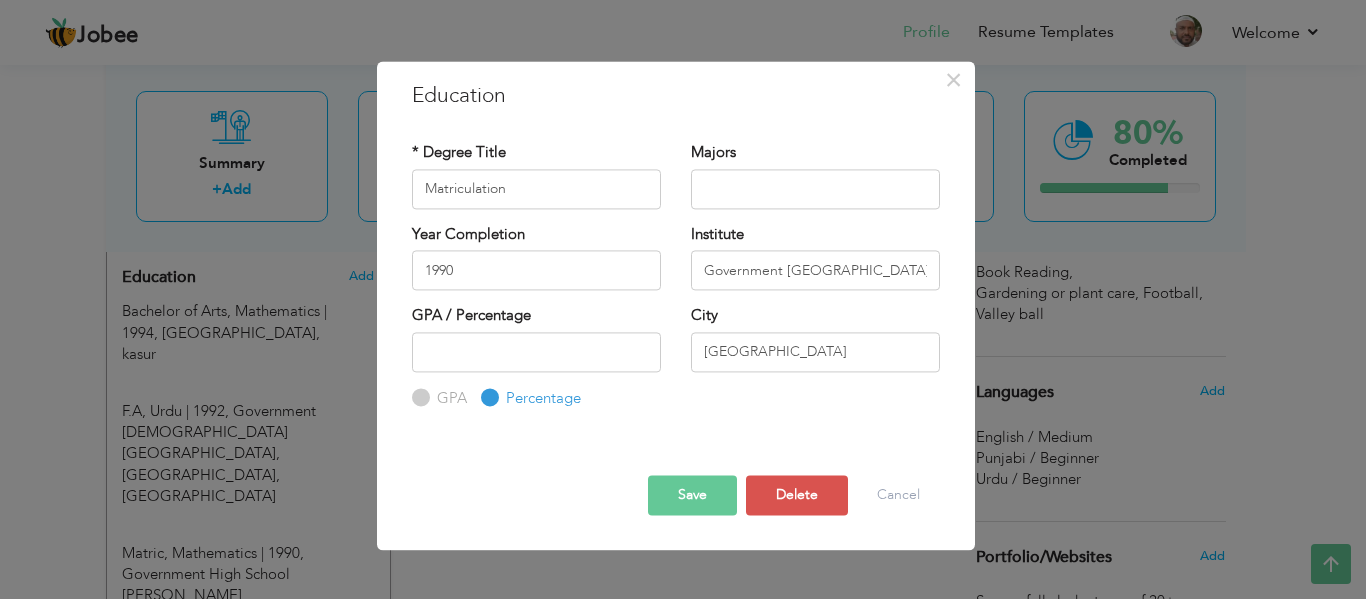 radio on "true" 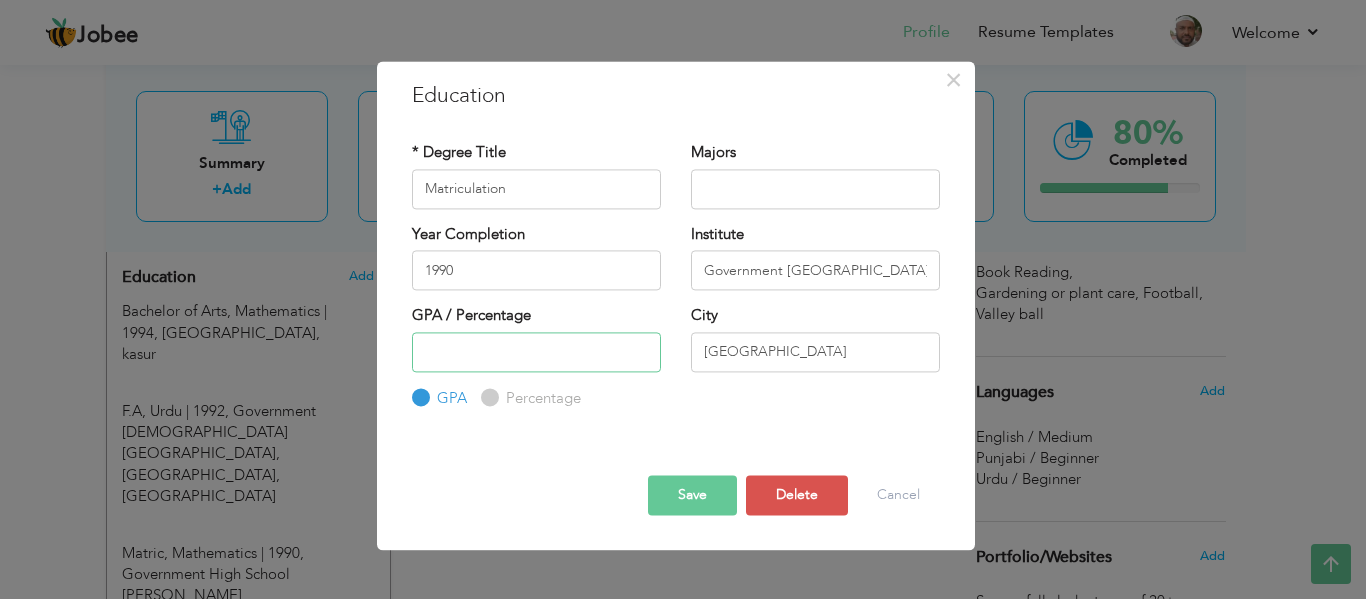 click at bounding box center [536, 352] 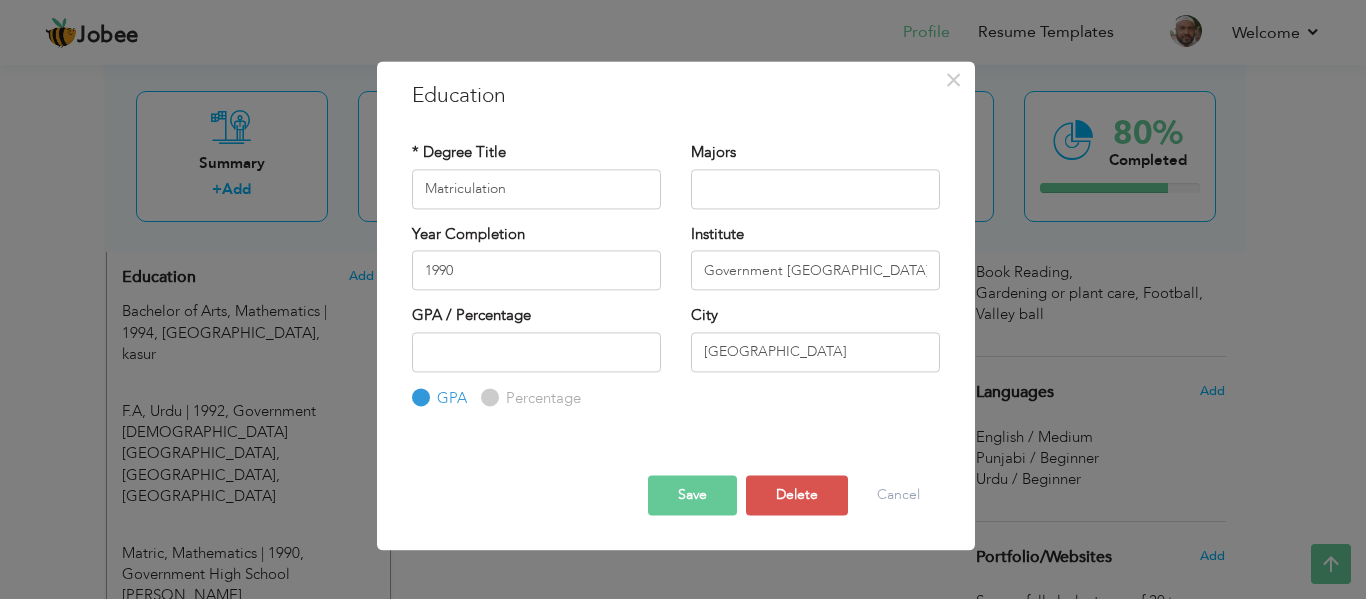 click on "Percentage" at bounding box center [541, 398] 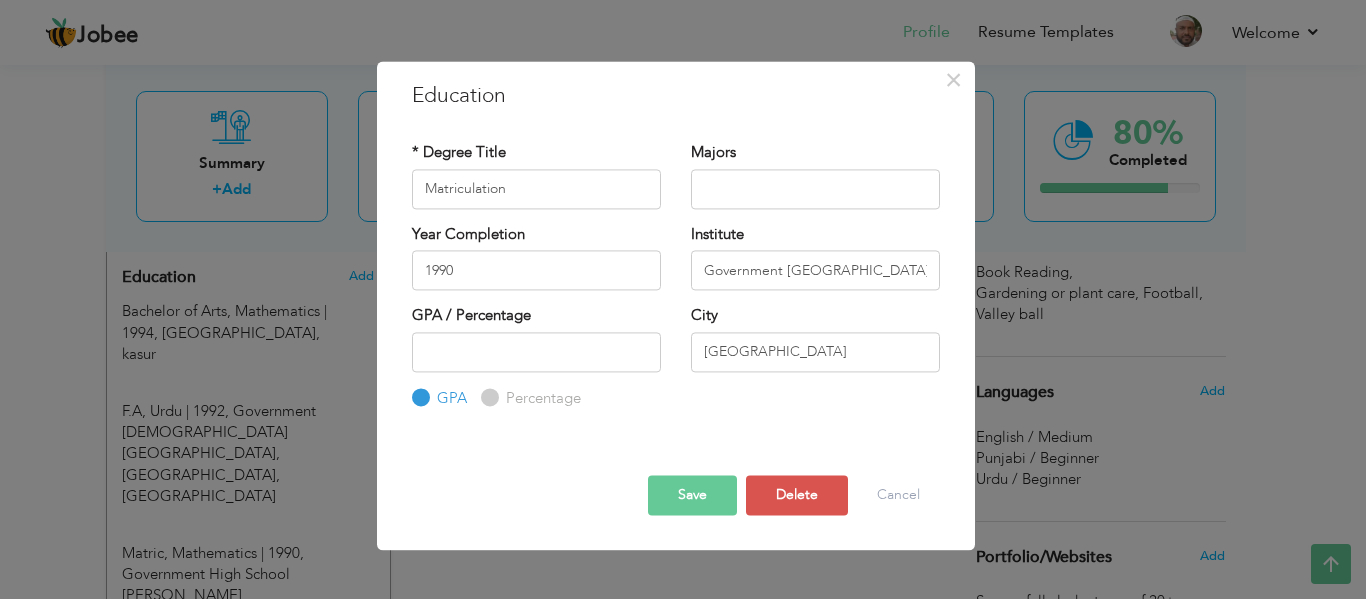 click on "Percentage" at bounding box center (487, 397) 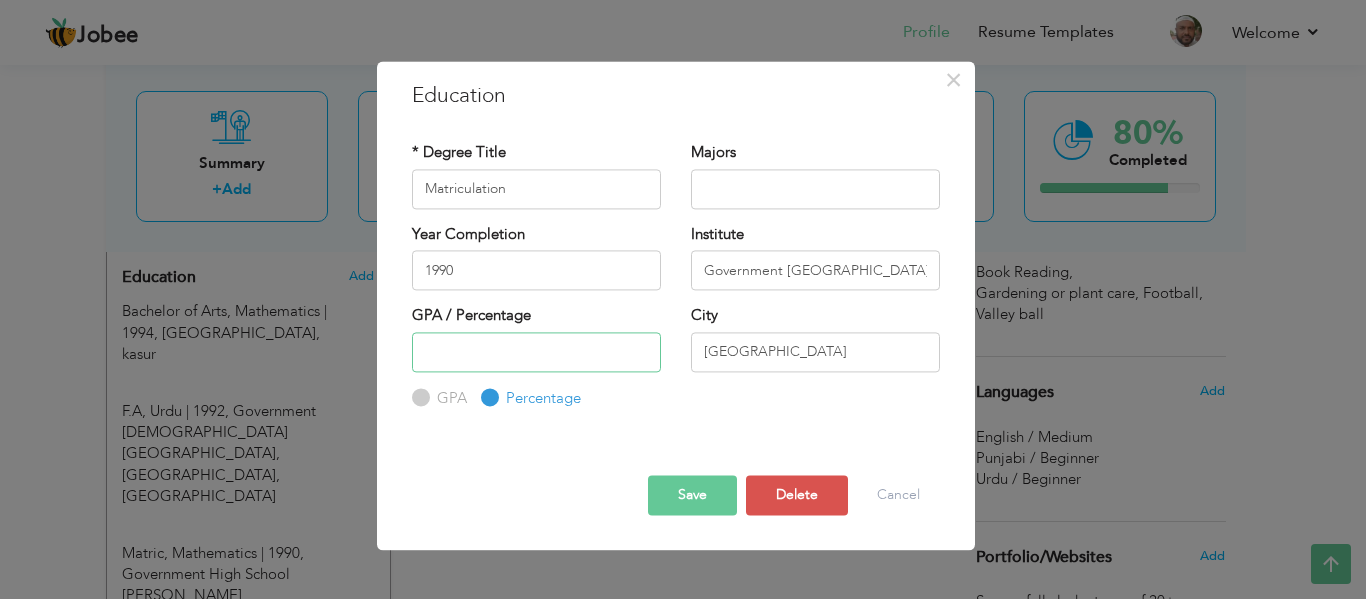 click at bounding box center (536, 352) 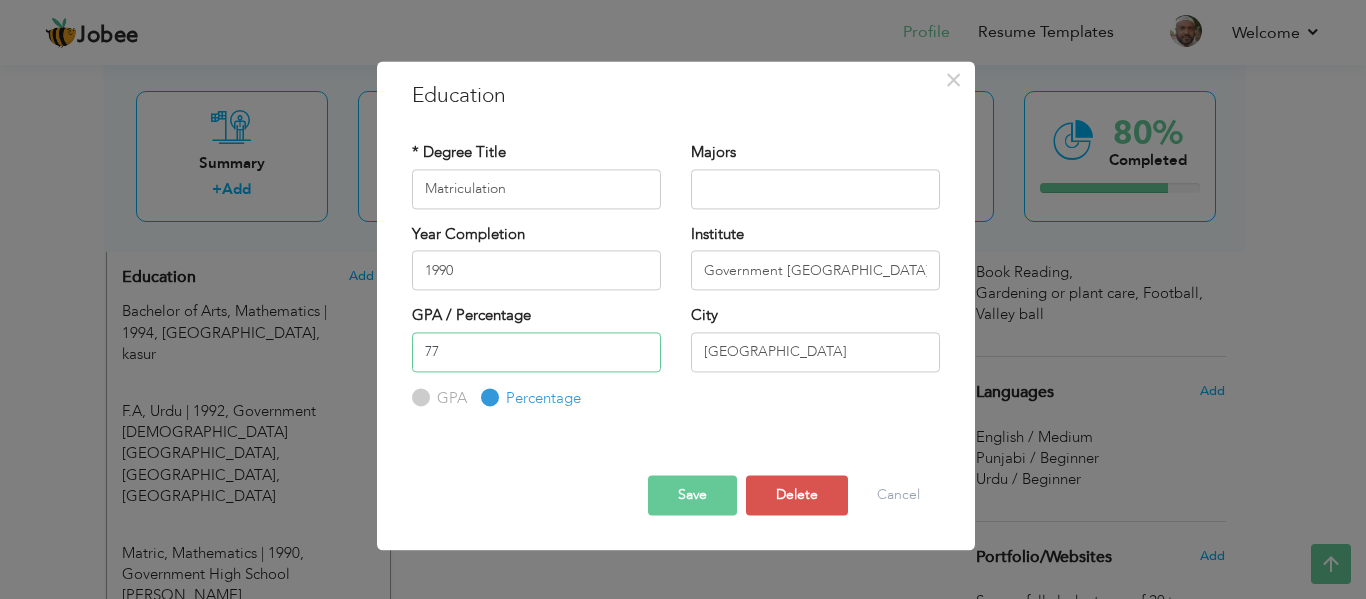 type on "77" 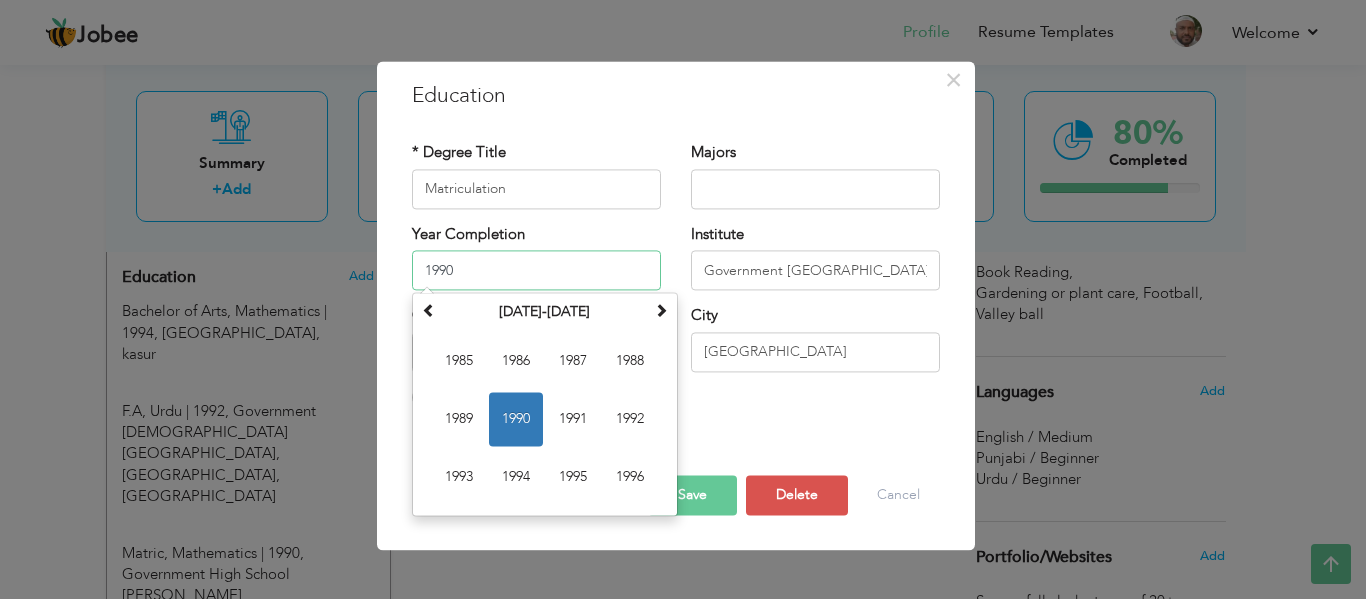 click on "1990" at bounding box center [536, 270] 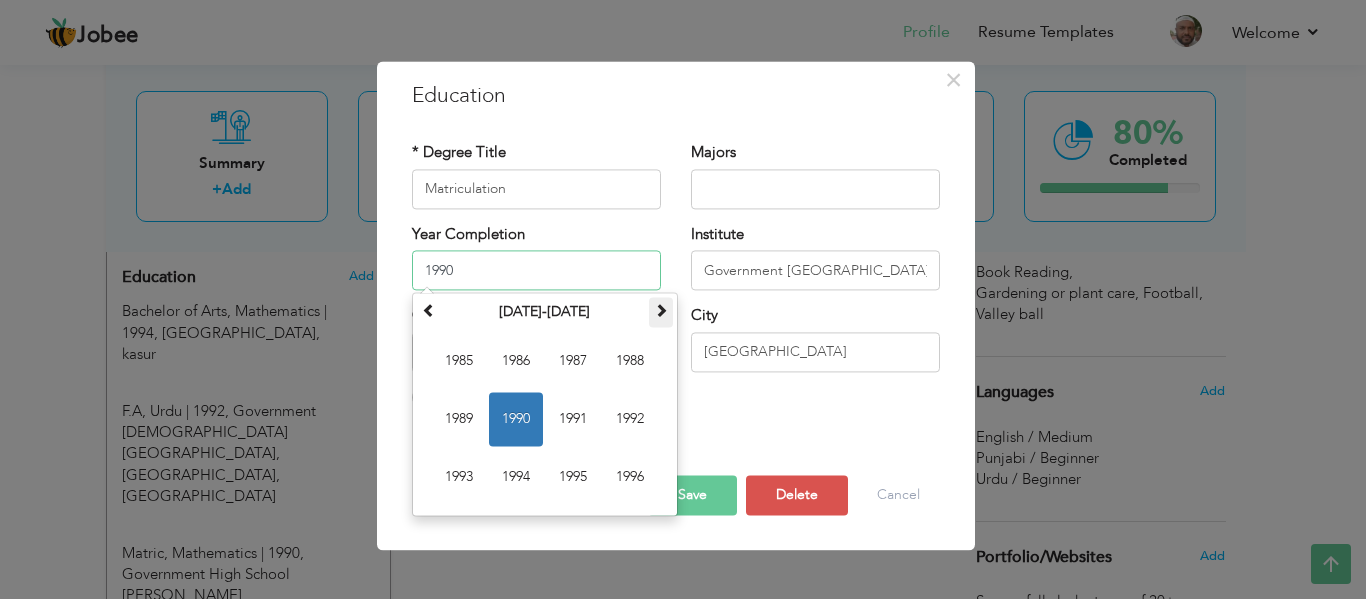 click at bounding box center [661, 310] 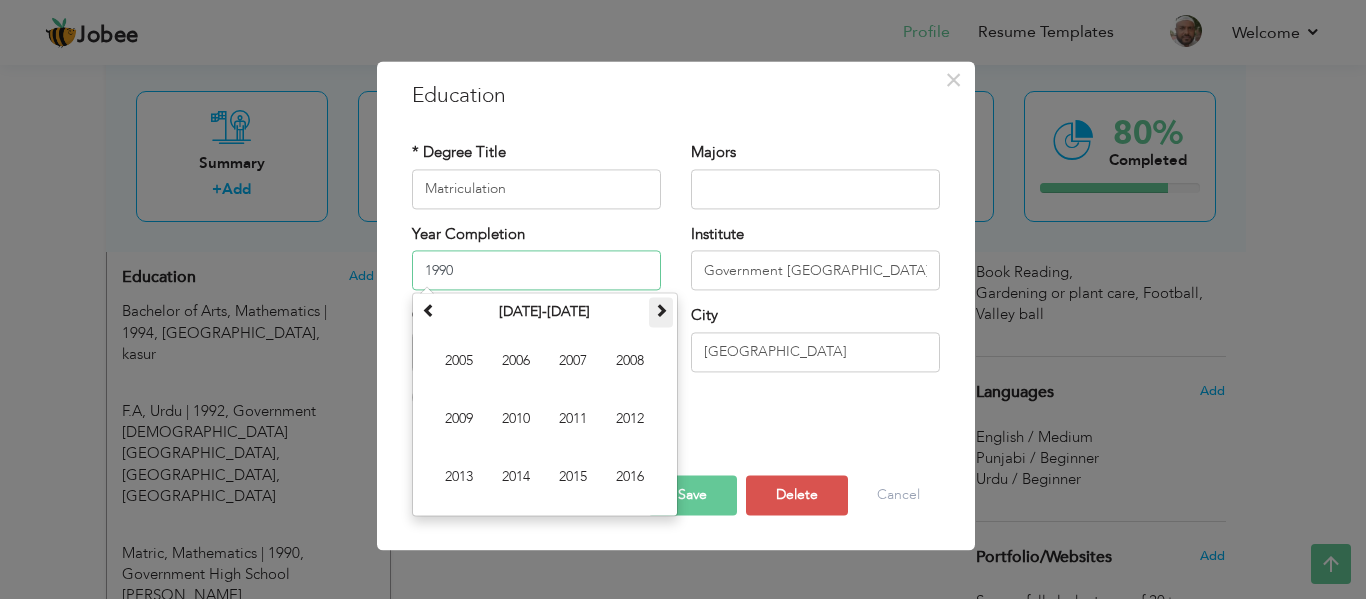 click at bounding box center [661, 310] 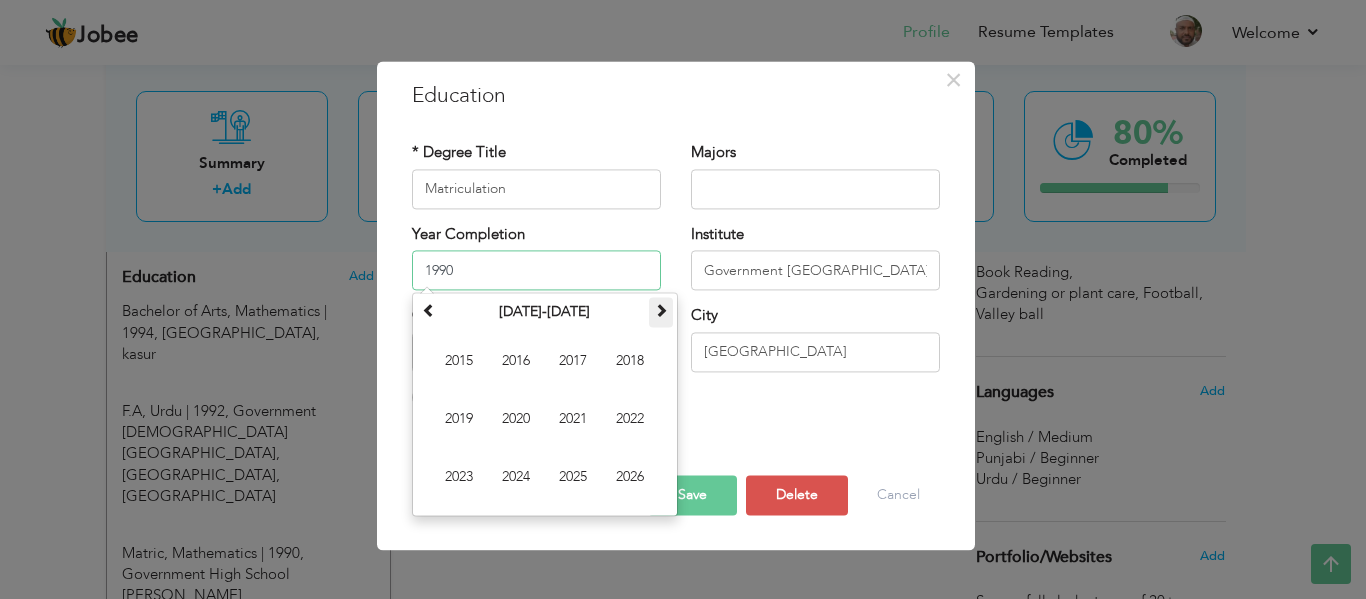 click at bounding box center [661, 310] 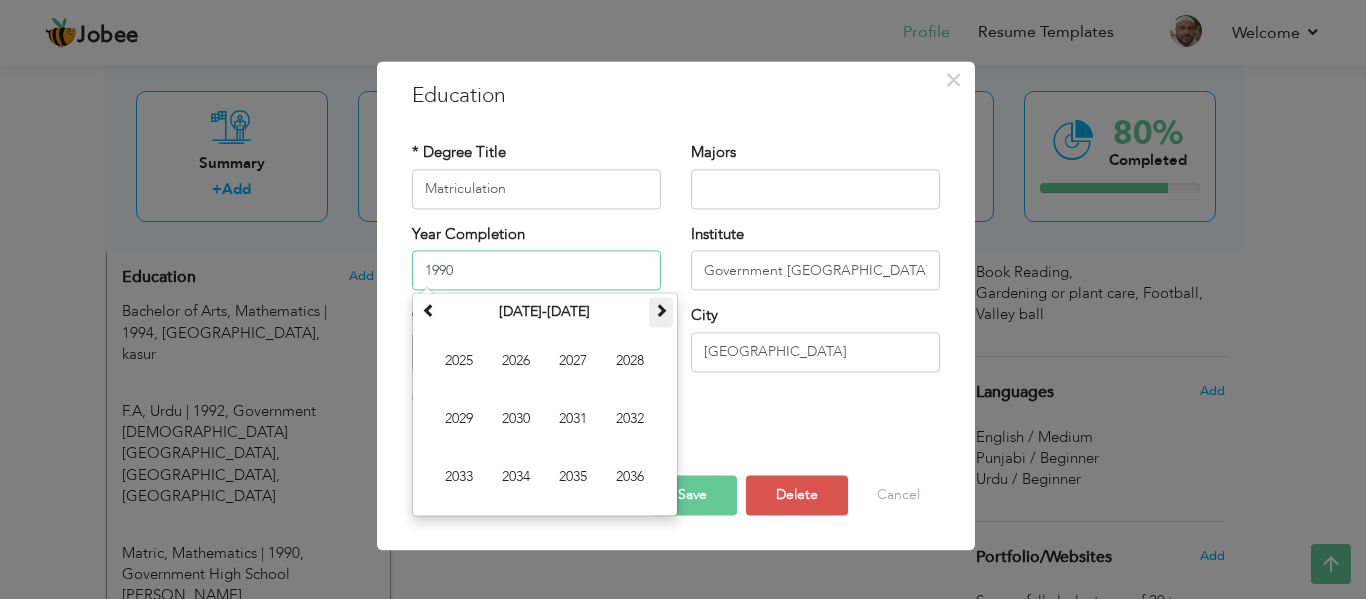 click at bounding box center (661, 310) 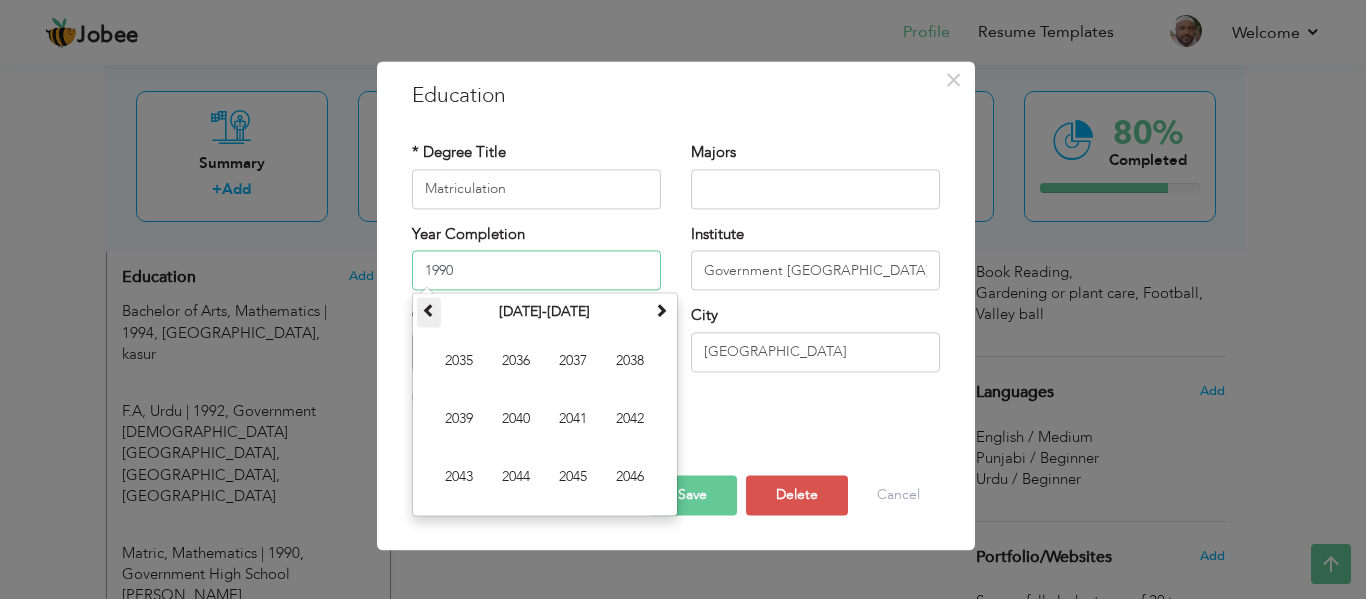 click at bounding box center (429, 310) 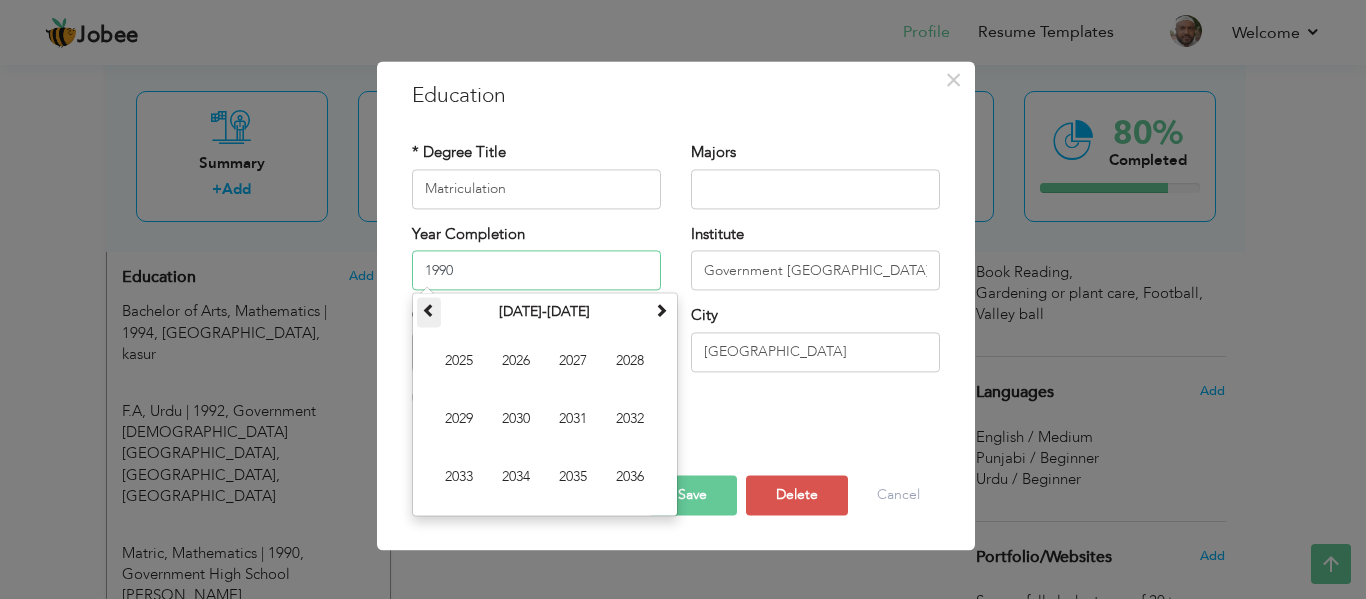 click at bounding box center (429, 310) 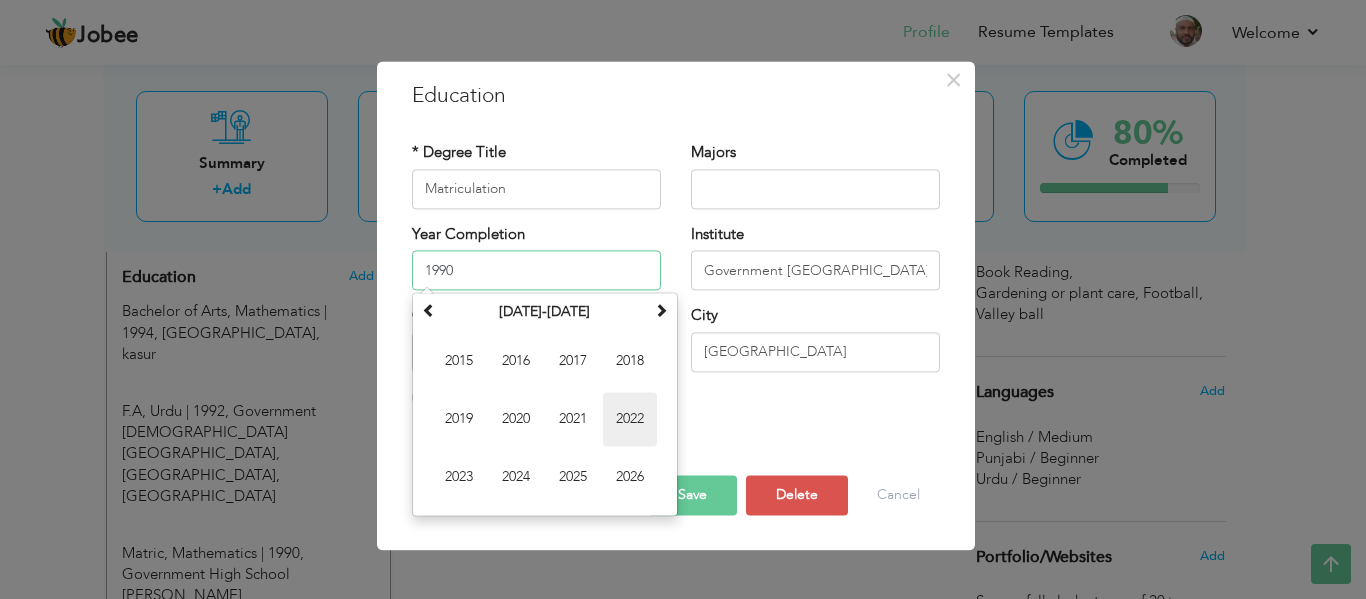 click on "2022" at bounding box center (630, 419) 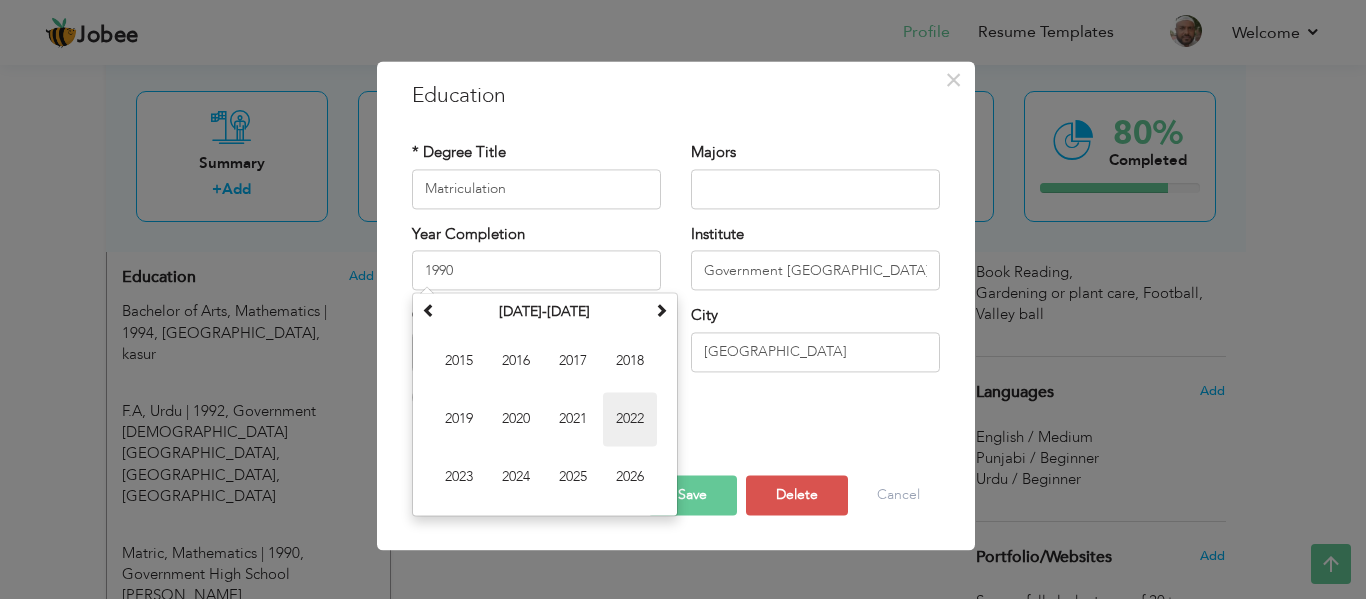 type on "2022" 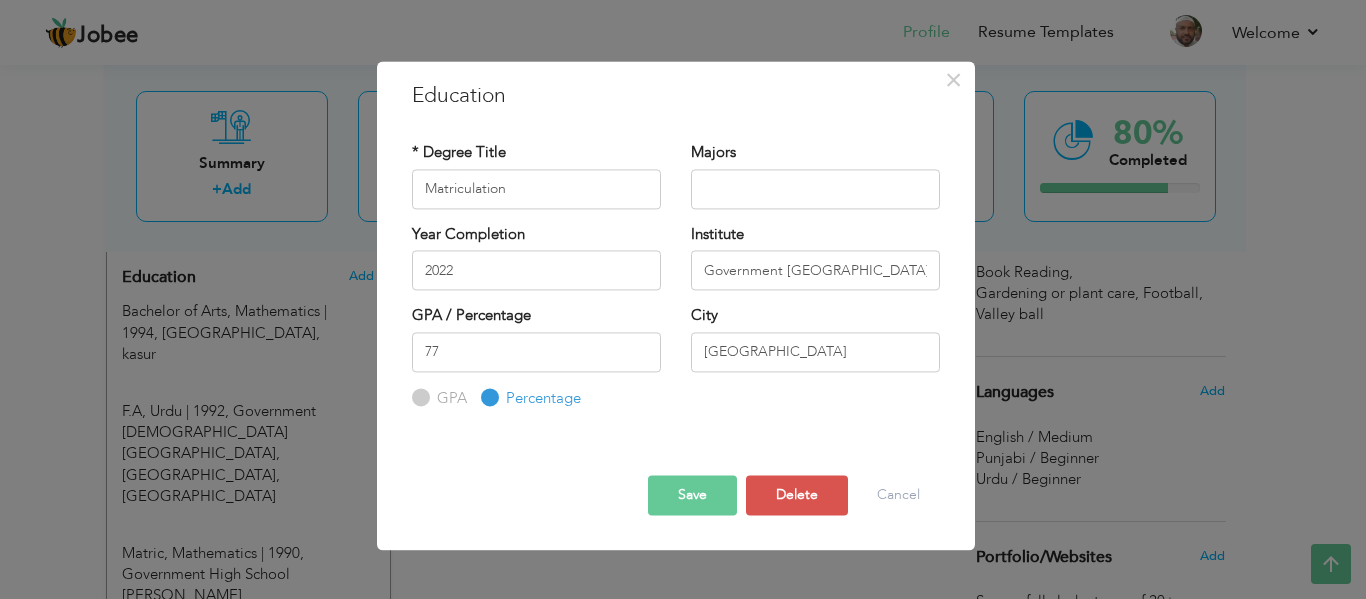 click on "Save" at bounding box center [692, 496] 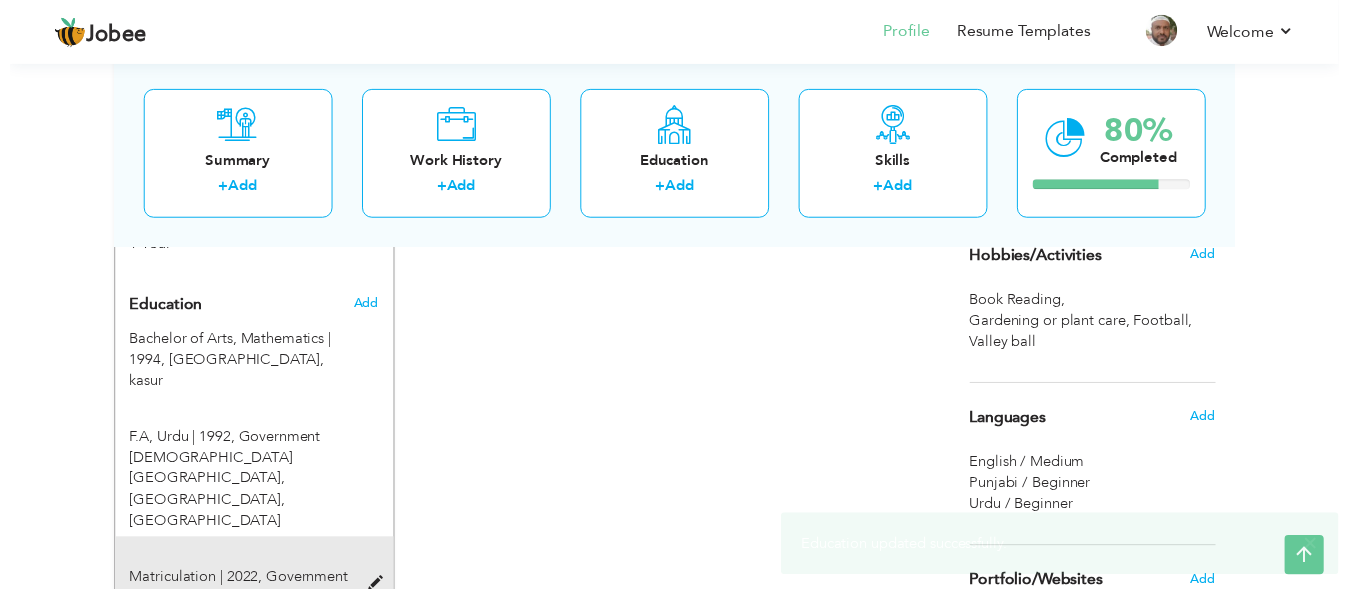 scroll, scrollTop: 811, scrollLeft: 0, axis: vertical 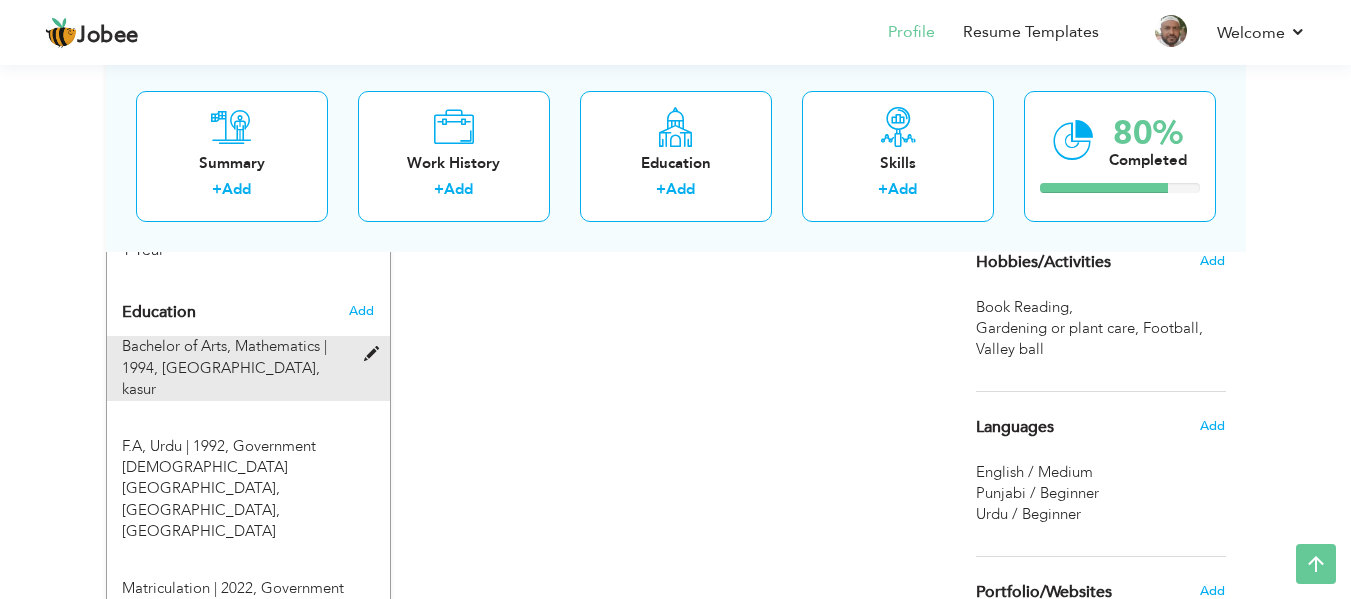 click at bounding box center (376, 354) 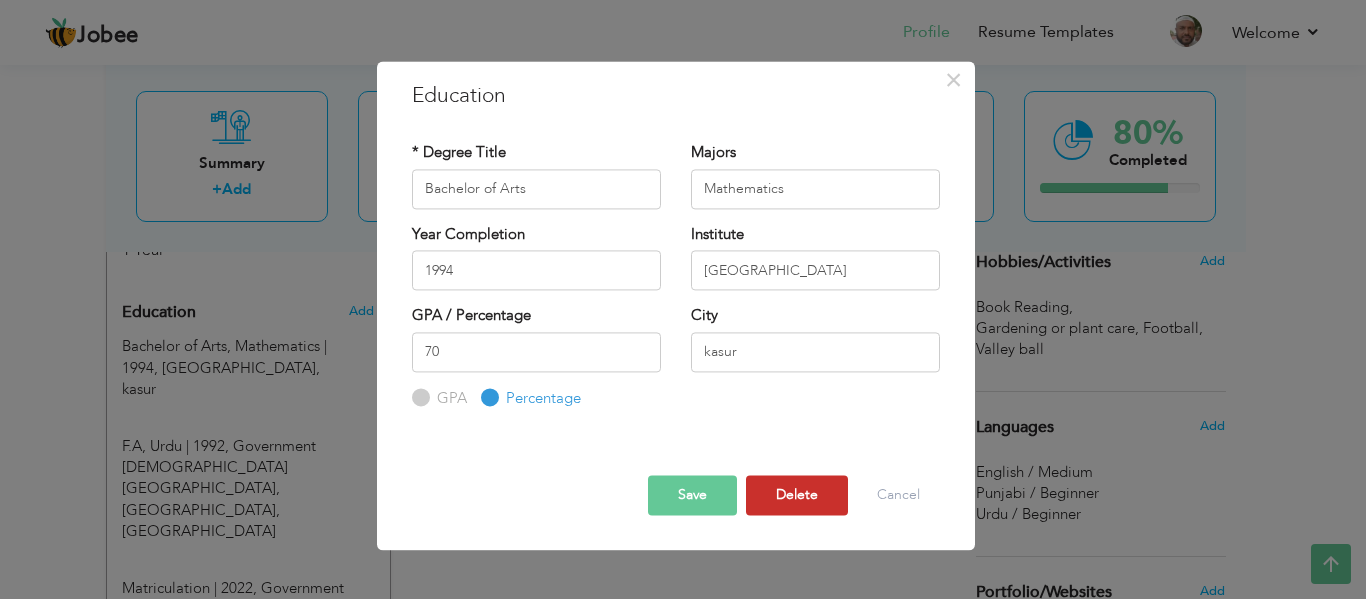 click on "Delete" at bounding box center (797, 496) 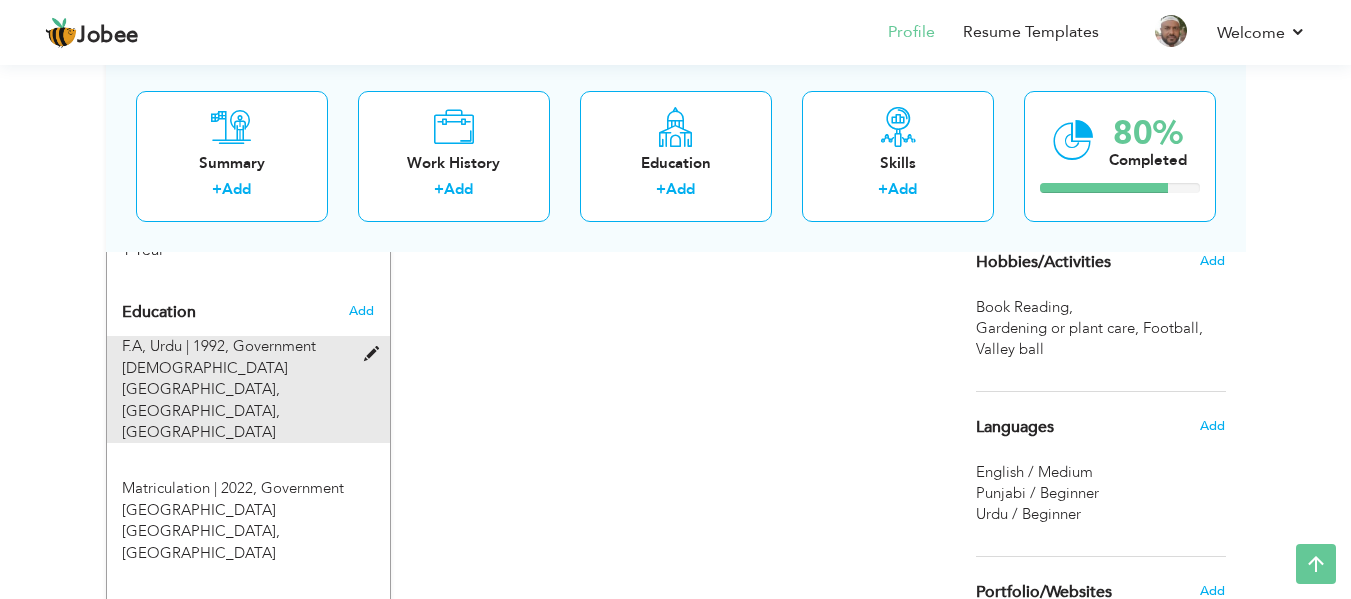 click on "F.A,  Urdu  |  1992,
Government Islamia Degree College, Kasur, Lahore" at bounding box center (236, 389) 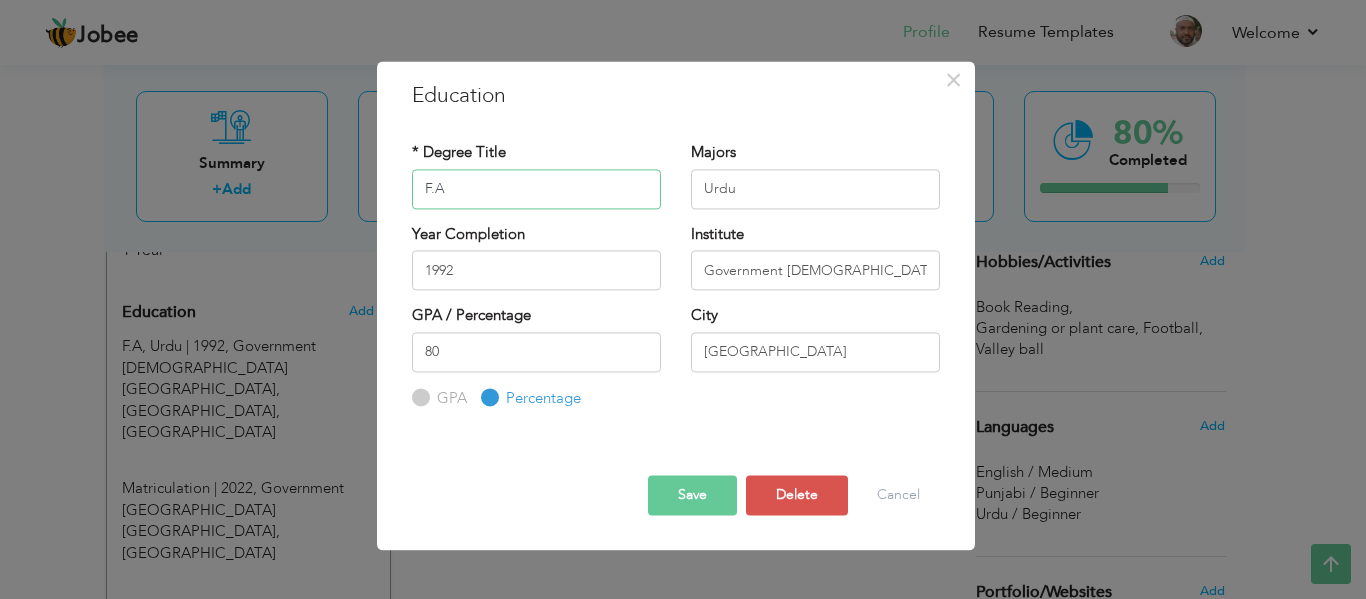 click on "F.A" at bounding box center [536, 189] 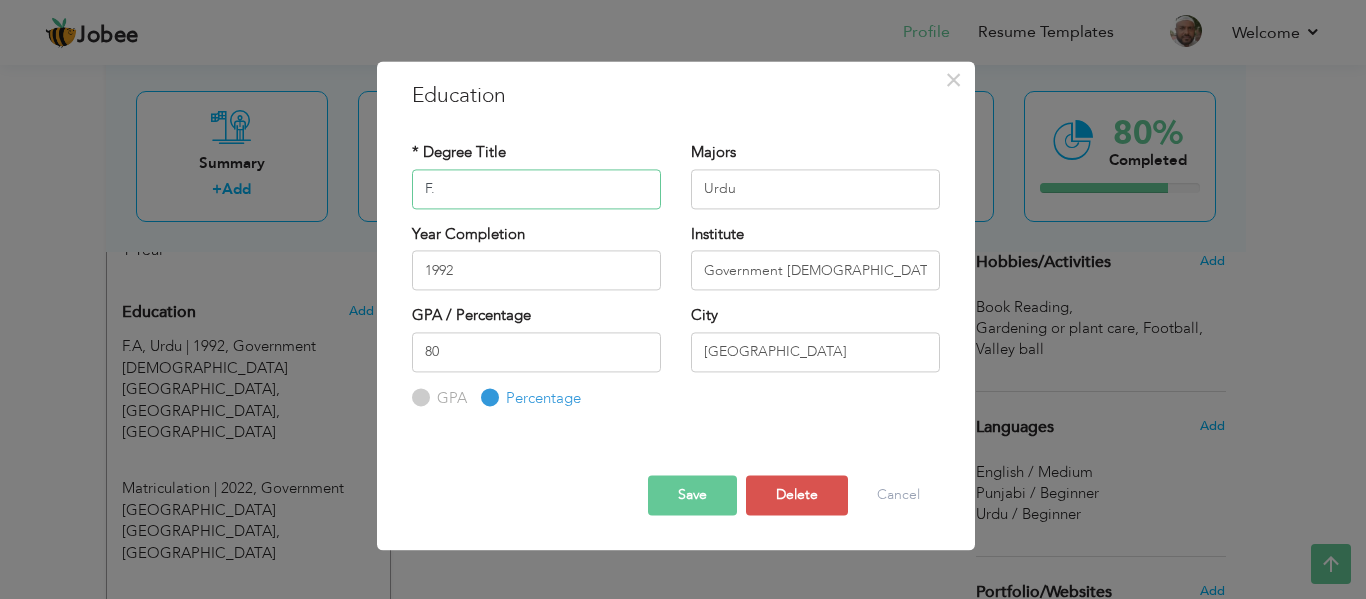 type on "F" 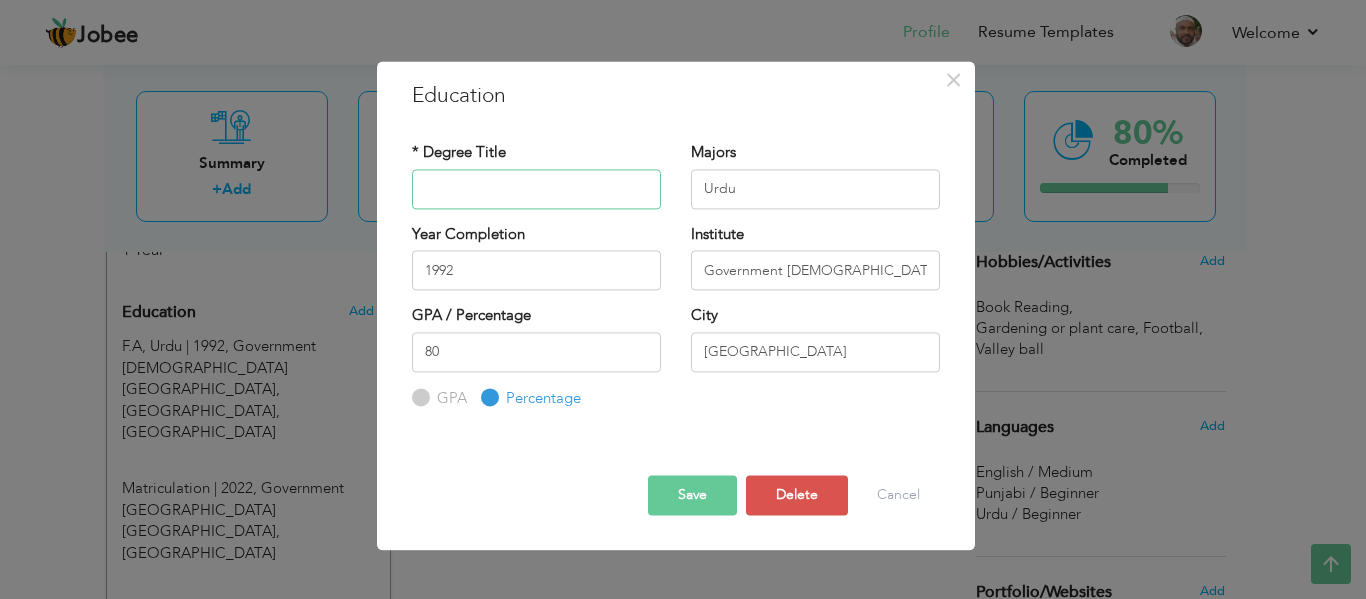 type 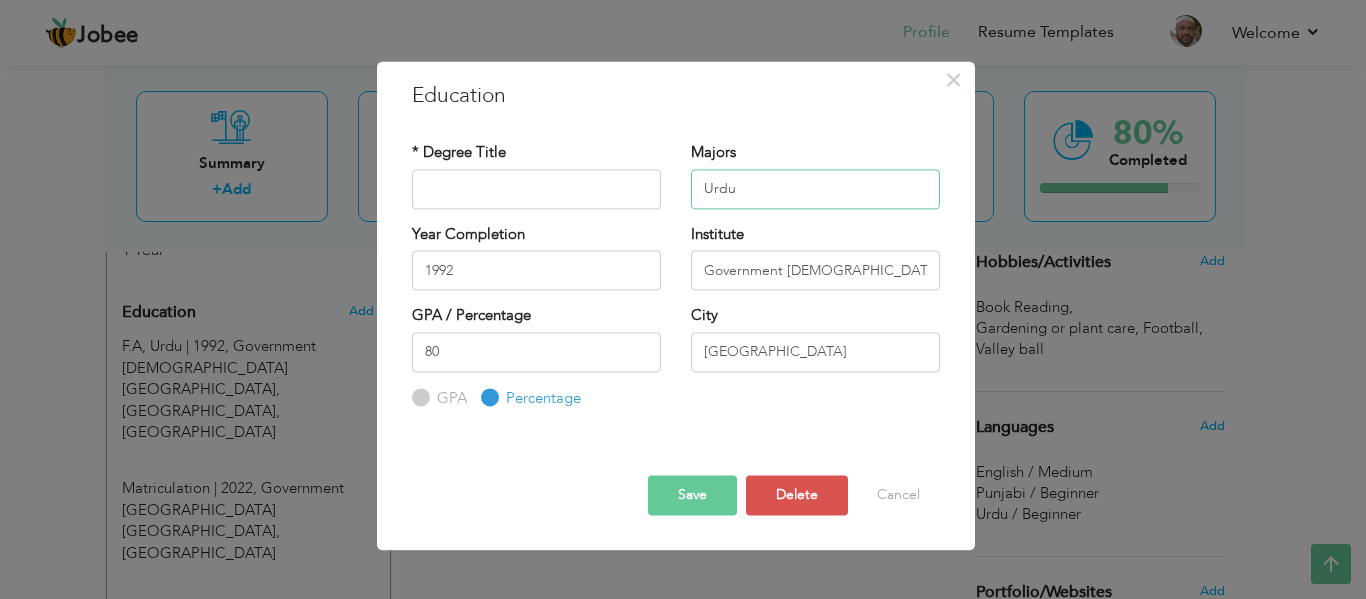 click on "Urdu" at bounding box center (815, 189) 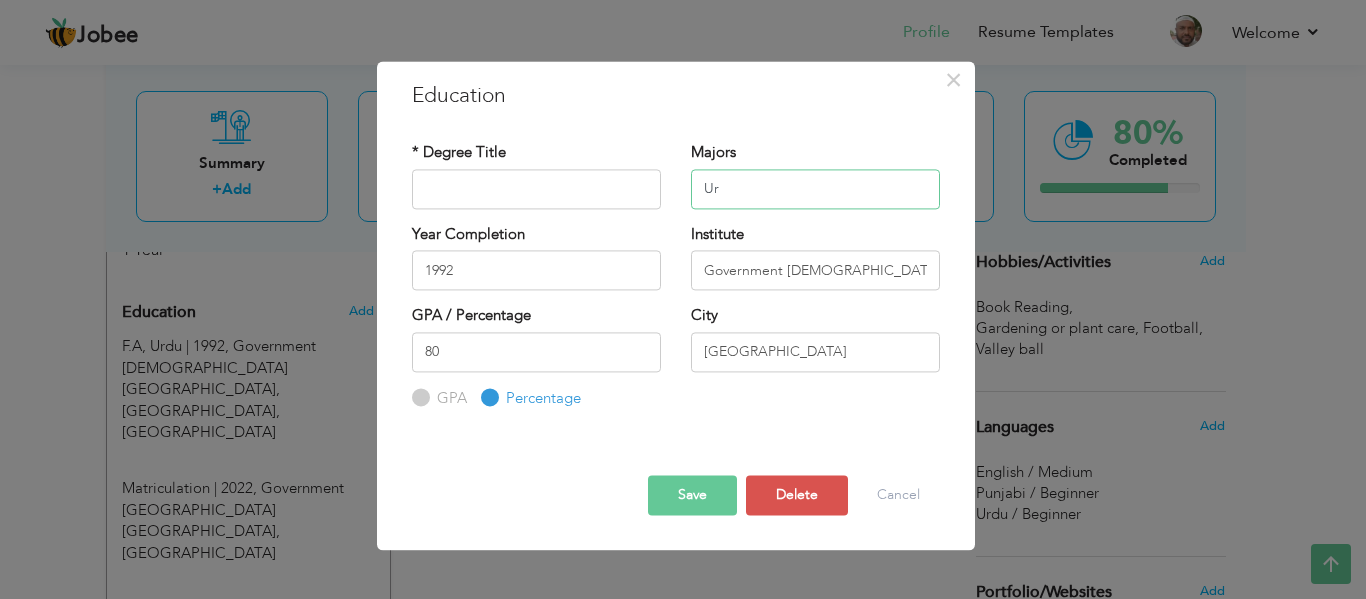 type on "U" 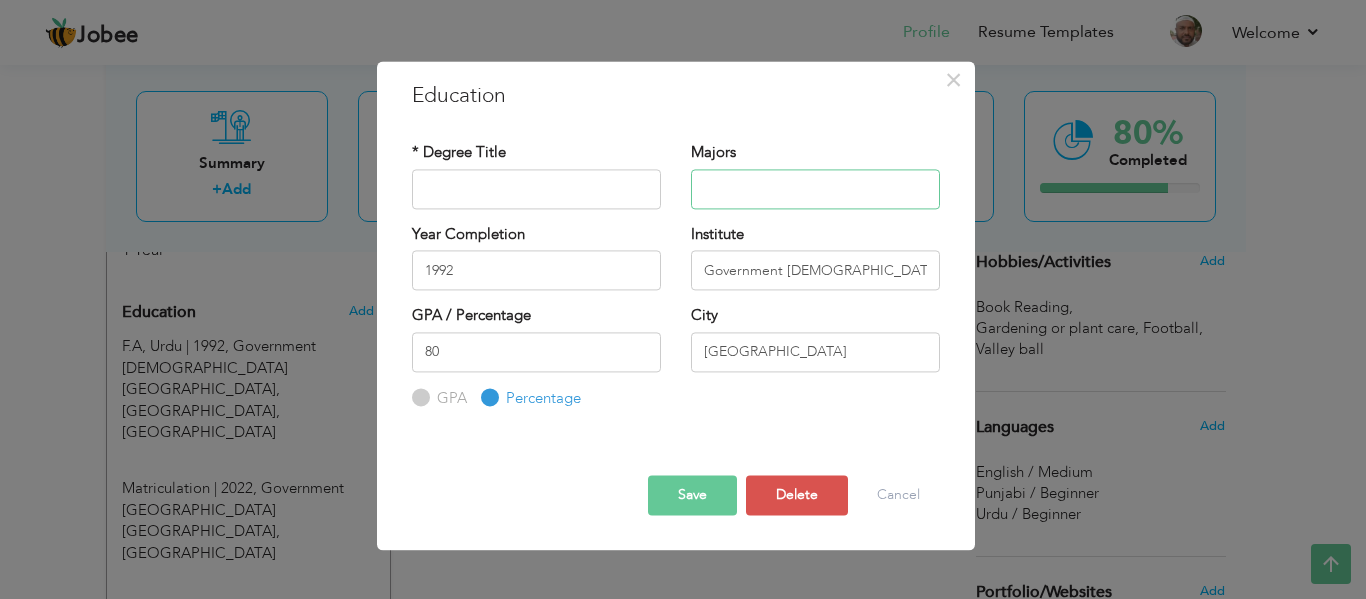 type 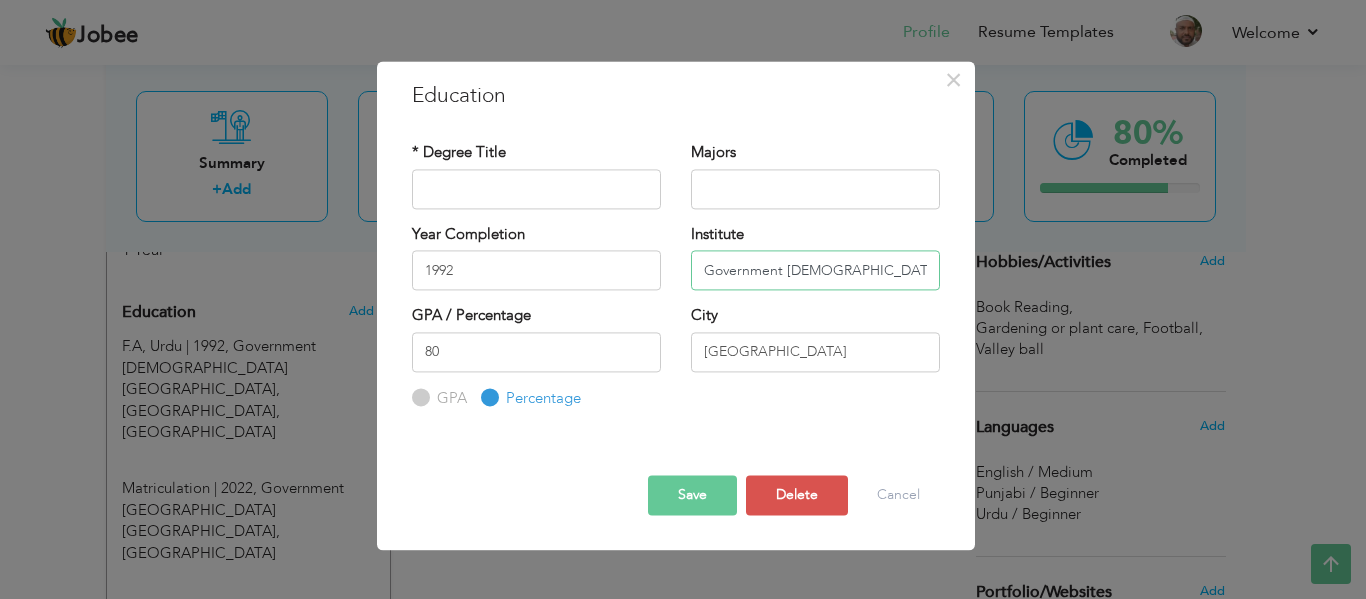 click on "Government Islamia Degree College, Kasur" at bounding box center (815, 270) 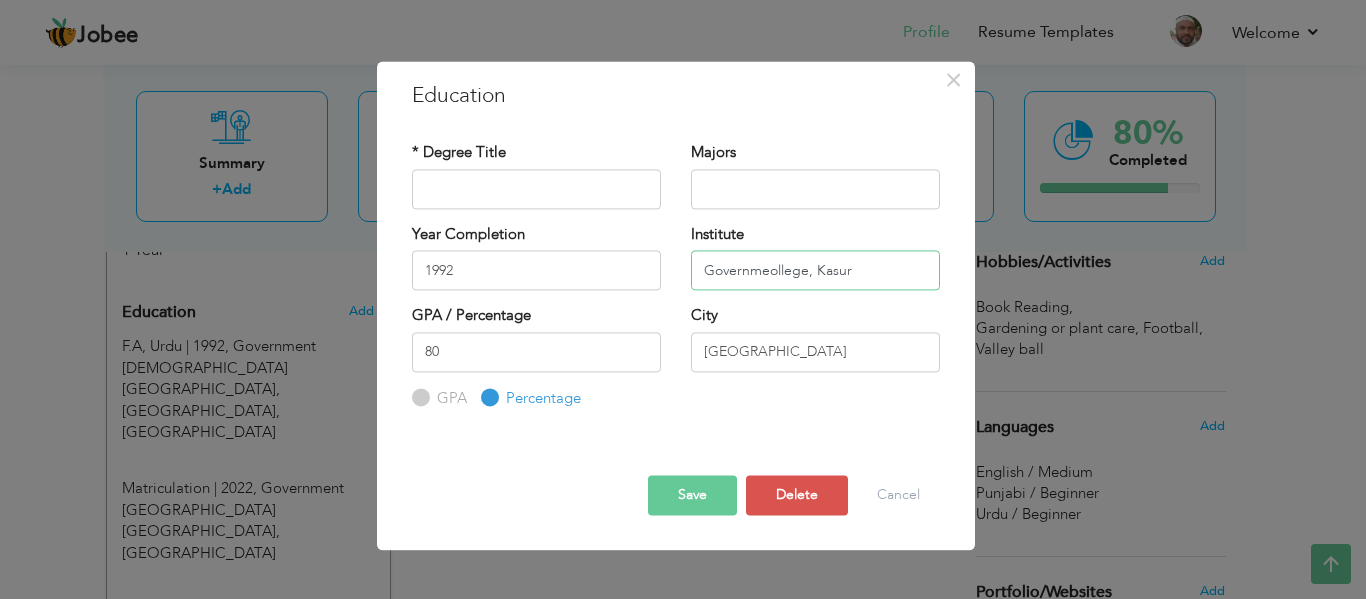 click on "Governmeollege, Kasur" at bounding box center (815, 270) 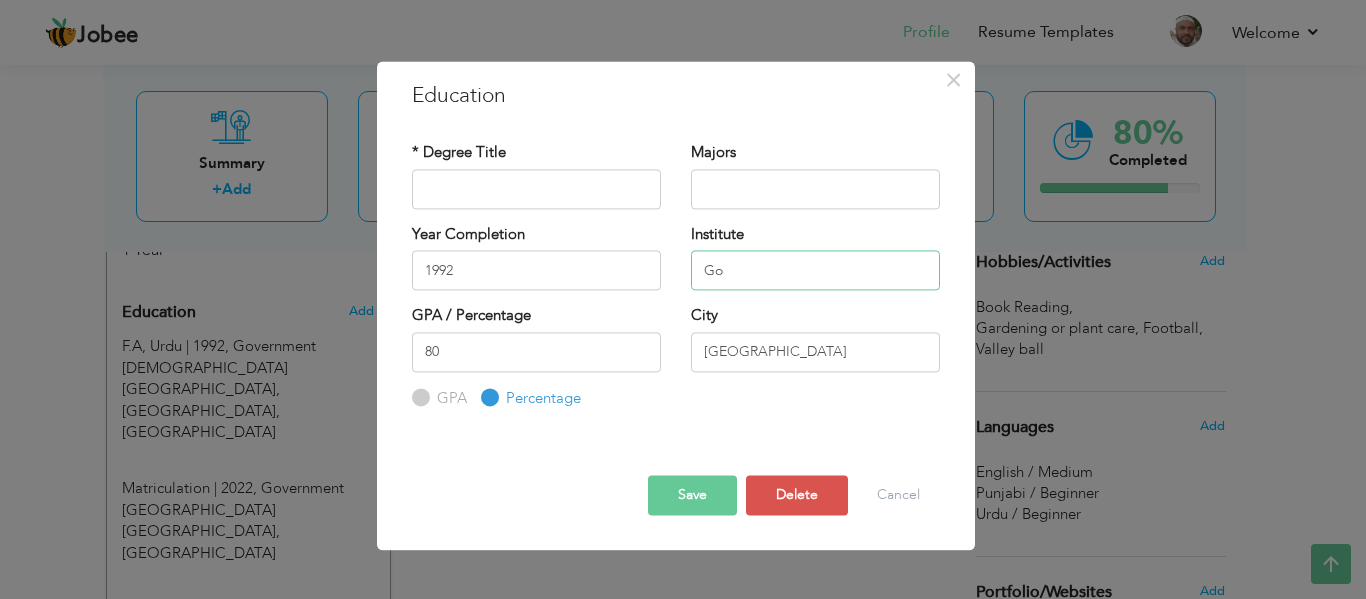 type on "G" 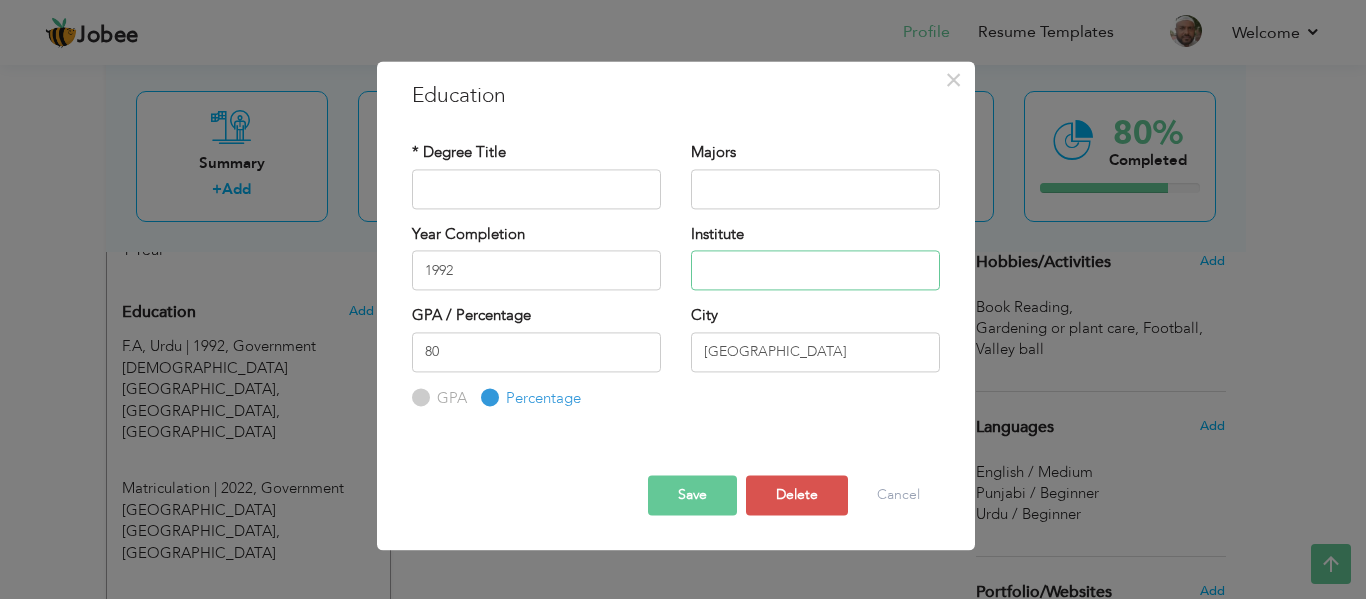 type 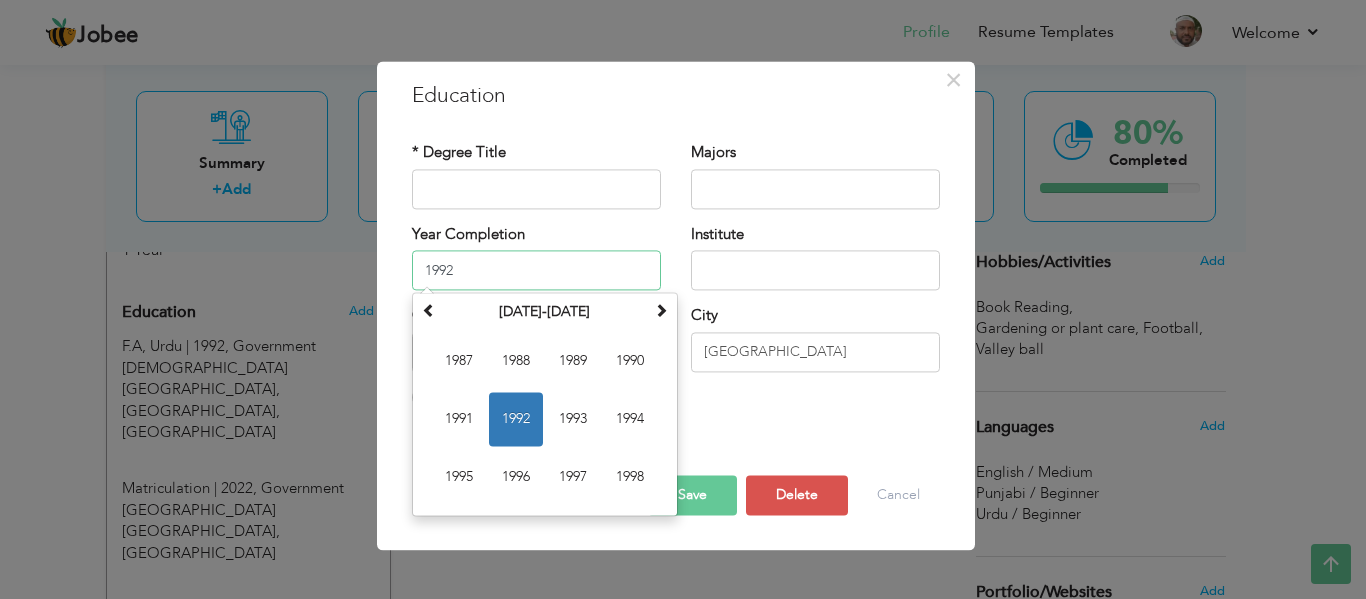 click on "1992" at bounding box center (536, 270) 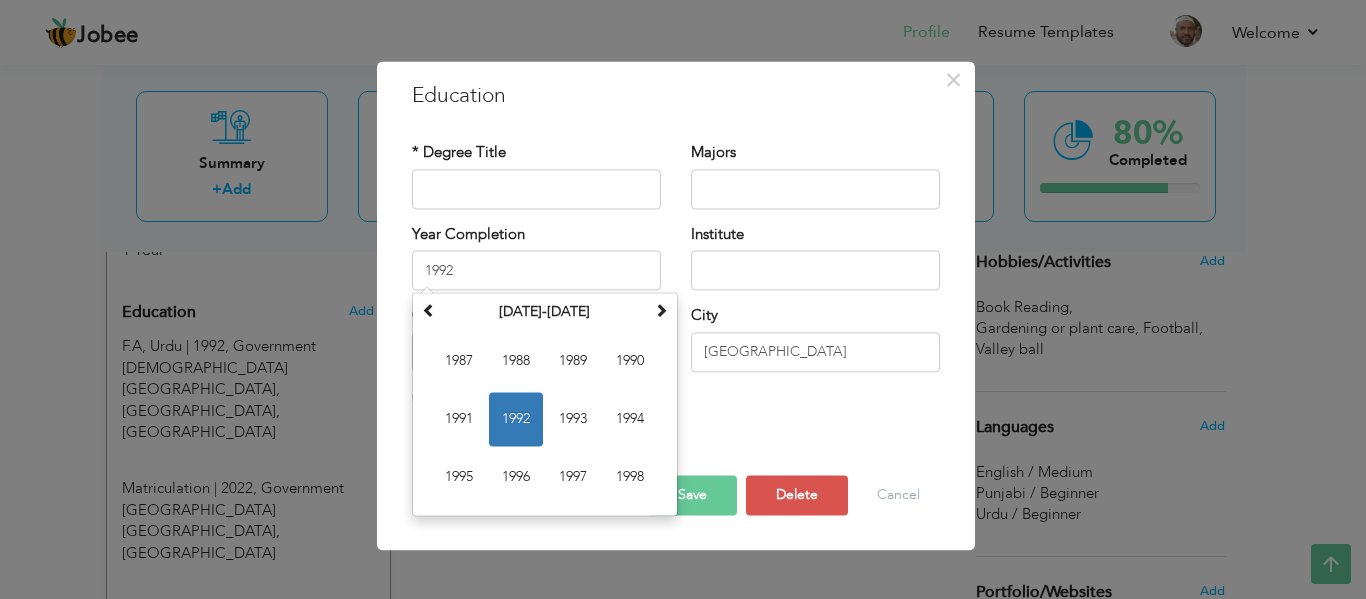 click on "GPA / Percentage
80
GPA
Percentage
City" at bounding box center [676, 357] 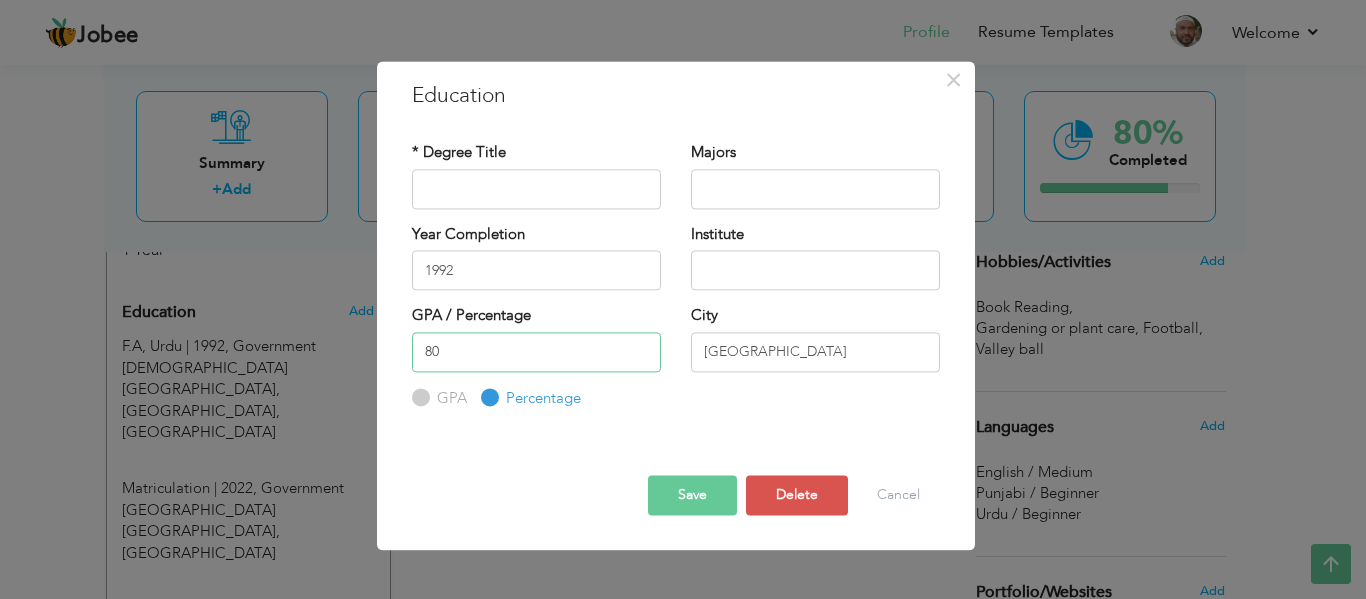 click on "80" at bounding box center [536, 352] 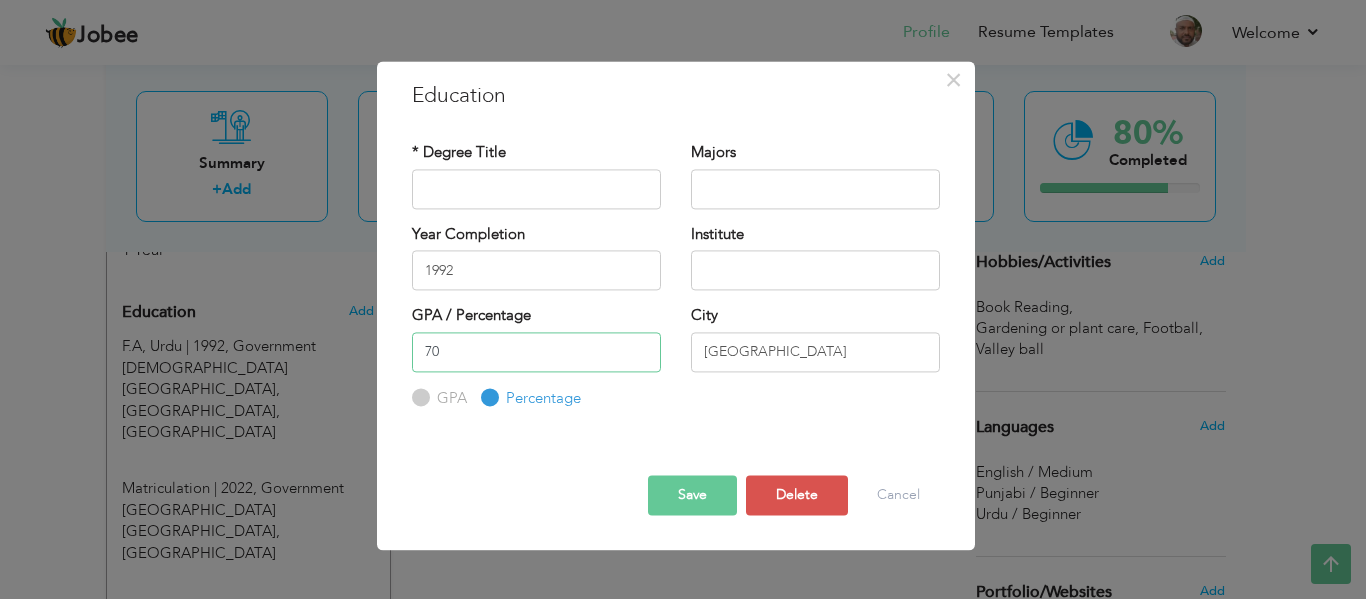 type on "70" 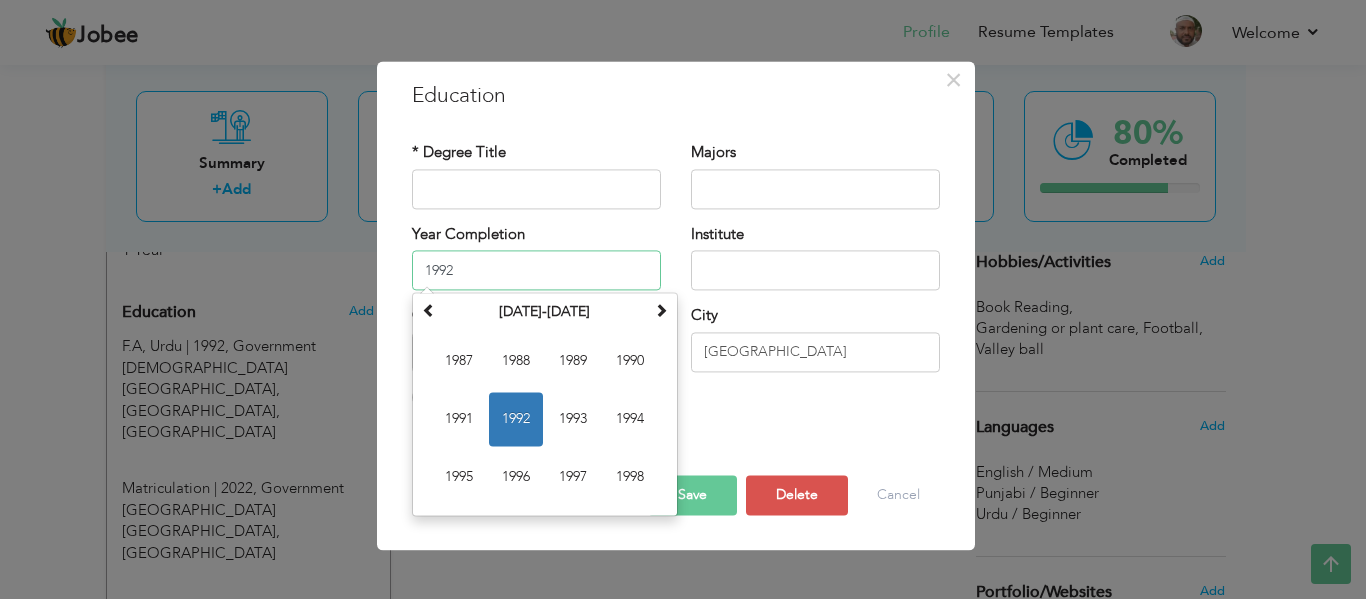click on "1992" at bounding box center [536, 270] 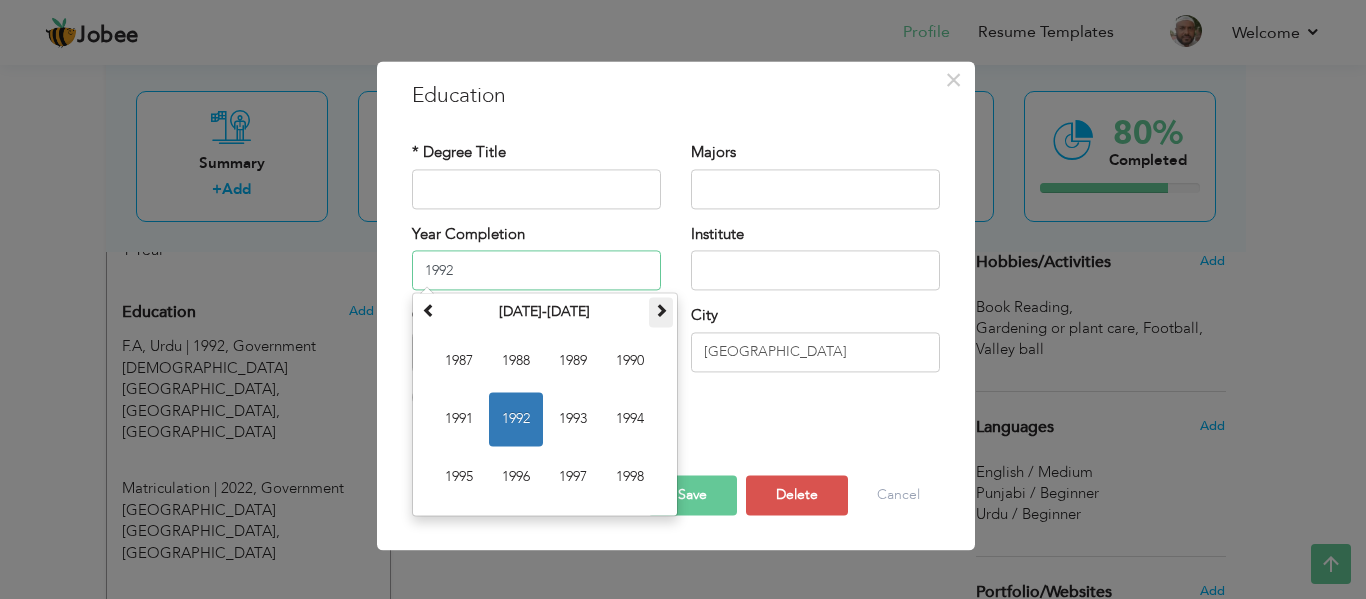 click at bounding box center (661, 310) 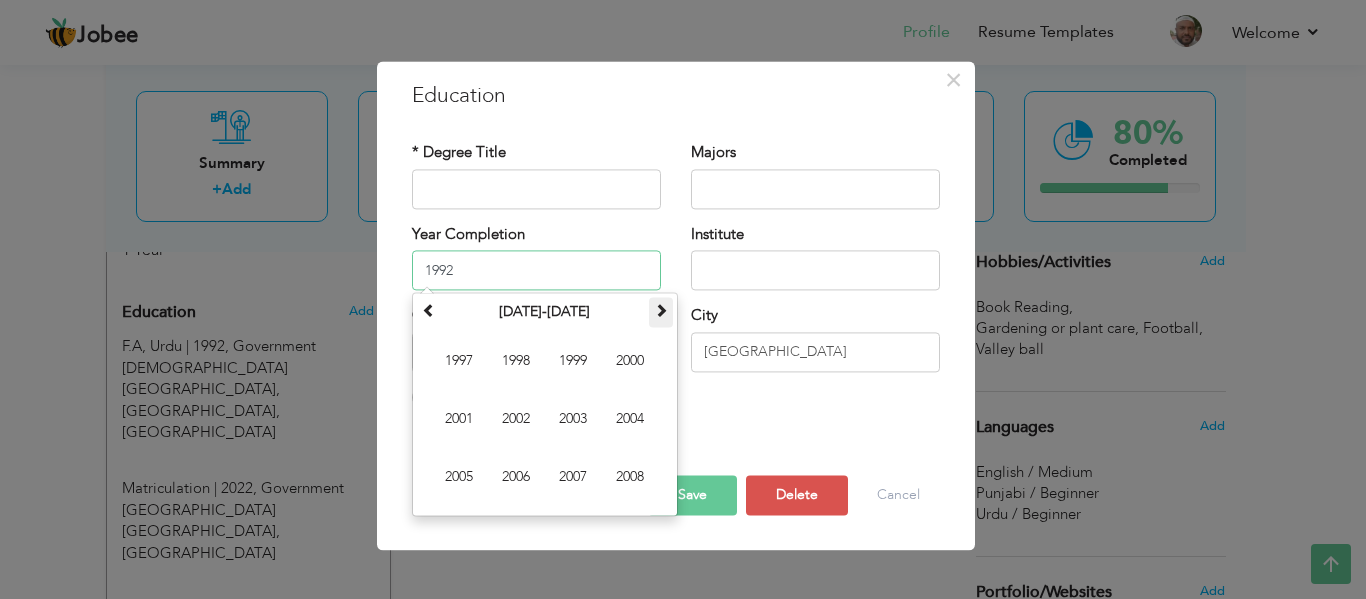click at bounding box center (661, 310) 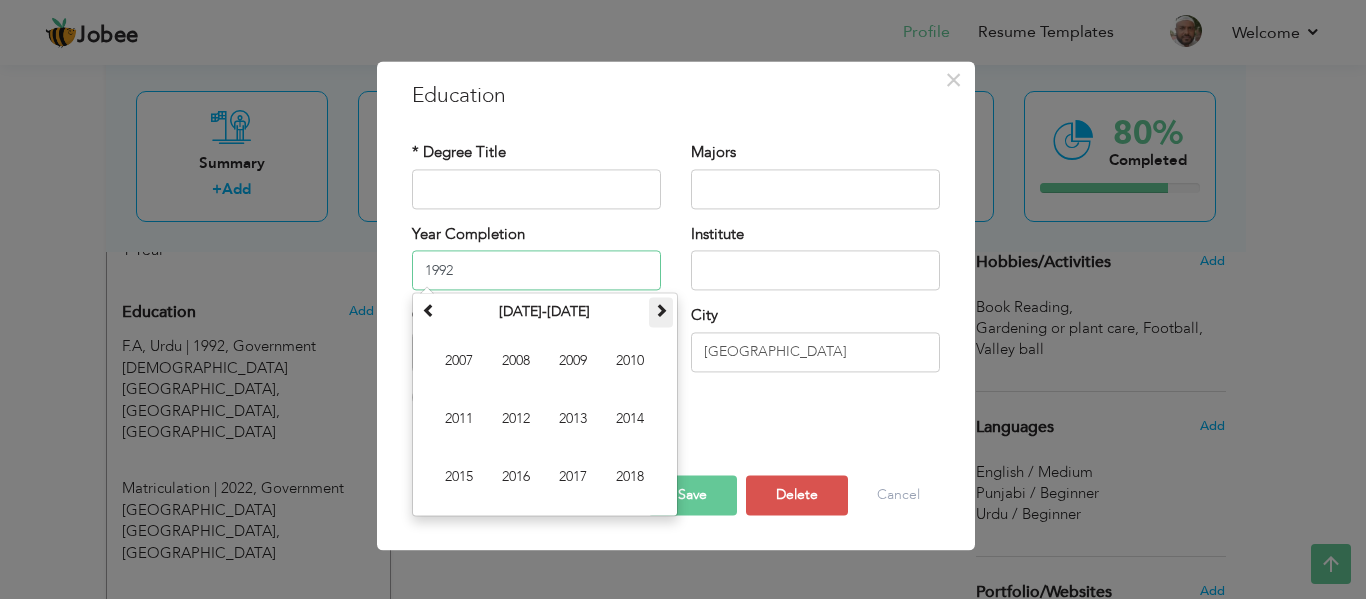 click at bounding box center (661, 310) 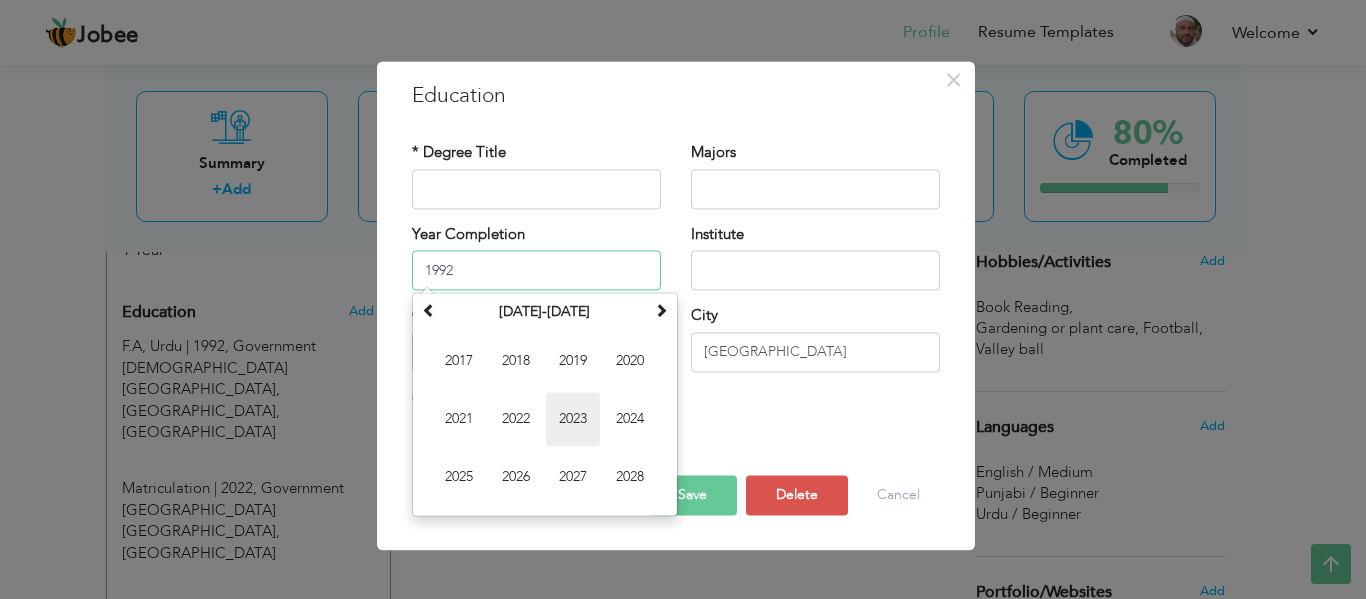 click on "2023" at bounding box center (573, 419) 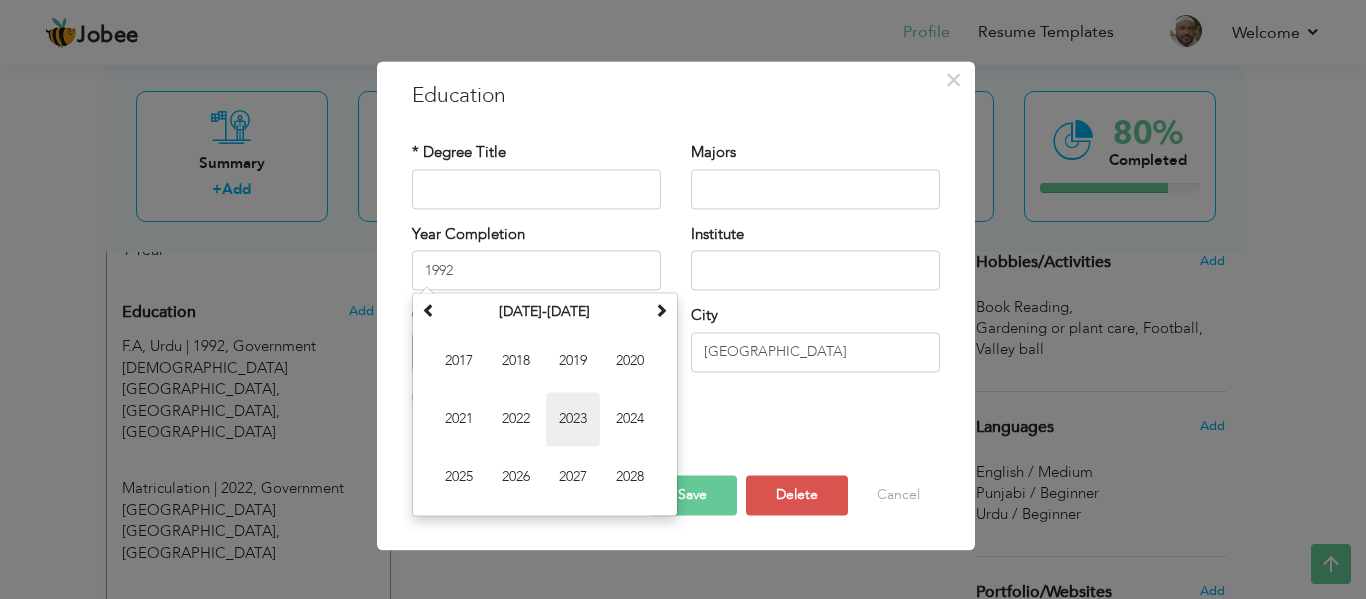 type on "2023" 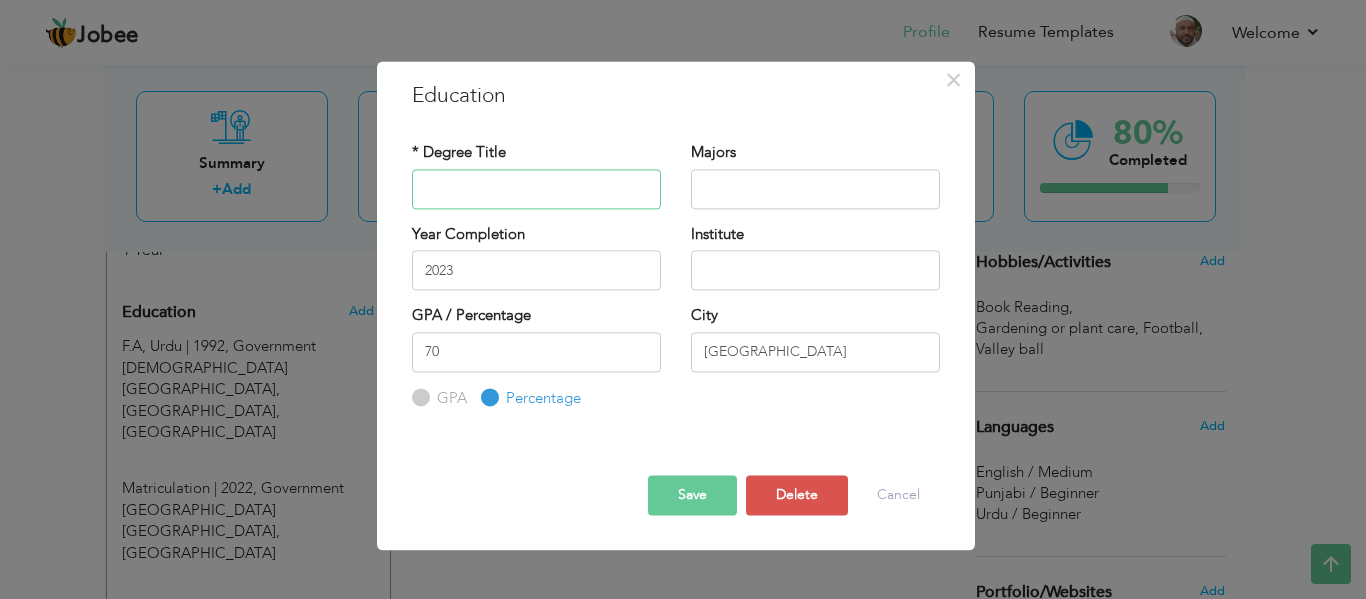 click at bounding box center [536, 189] 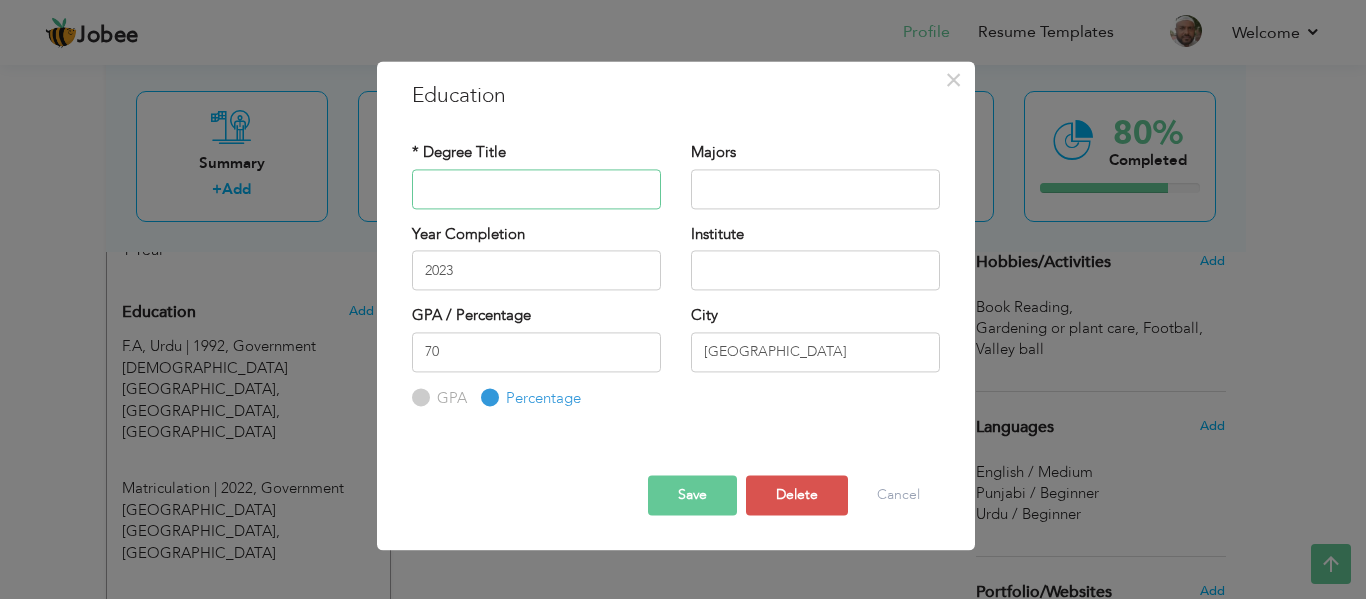 paste on "Intermediate in Commerce (I.Com)" 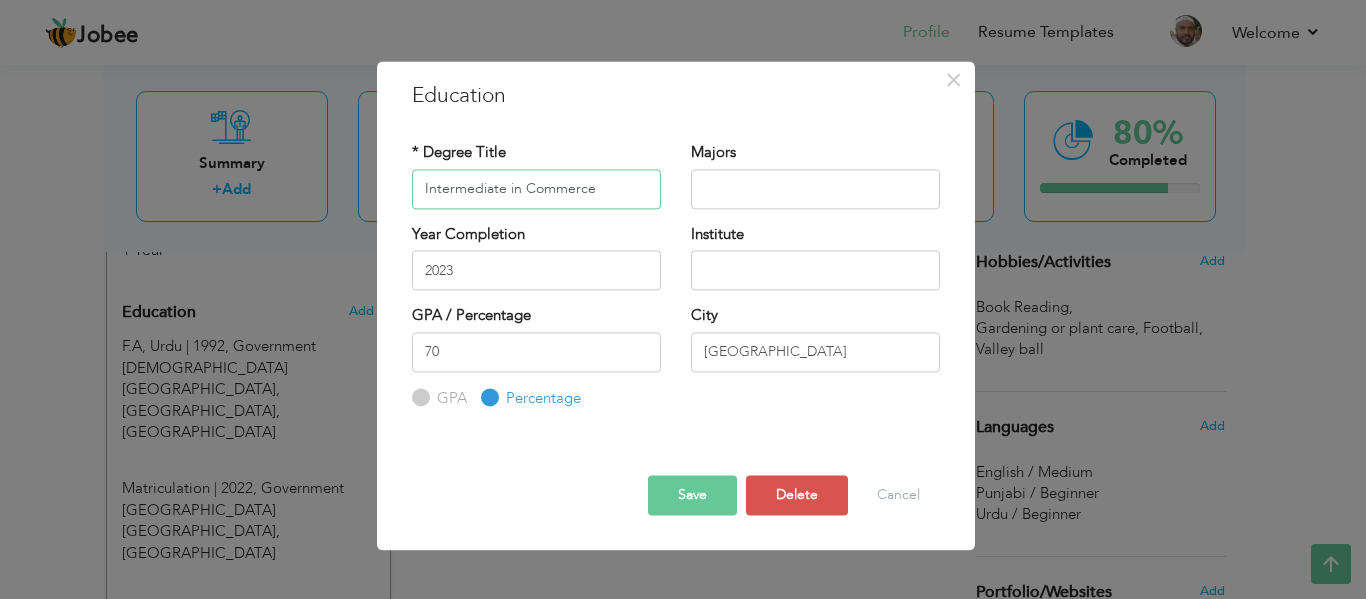 type on "Intermediate in Commerce" 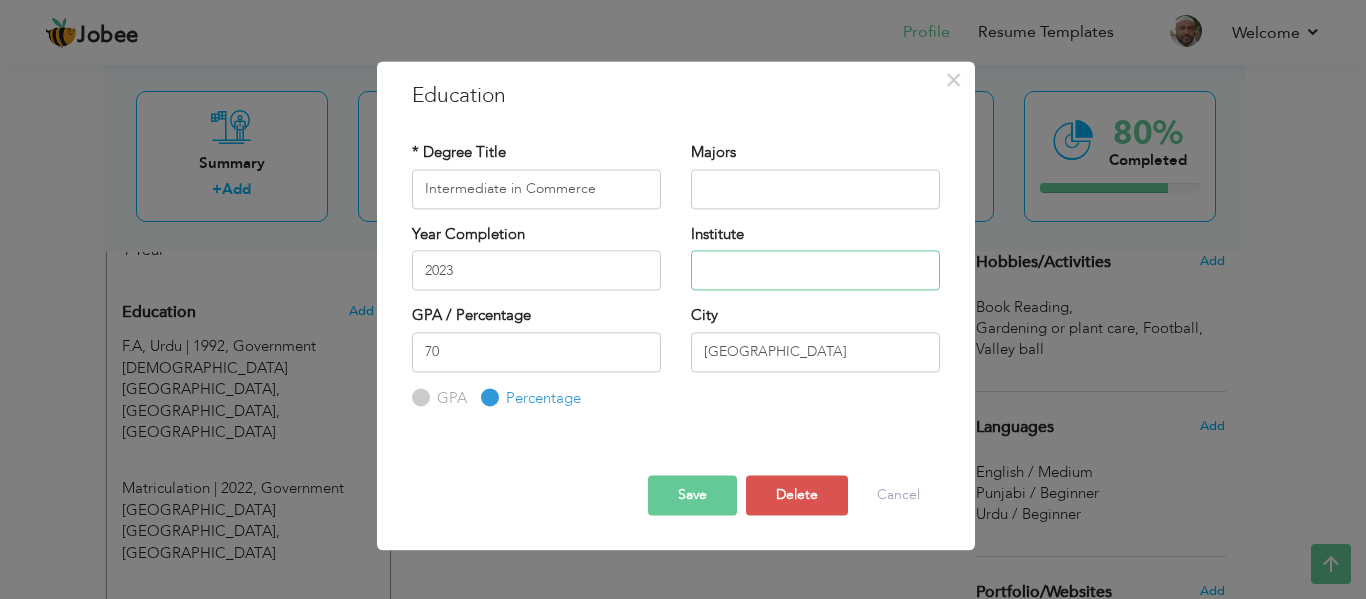 click at bounding box center (815, 270) 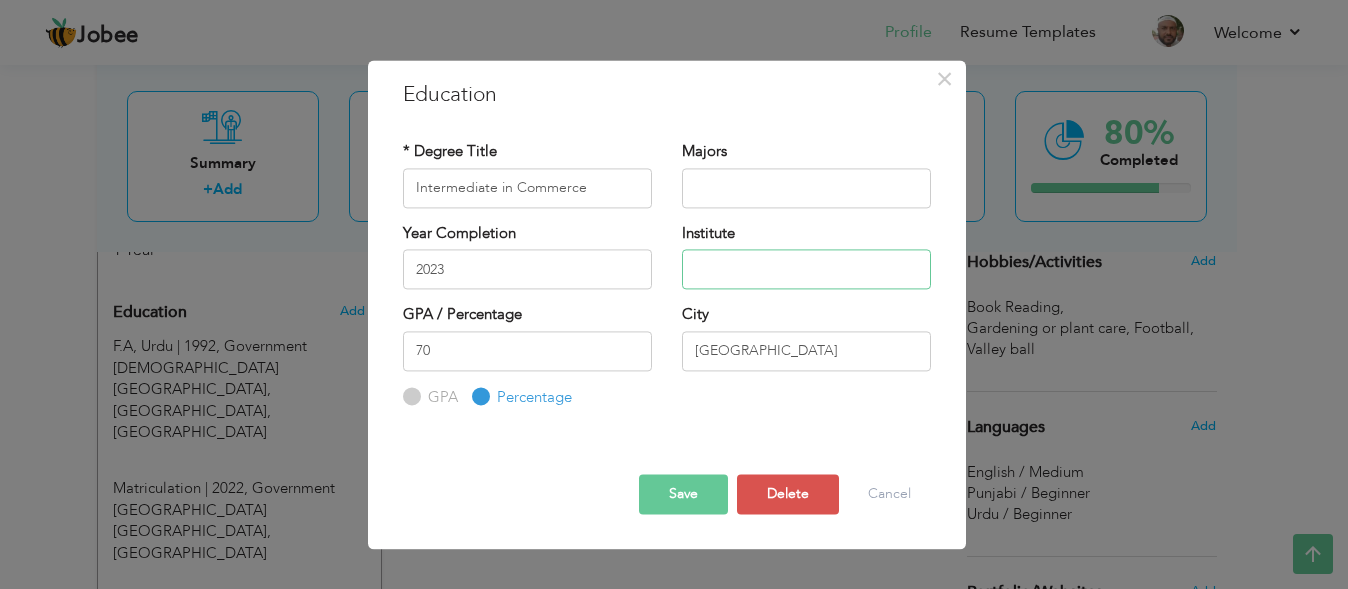 paste on "Board of Intermediate & Secondary Education, [GEOGRAPHIC_DATA]" 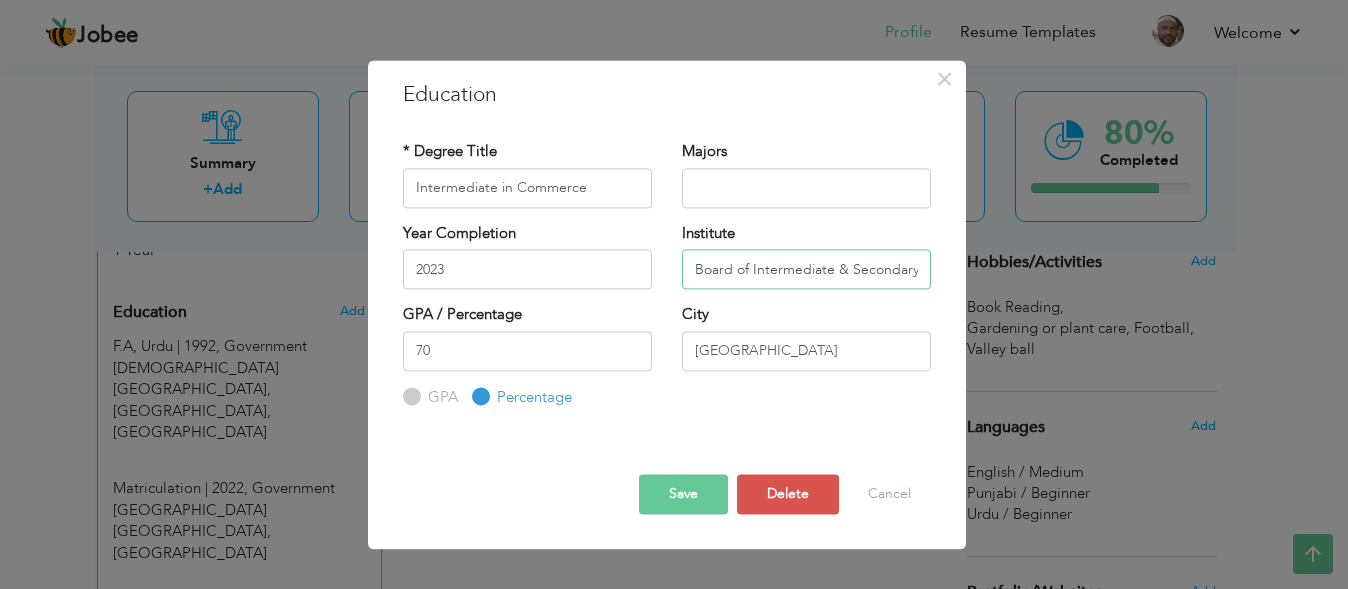 scroll, scrollTop: 0, scrollLeft: 113, axis: horizontal 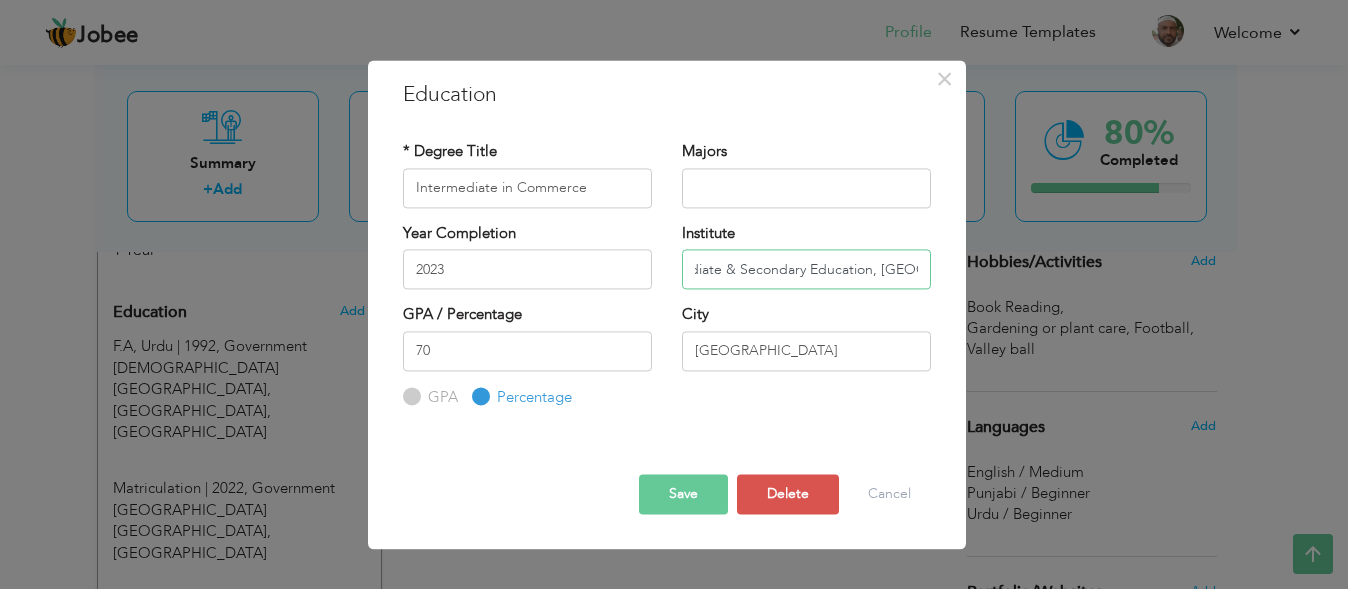 type on "Board of Intermediate & Secondary Education, [GEOGRAPHIC_DATA]" 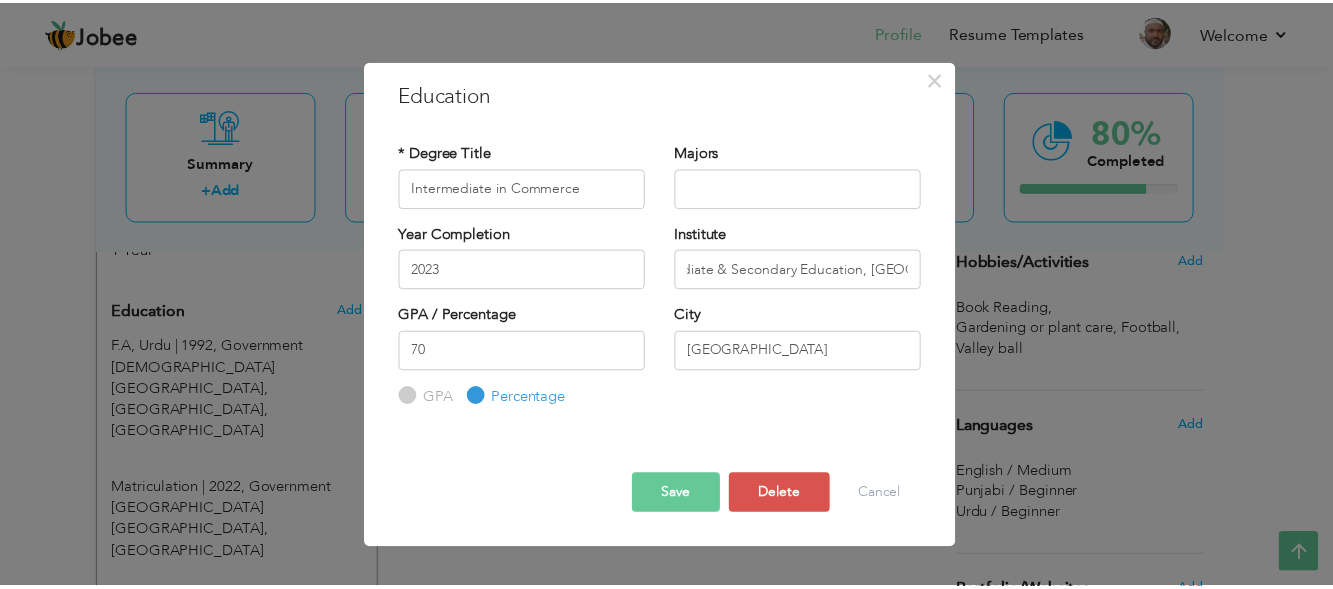 scroll, scrollTop: 0, scrollLeft: 0, axis: both 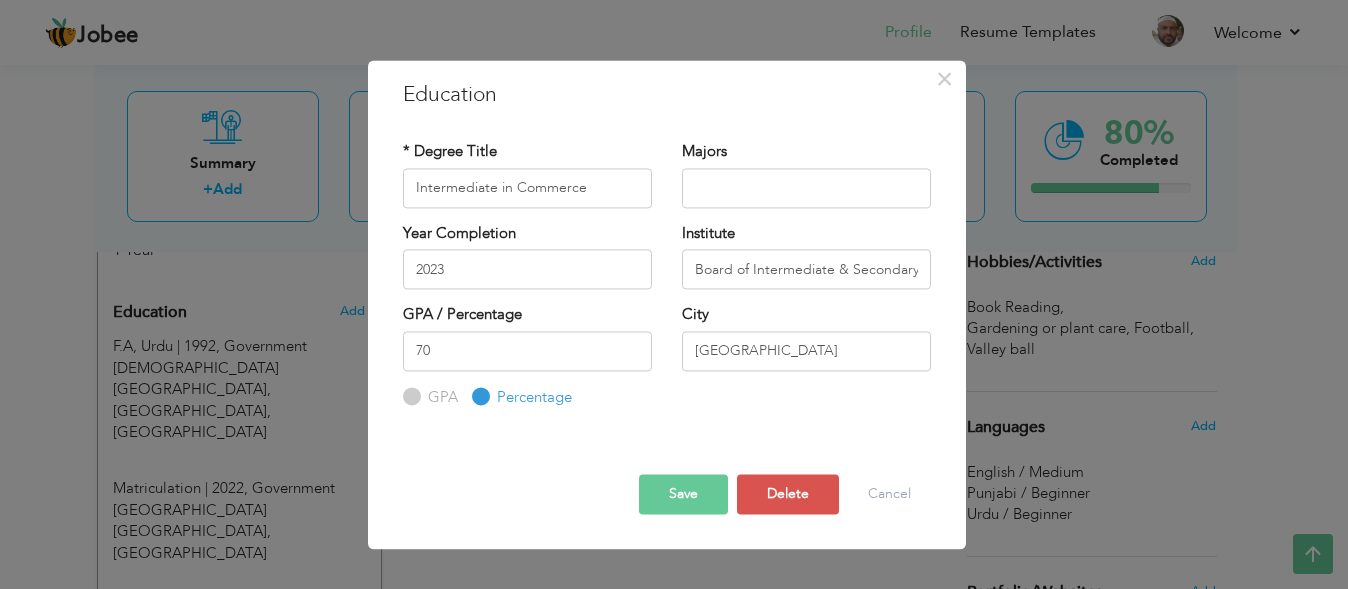 click on "Save" at bounding box center [683, 495] 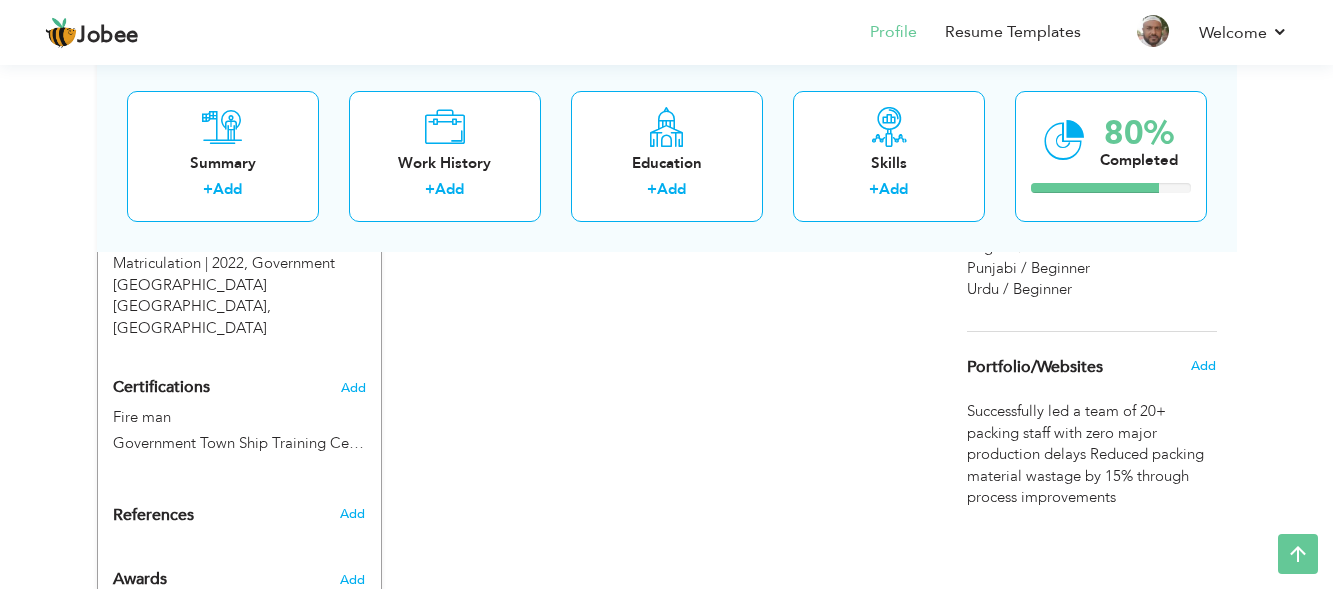 scroll, scrollTop: 1037, scrollLeft: 0, axis: vertical 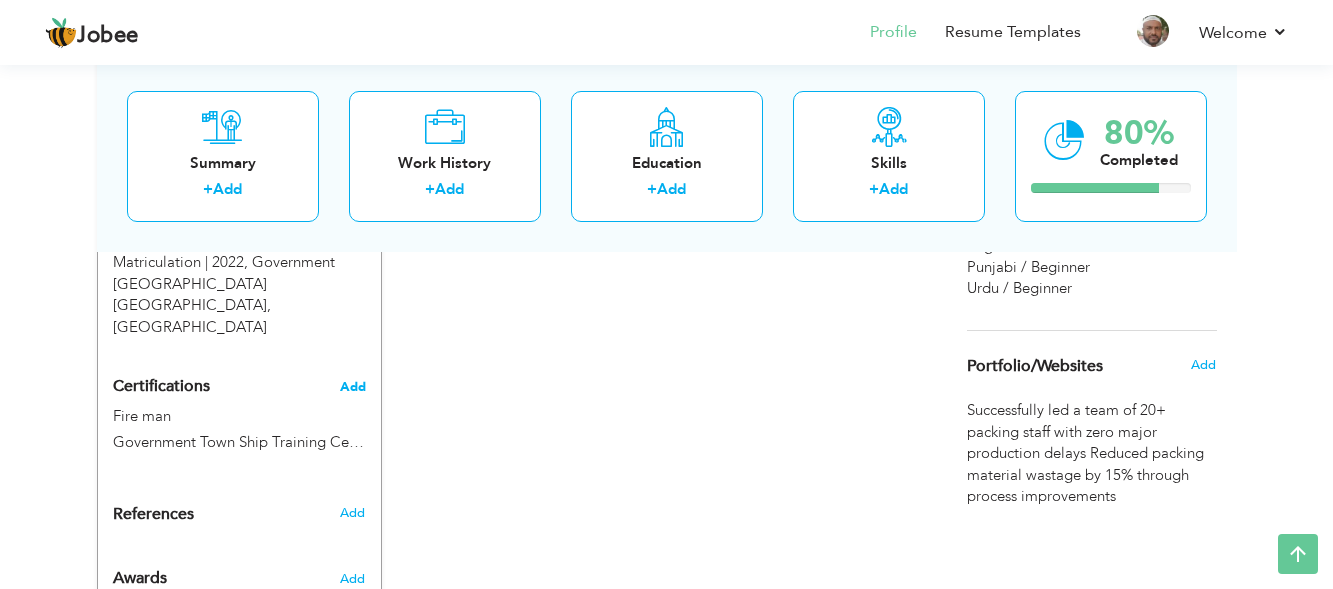 click on "Add" at bounding box center [353, 387] 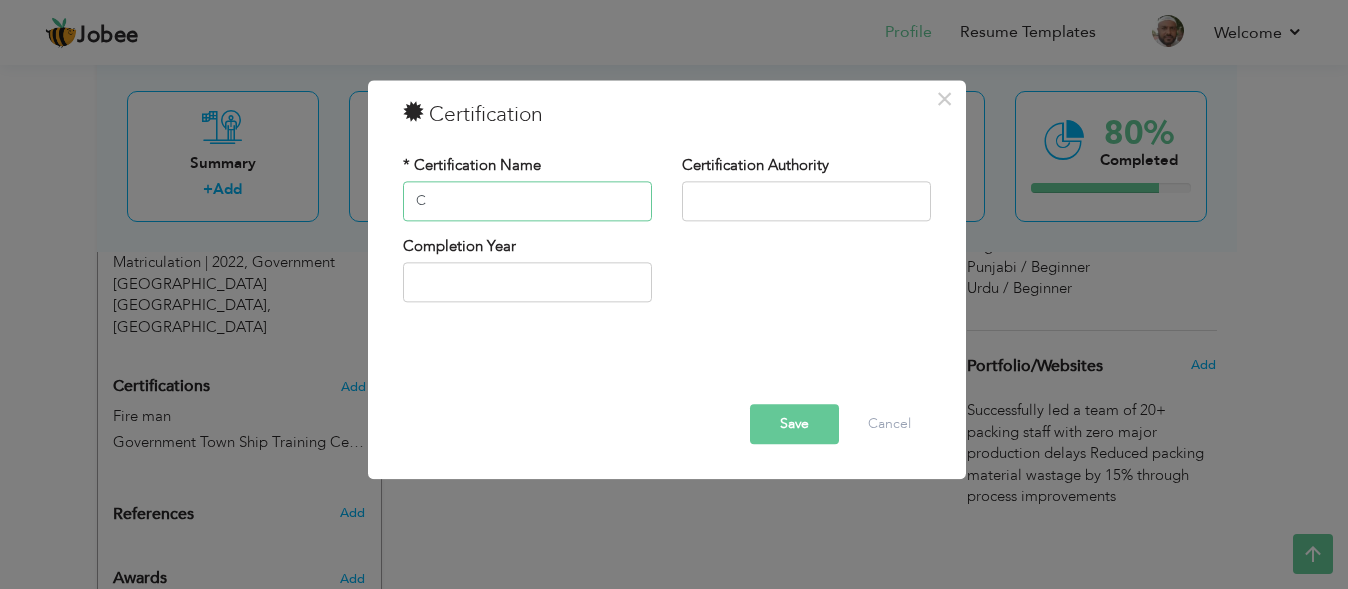 type on "Certification of Information of Technology" 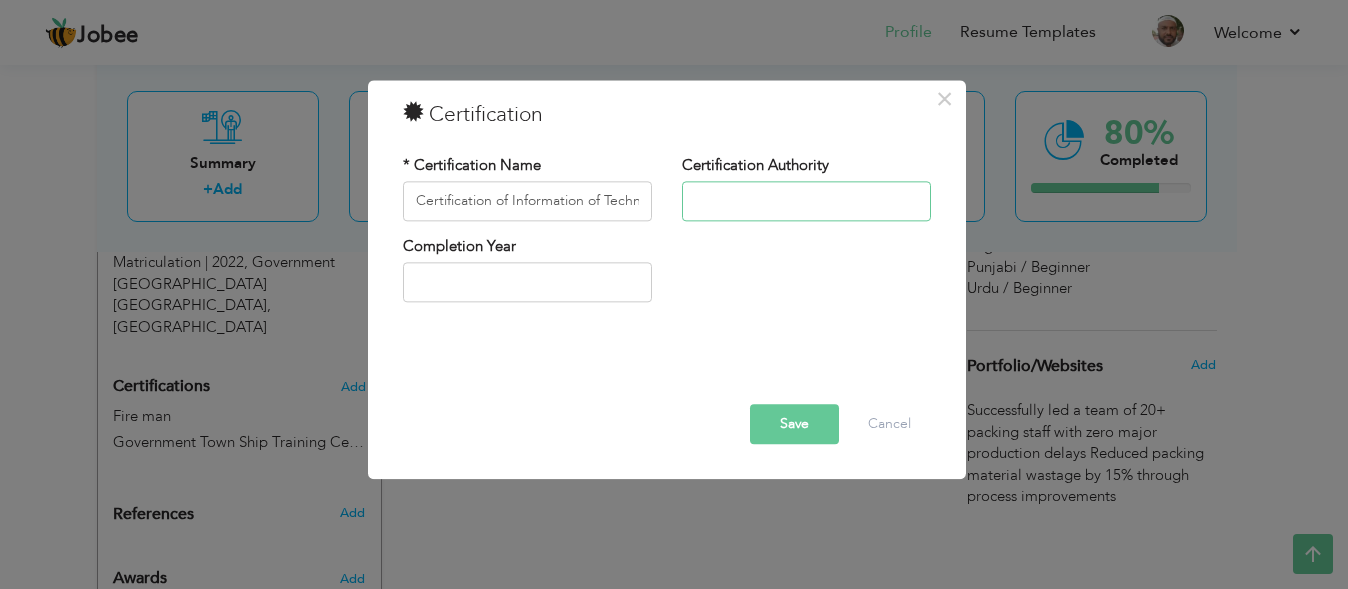 click at bounding box center (806, 201) 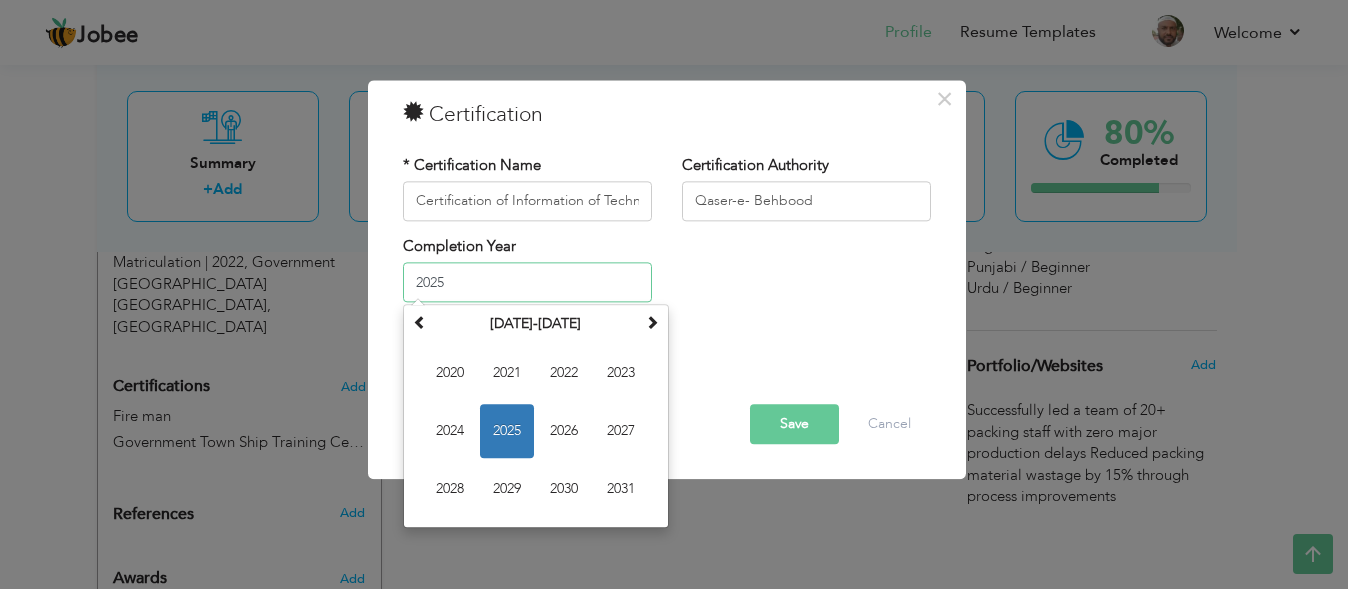 click on "2025" at bounding box center [527, 283] 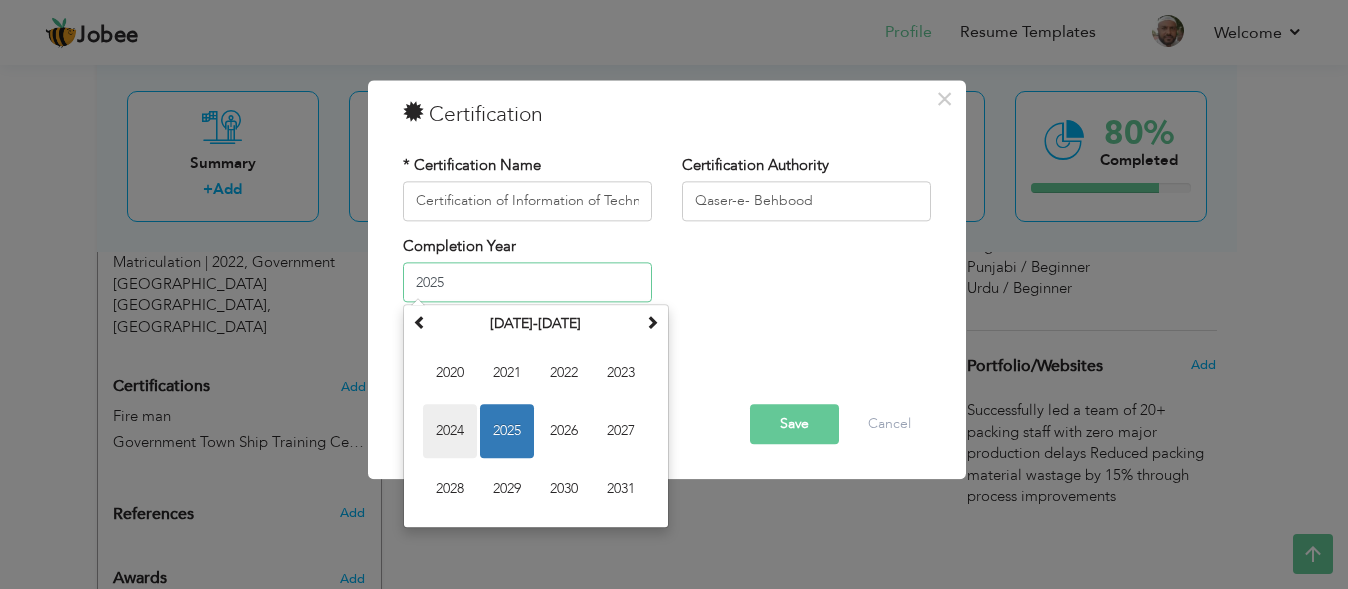 click on "2024" at bounding box center (450, 432) 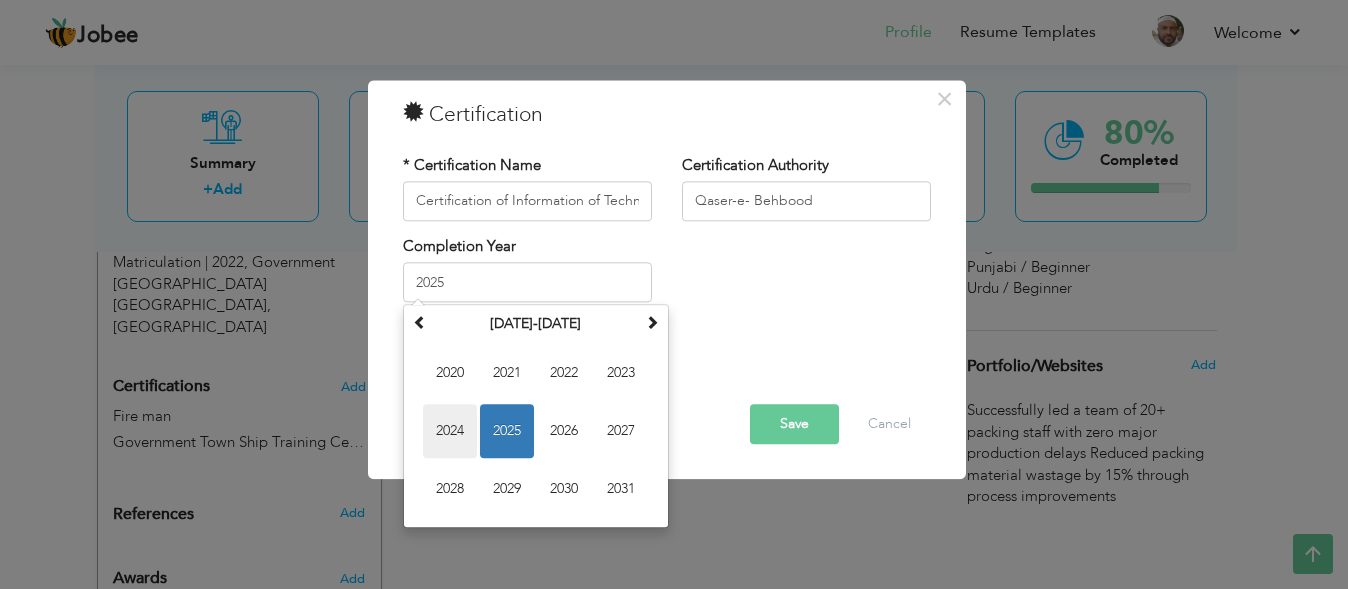type on "2024" 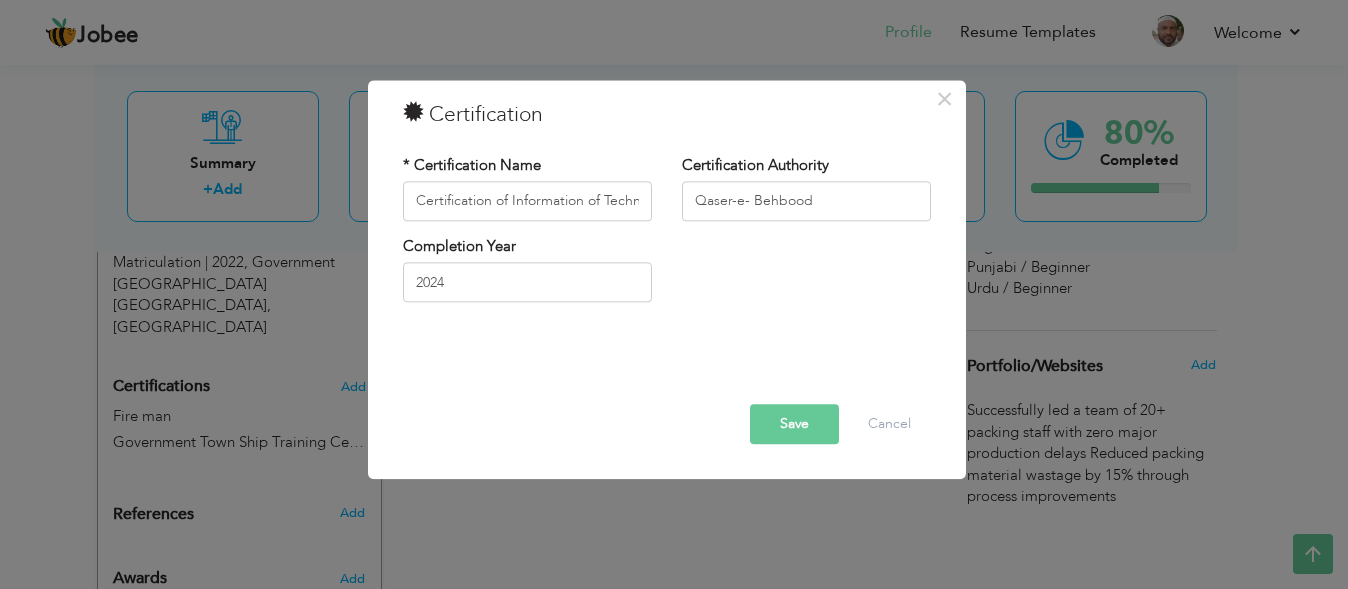 click on "Save" at bounding box center [794, 424] 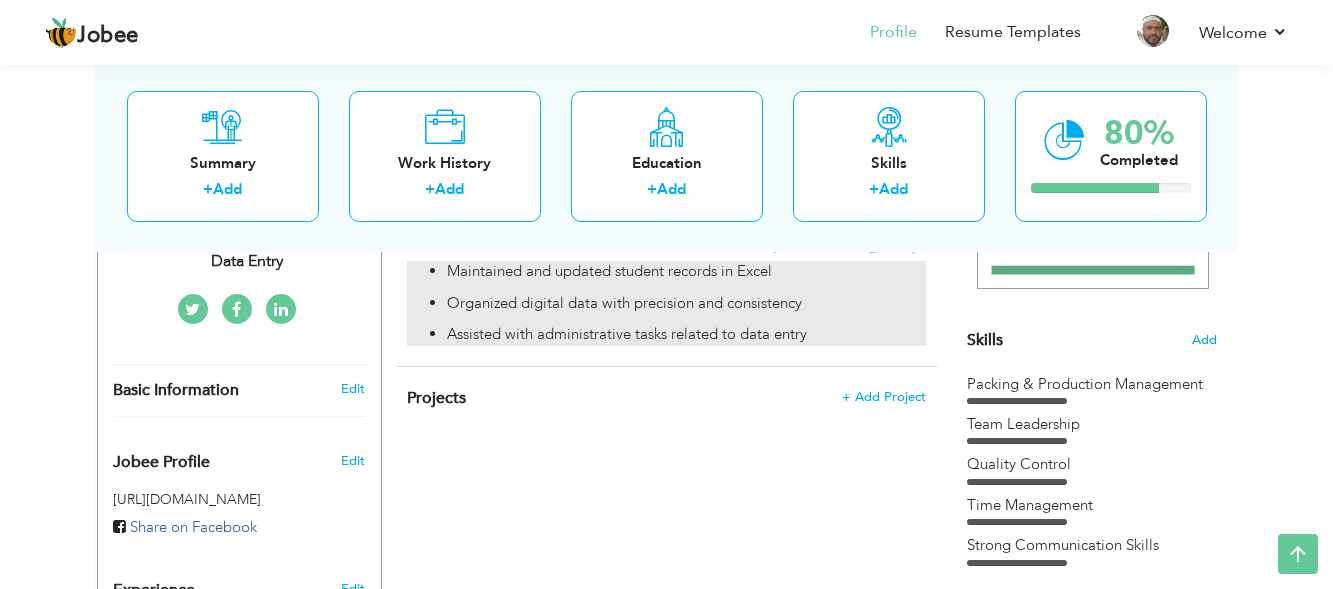 scroll, scrollTop: 429, scrollLeft: 0, axis: vertical 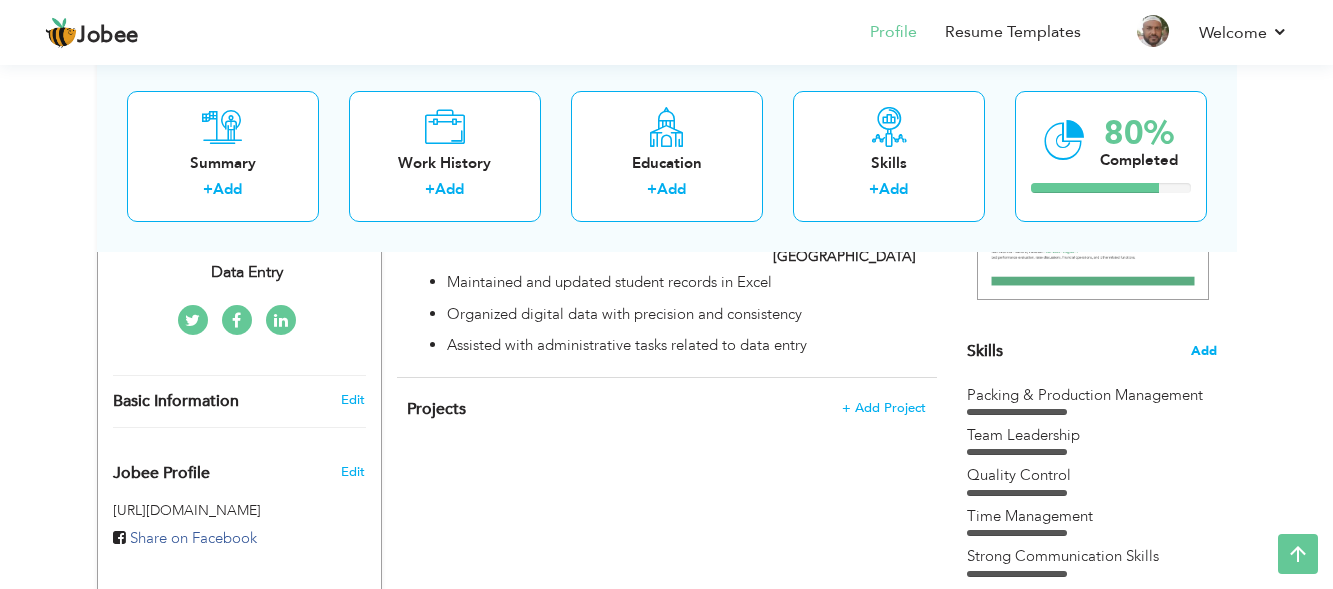 click on "Add" at bounding box center (1204, 351) 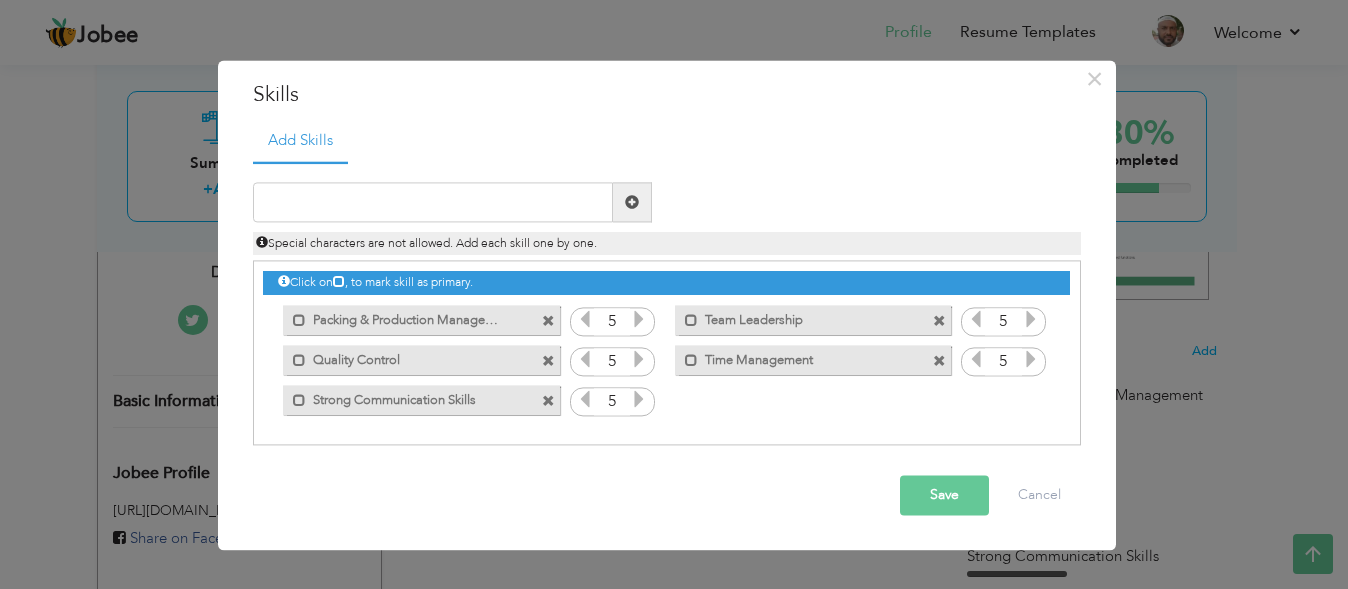 click at bounding box center [939, 321] 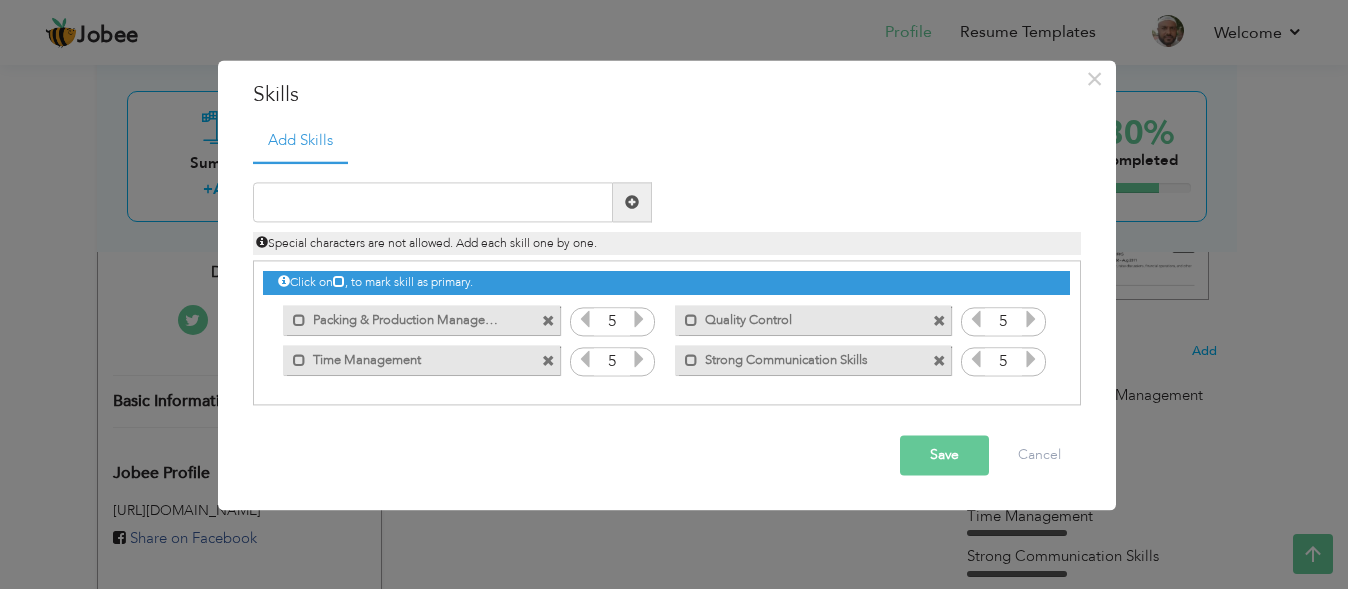click at bounding box center (939, 321) 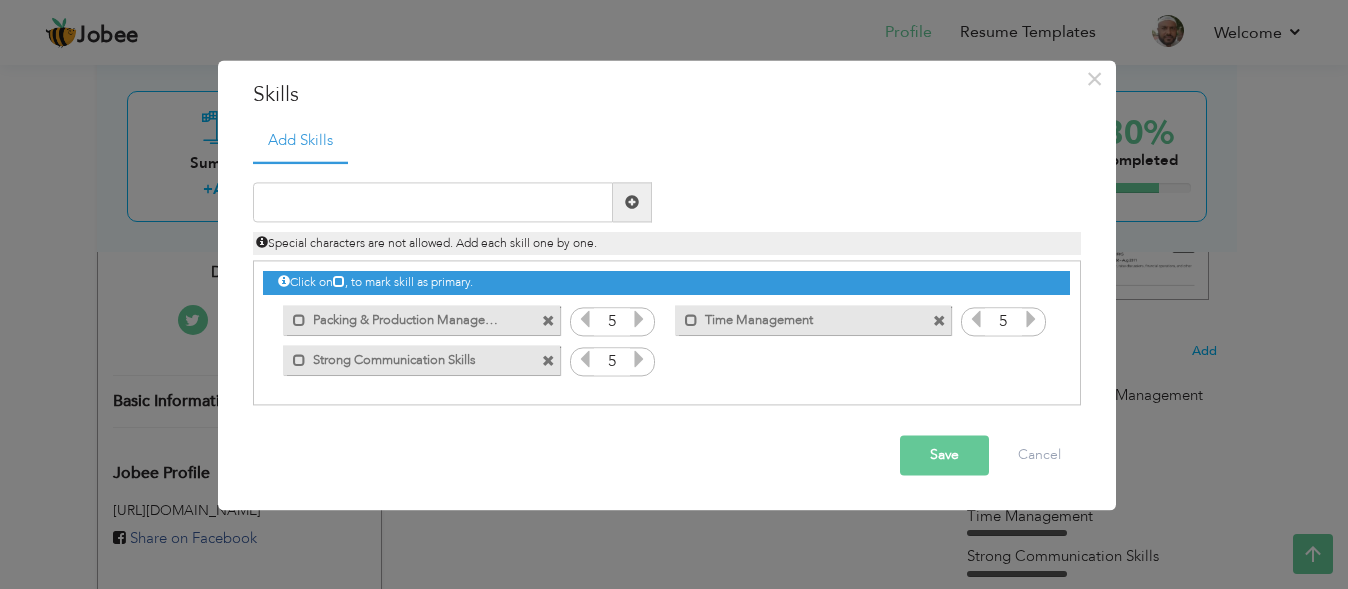 click at bounding box center (939, 321) 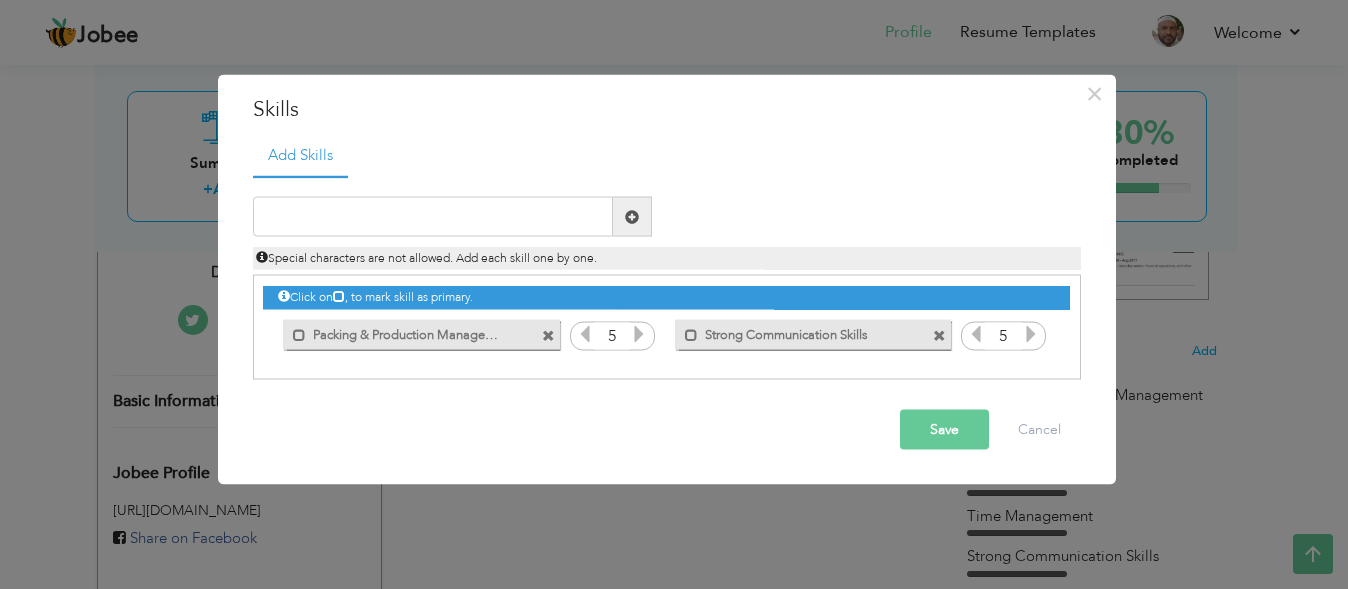 click at bounding box center (548, 335) 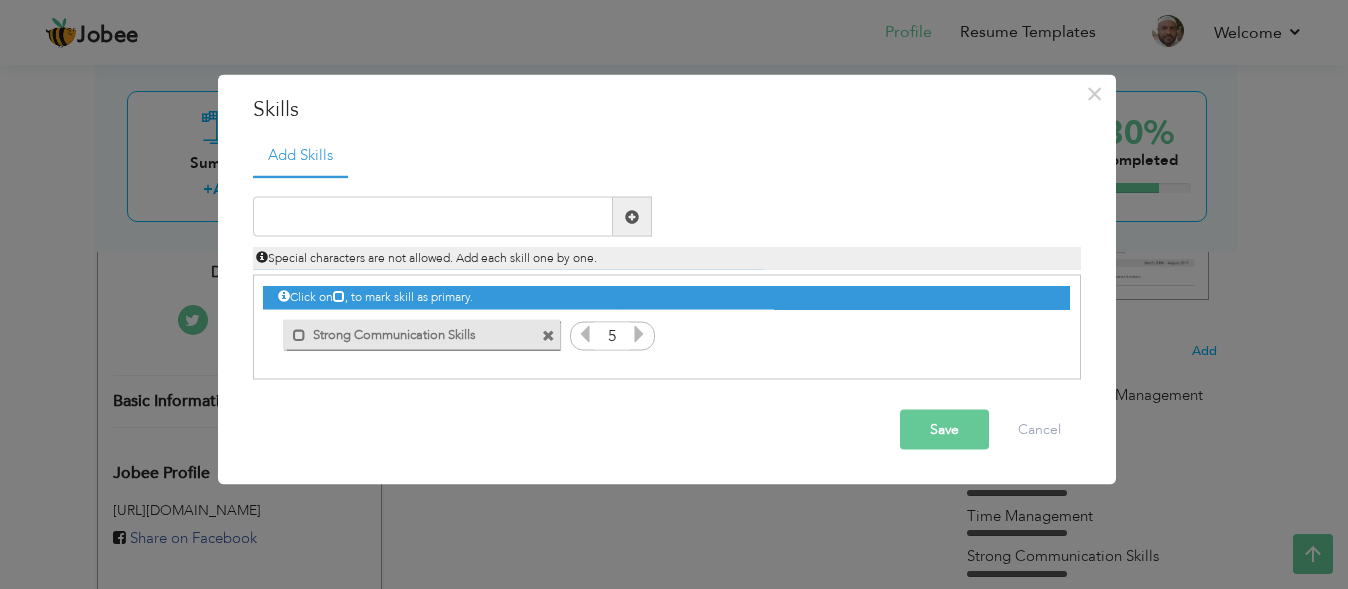click at bounding box center [548, 335] 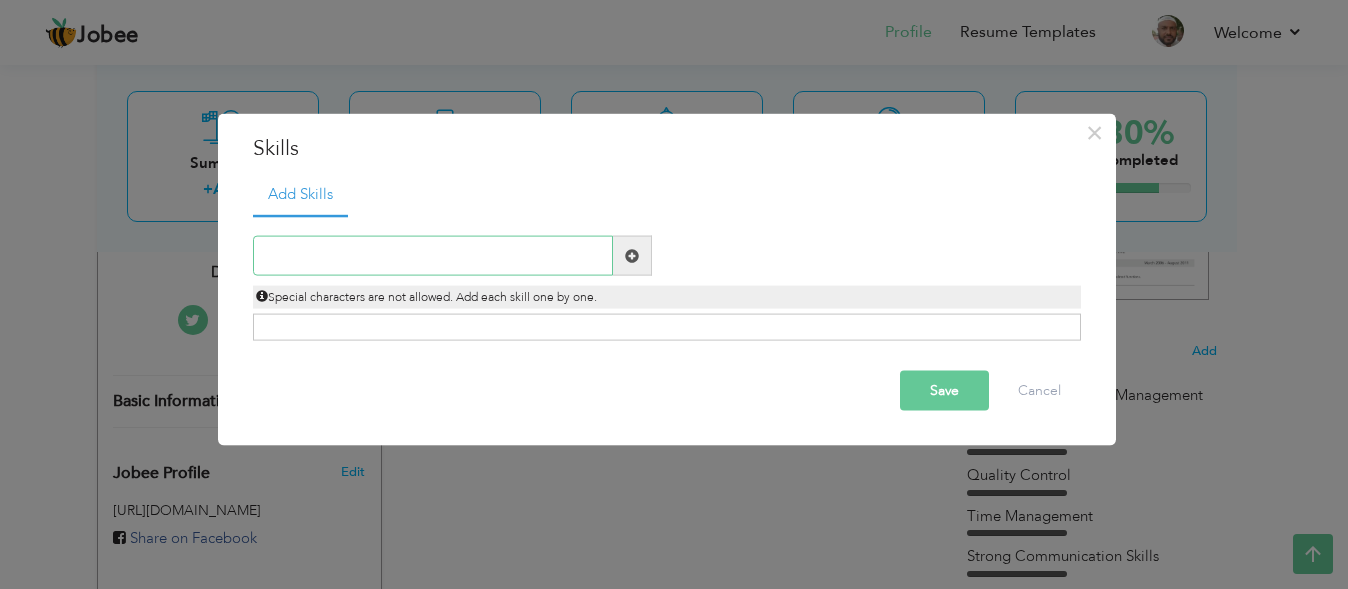 click at bounding box center (433, 256) 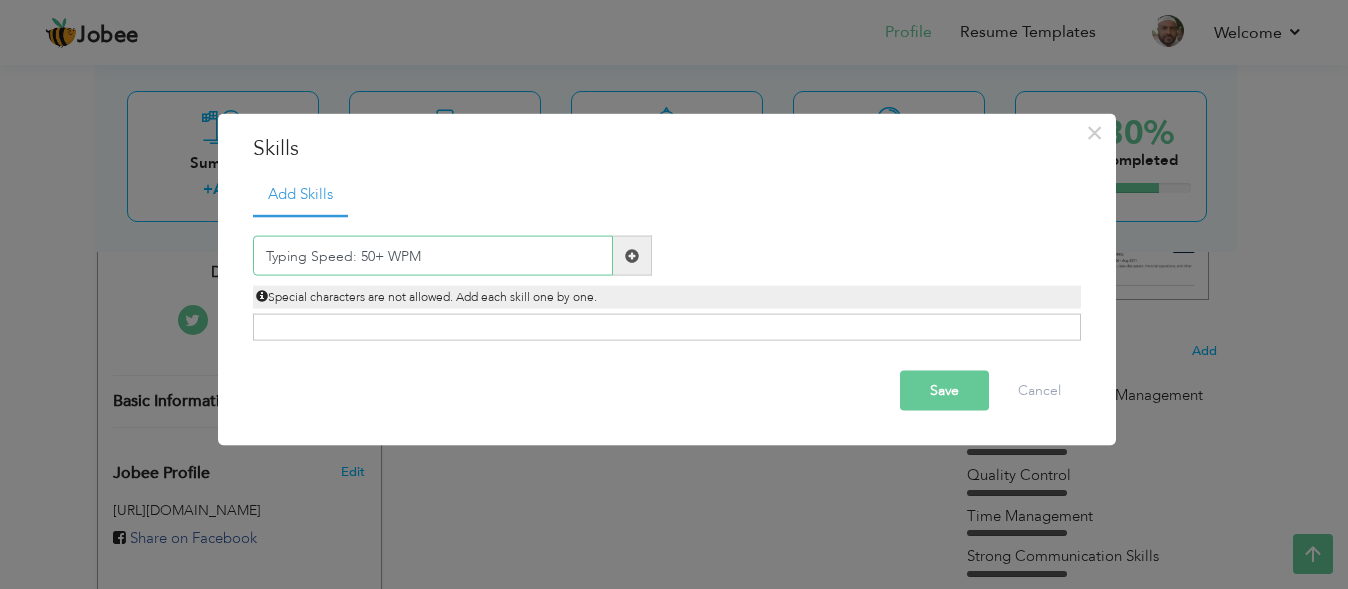 type on "Typing Speed: 50+ WPM" 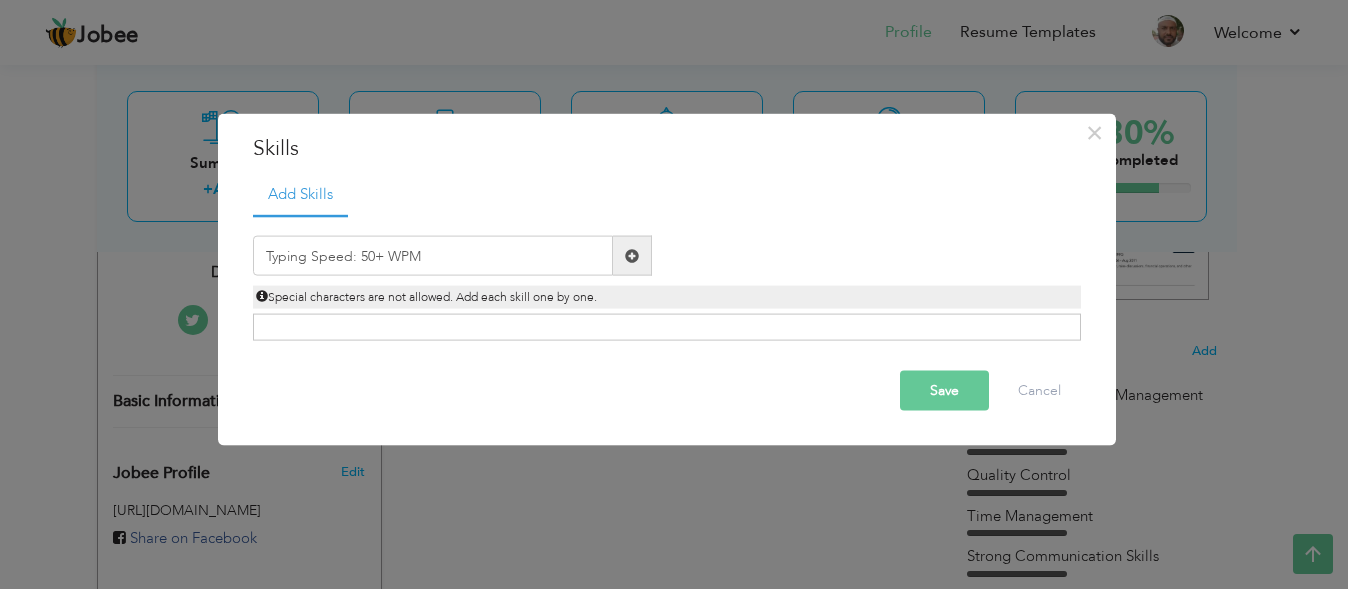 click at bounding box center [632, 256] 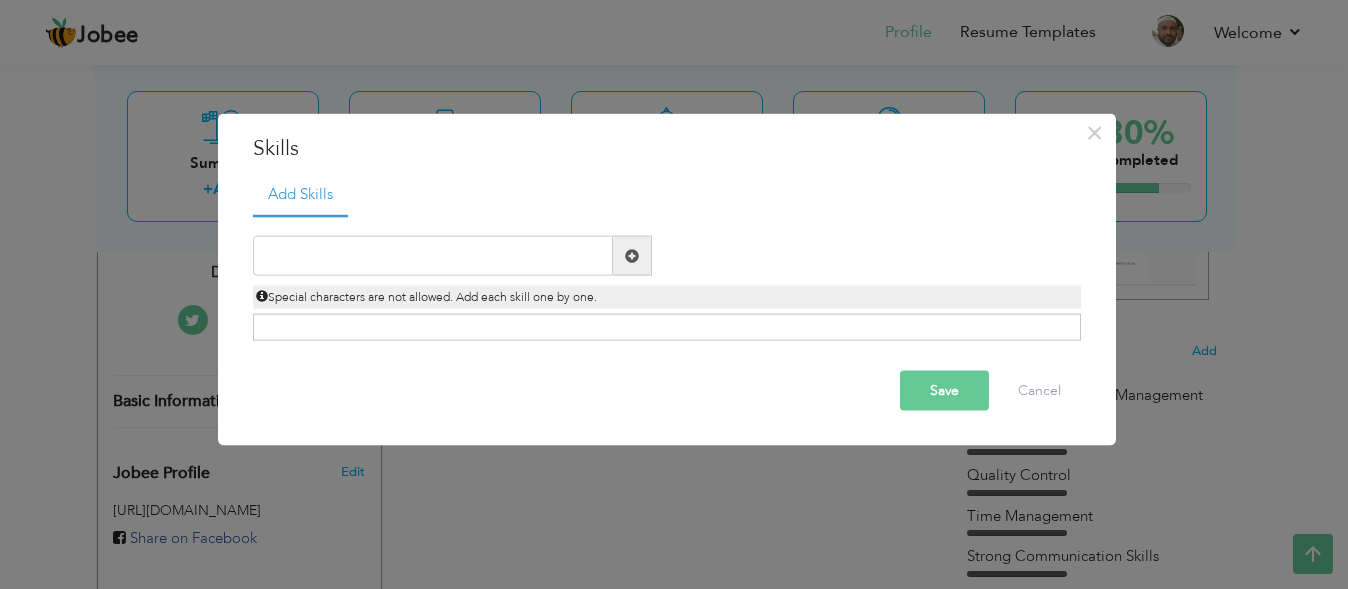 click at bounding box center (632, 255) 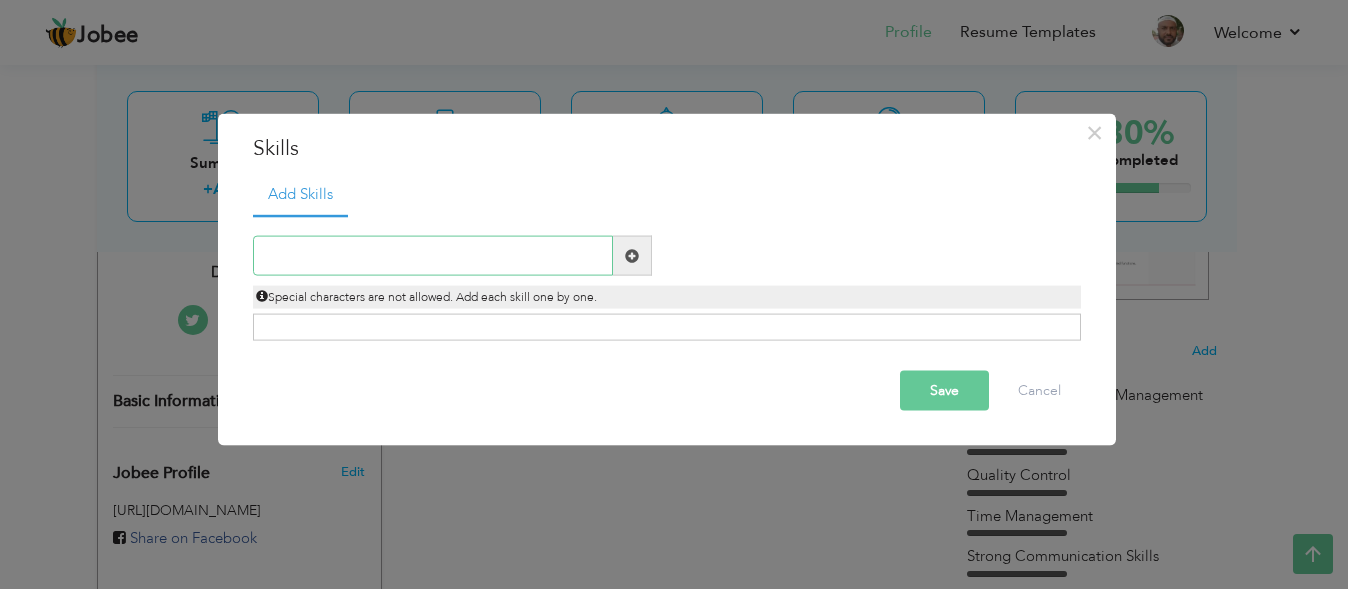 click at bounding box center (433, 256) 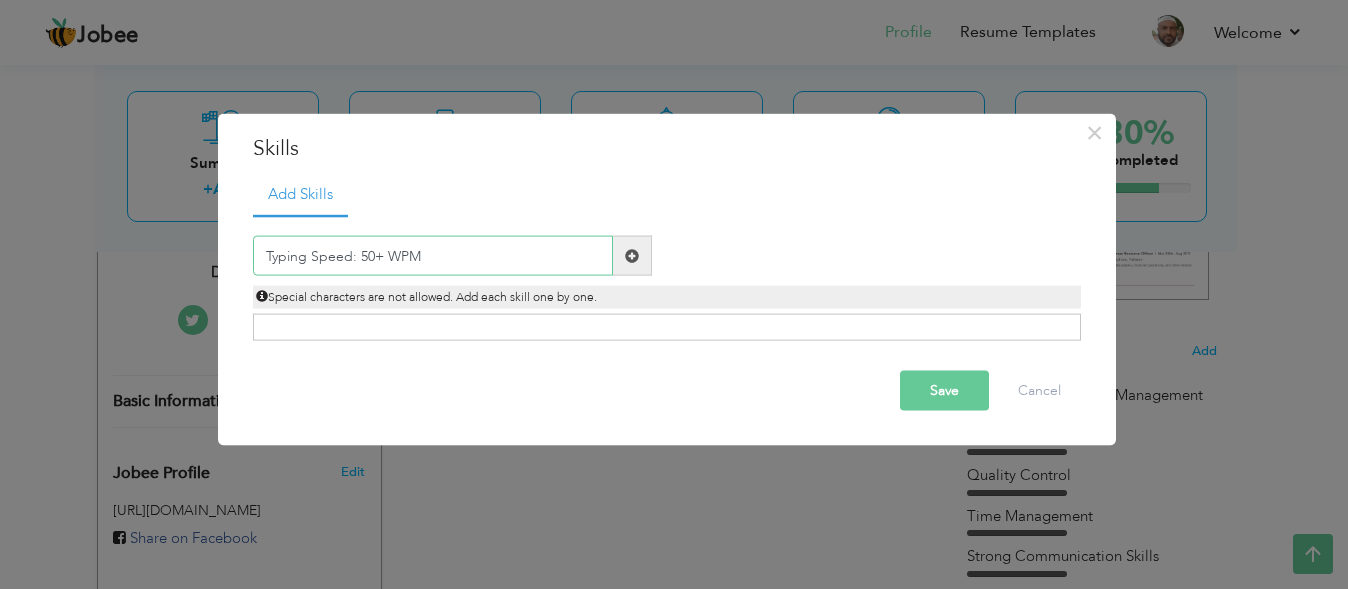 type on "Typing Speed: 50+ WPM" 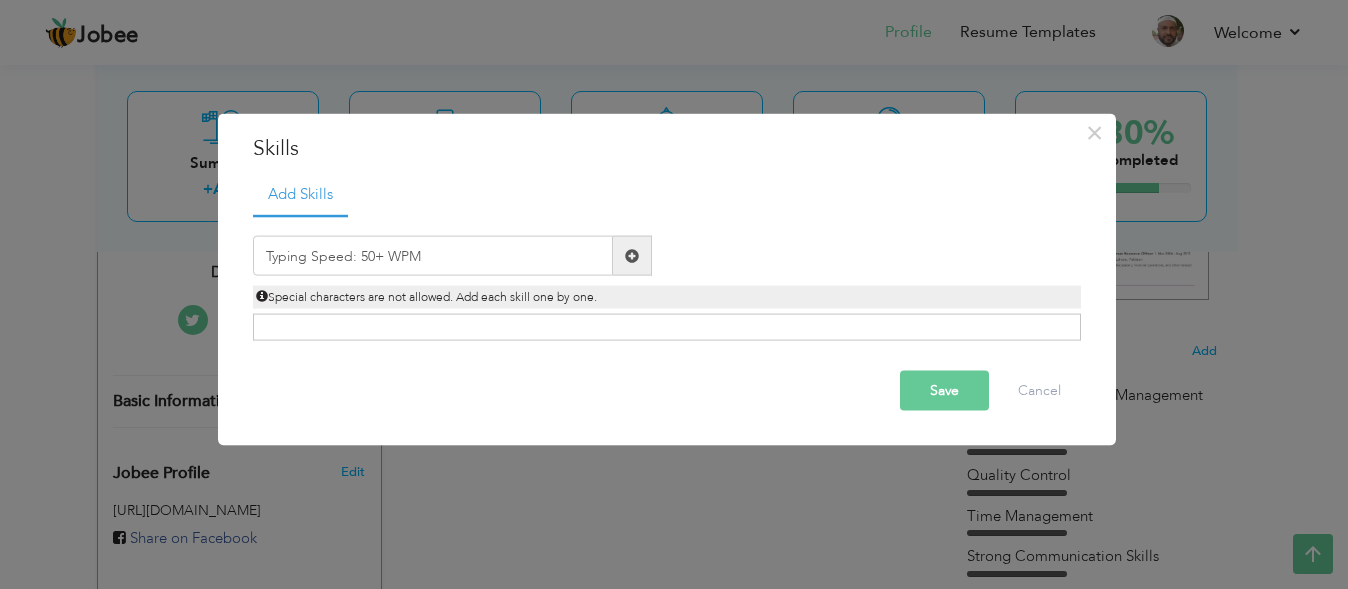 click at bounding box center [632, 255] 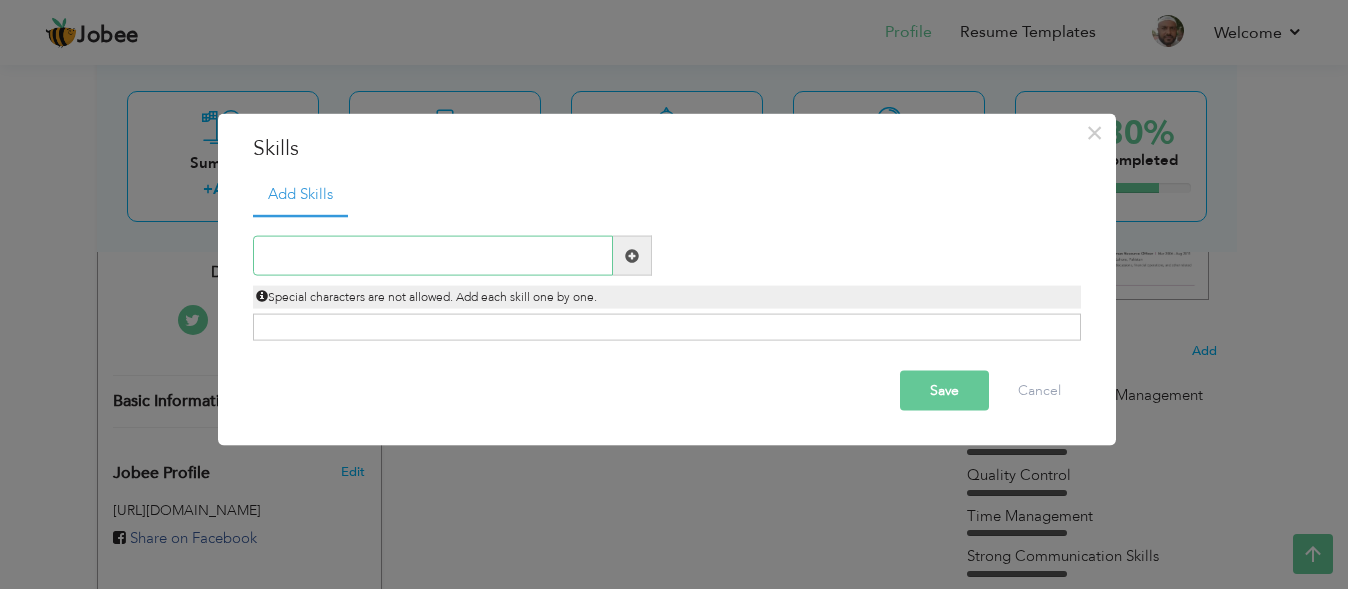 click at bounding box center [433, 256] 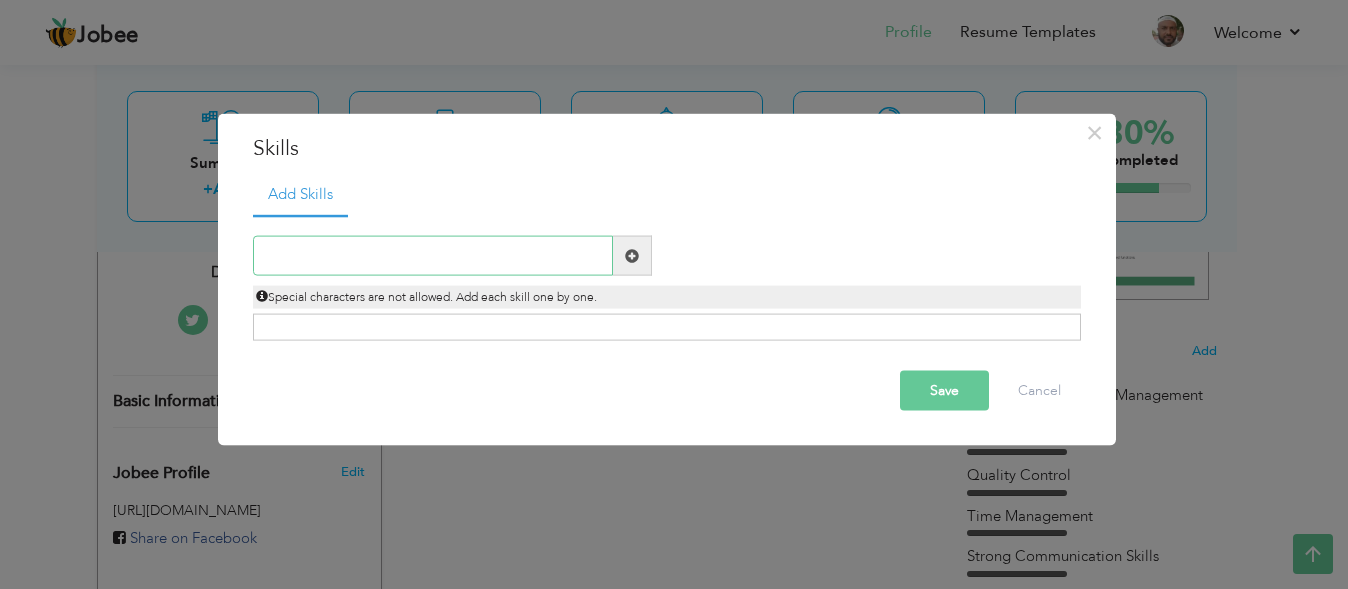 paste on "Typing Speed: 50+ WPM" 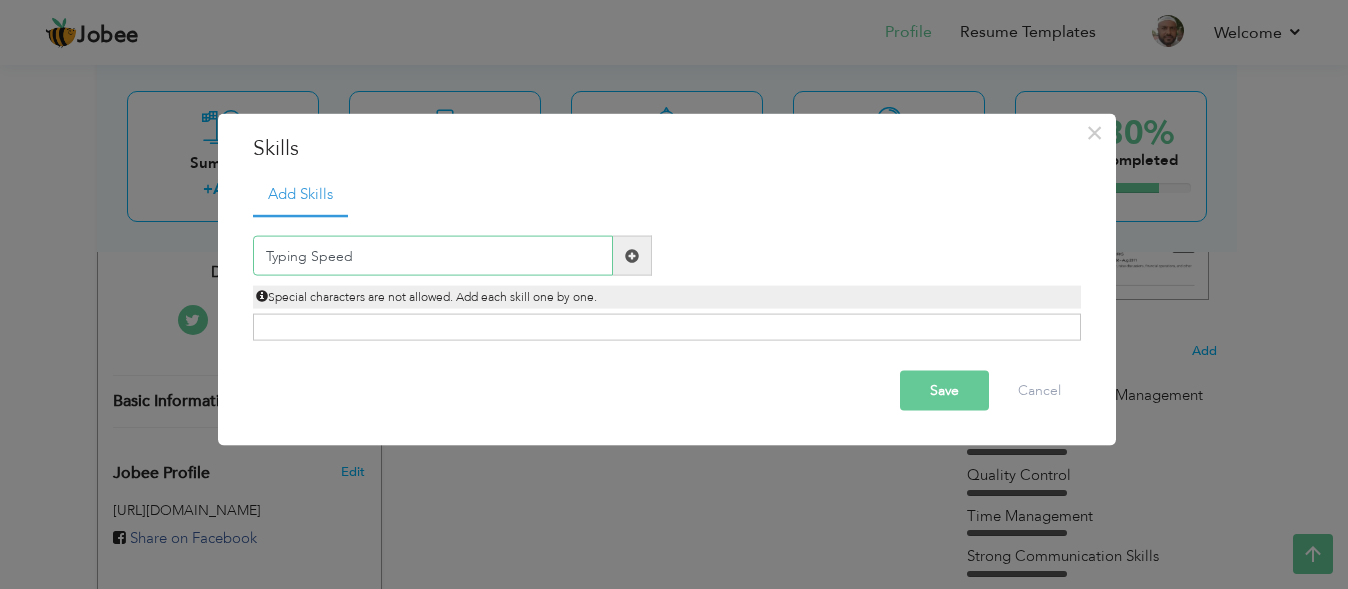 type on "Typing Speed" 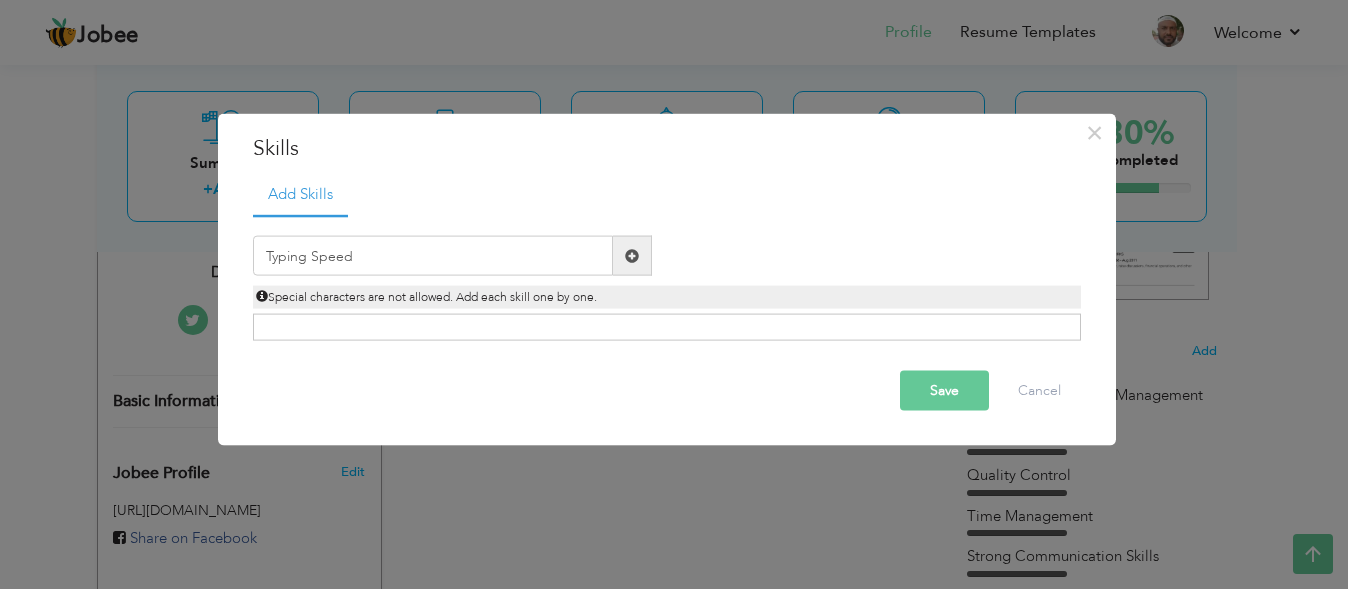 click at bounding box center [632, 255] 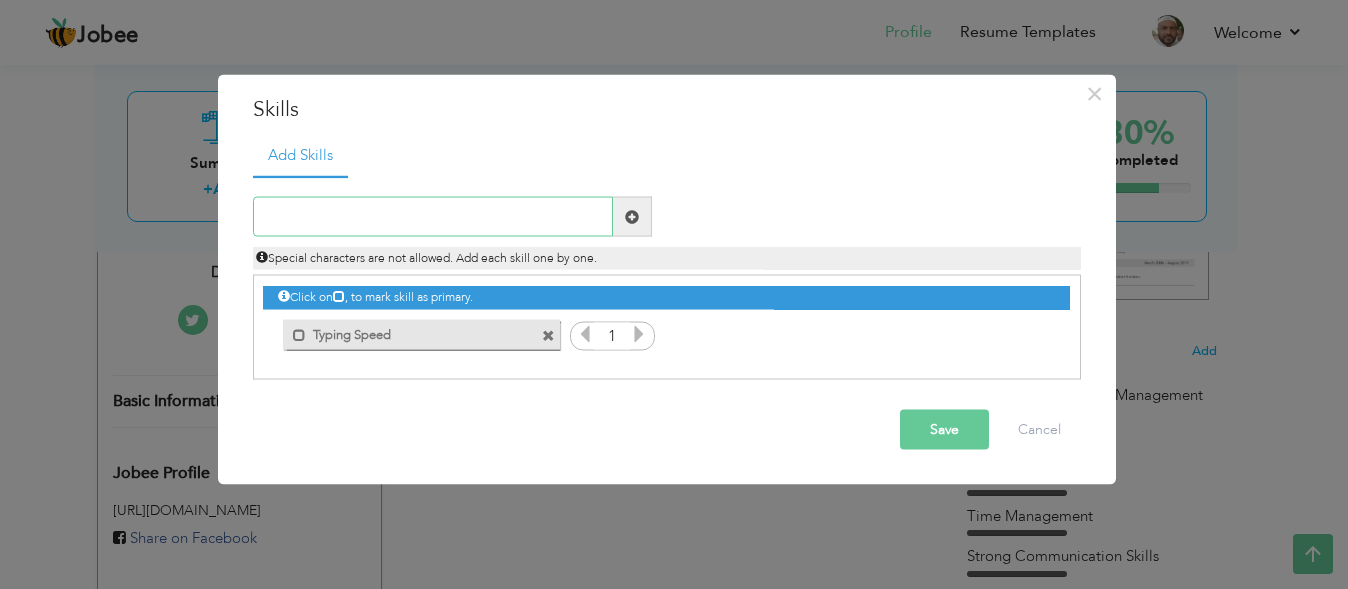 click at bounding box center (433, 217) 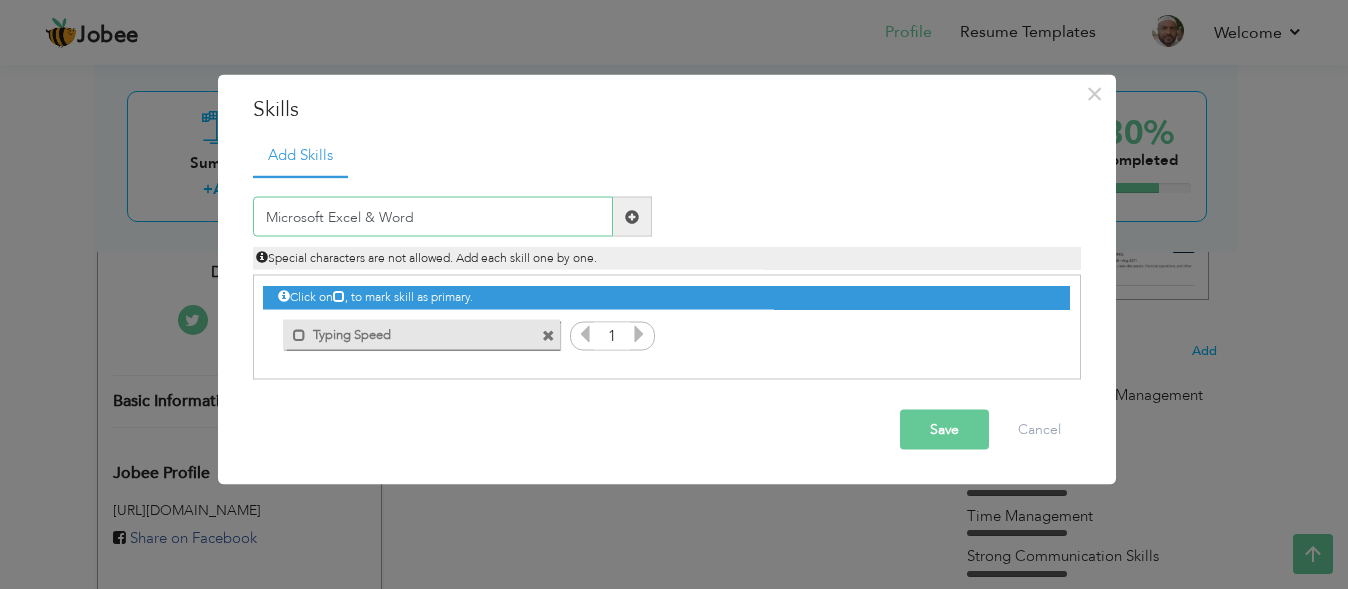 type on "Microsoft Excel & Word" 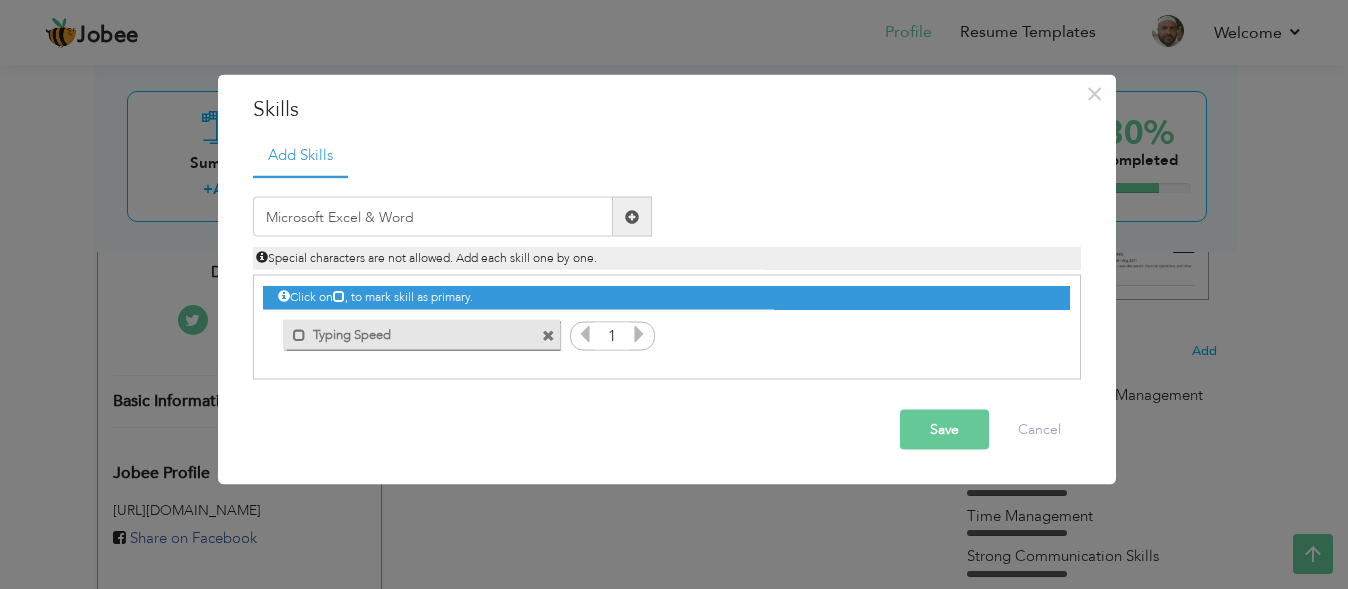 click at bounding box center [632, 216] 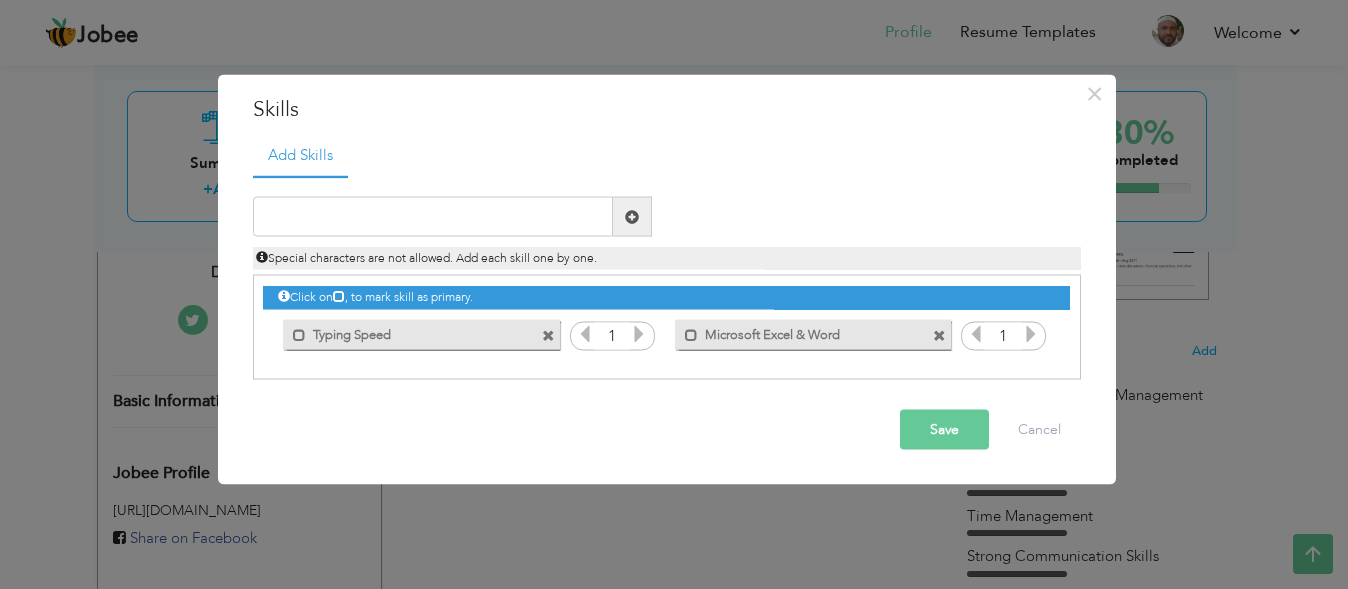 click at bounding box center (639, 334) 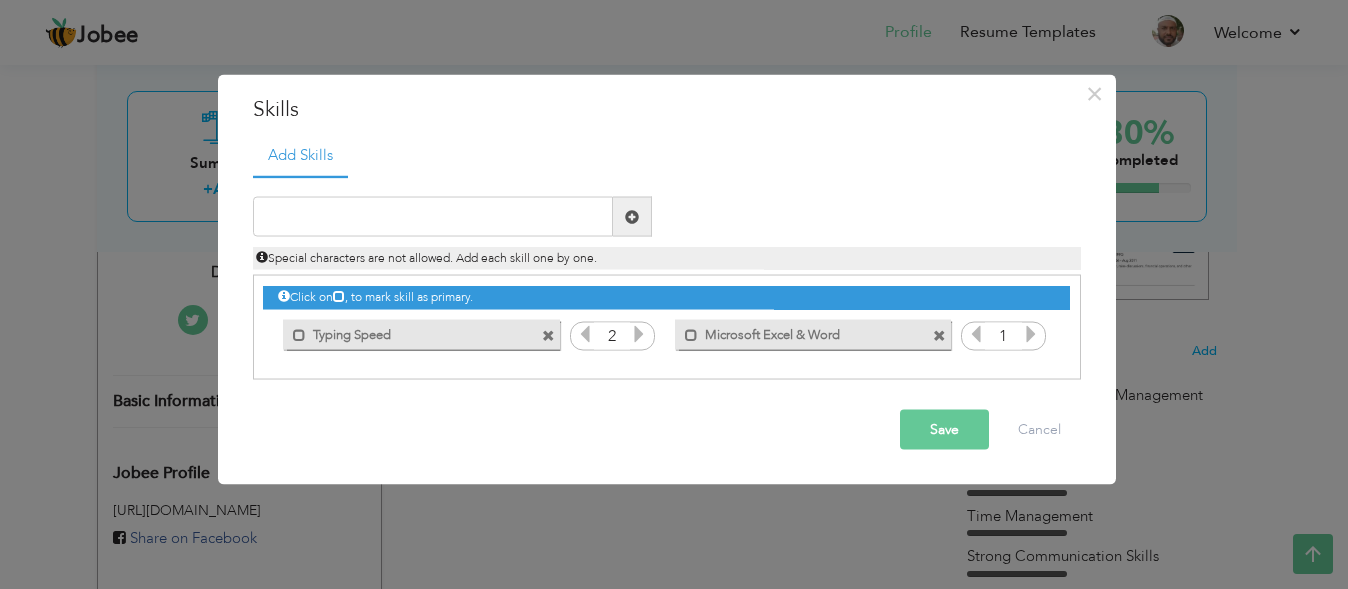 click at bounding box center (639, 334) 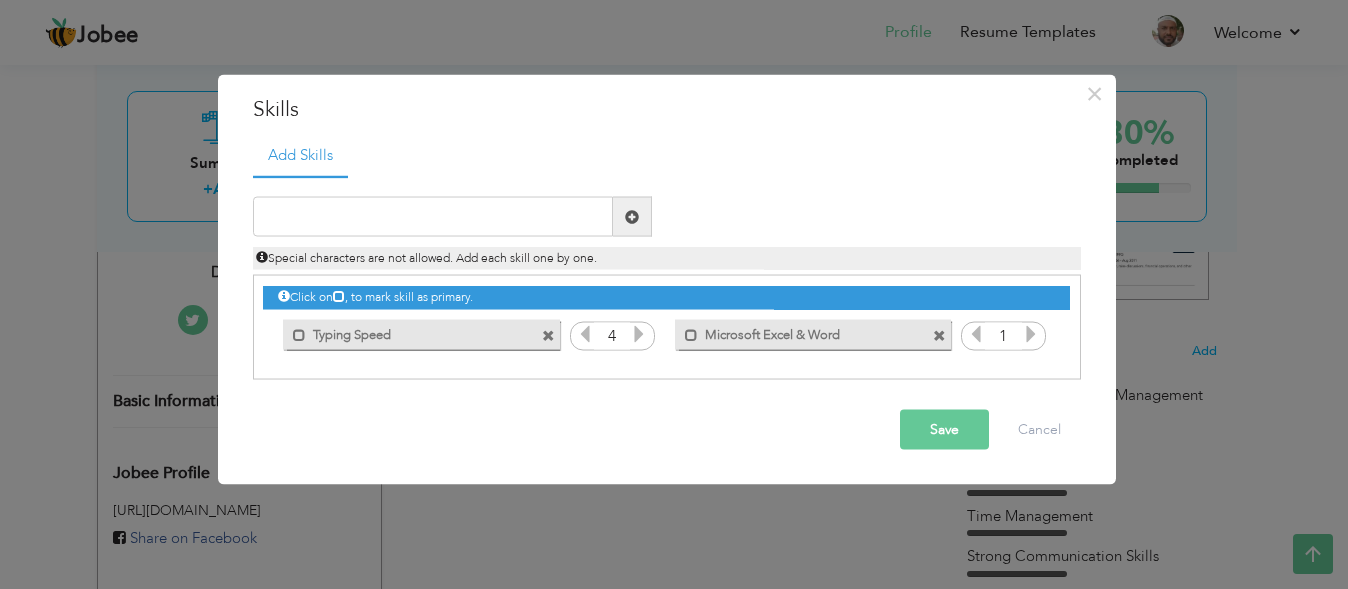 click at bounding box center (639, 334) 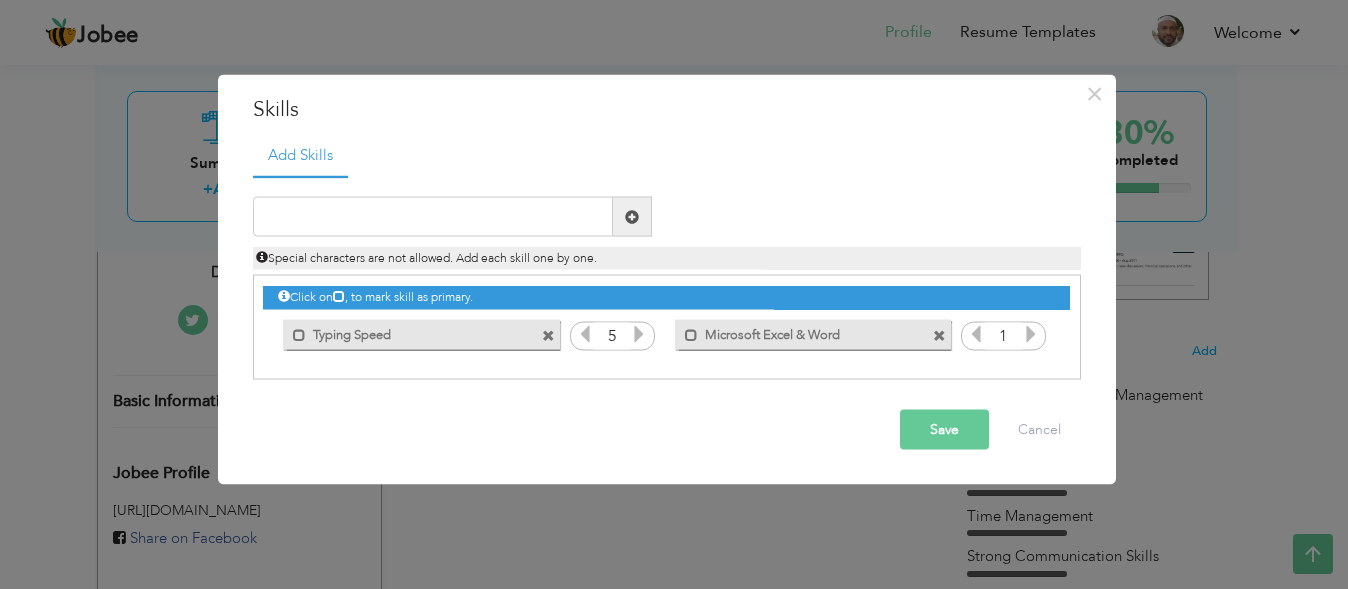 click at bounding box center (639, 334) 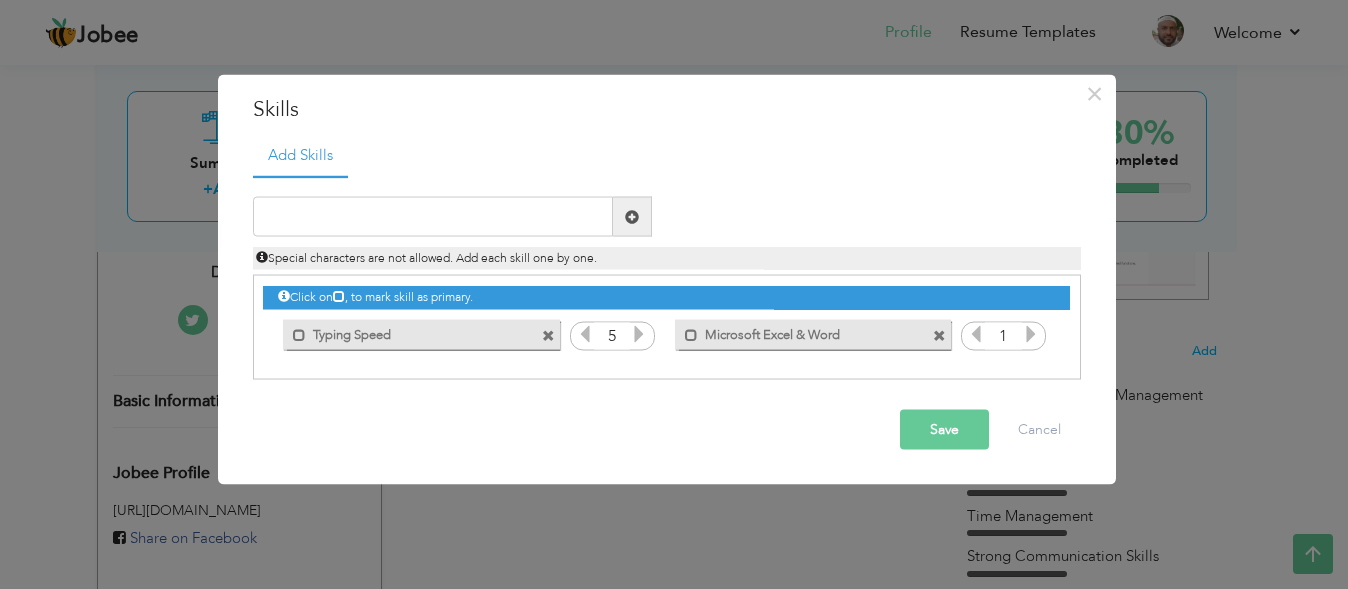 click at bounding box center (1031, 334) 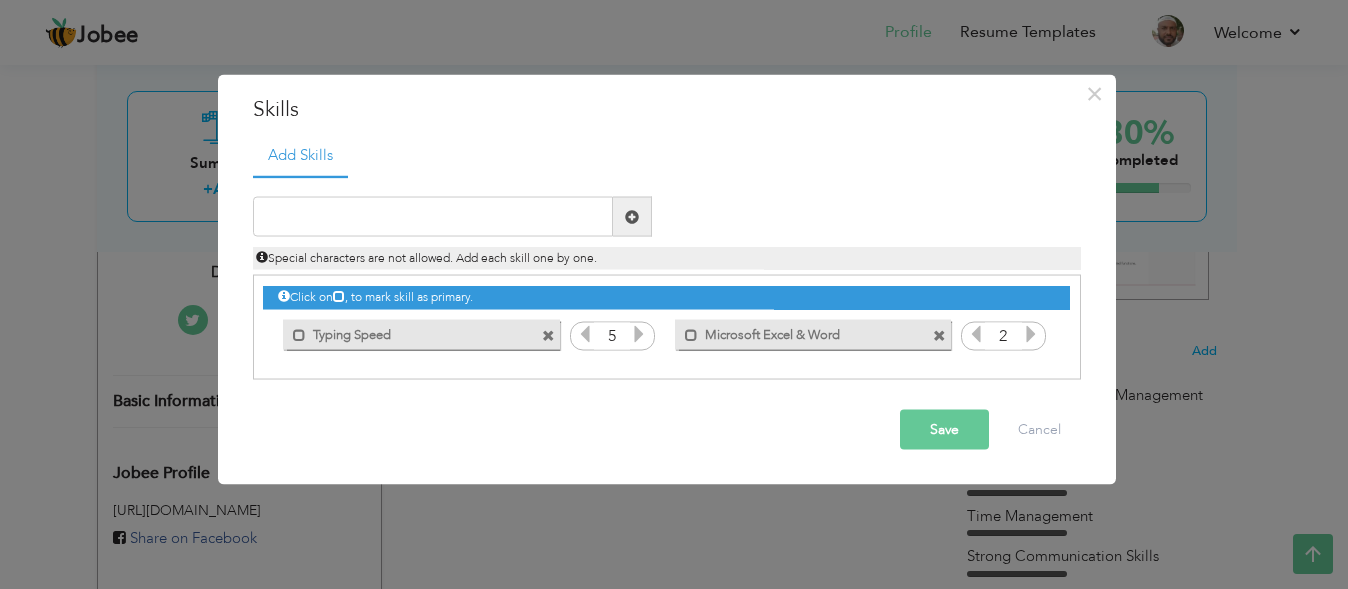 click at bounding box center (1031, 334) 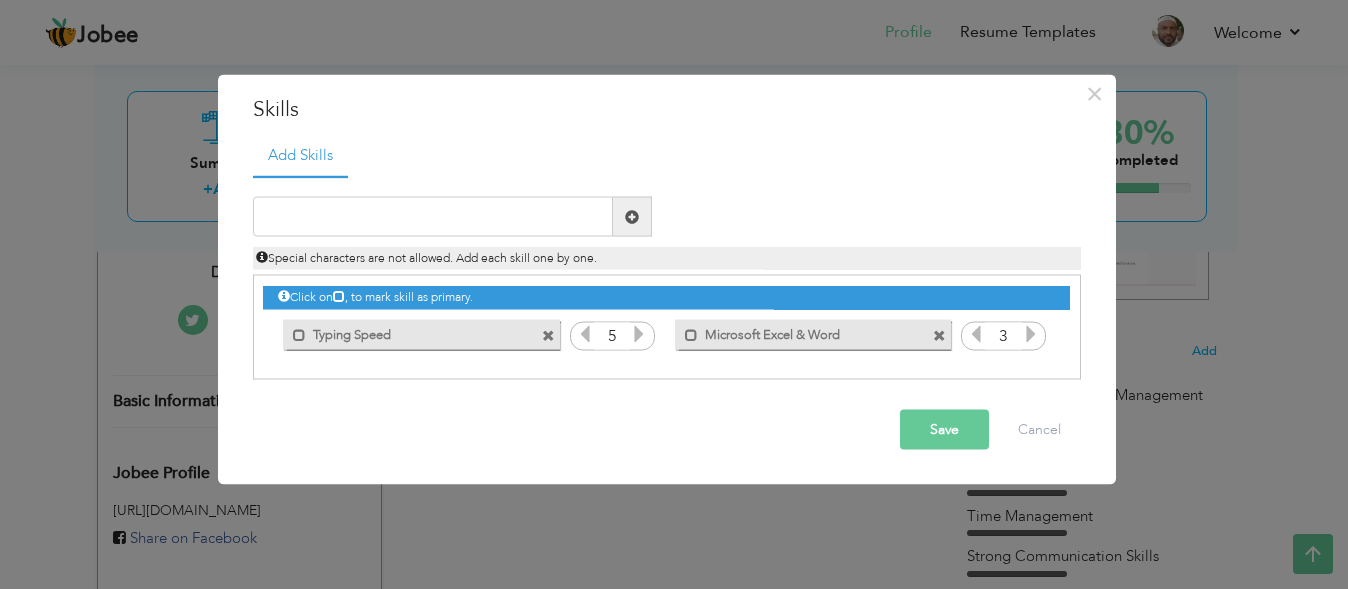 click at bounding box center (1031, 334) 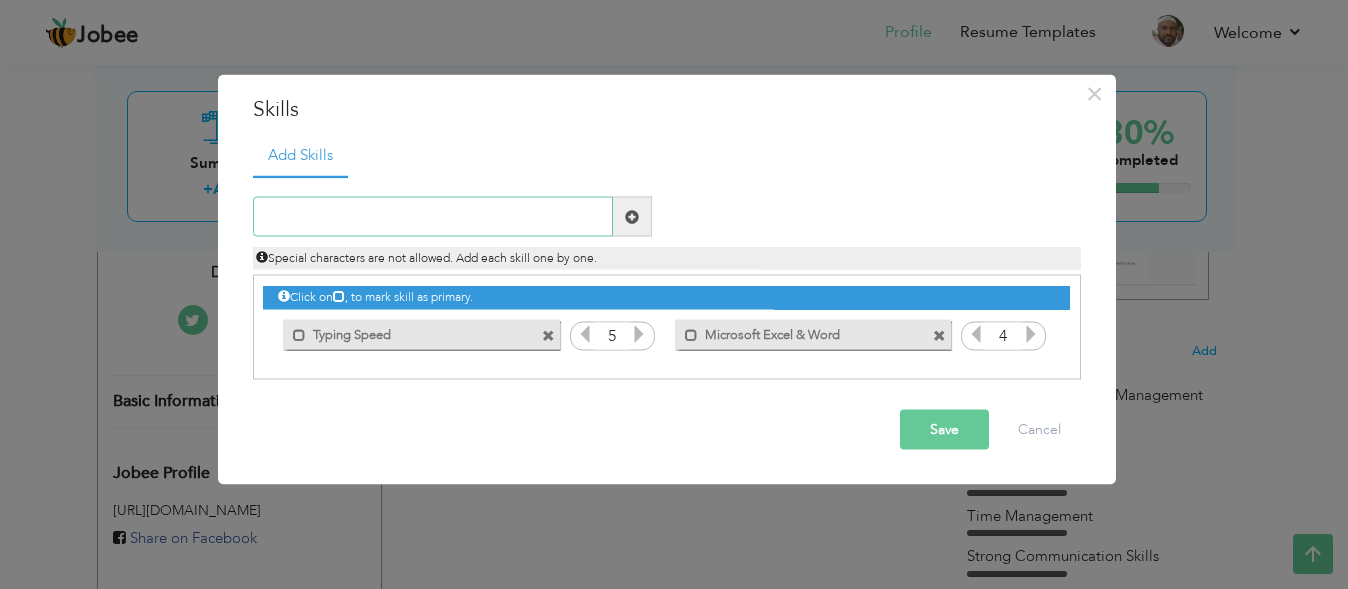 click at bounding box center [433, 217] 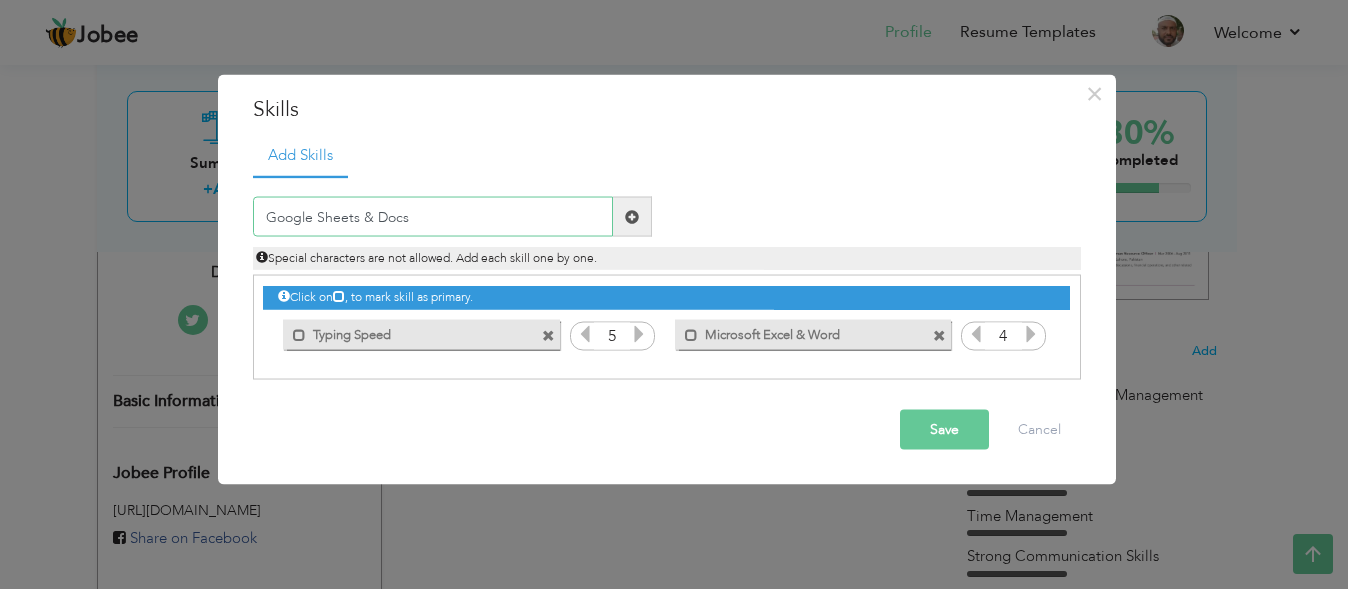 type on "Google Sheets & Docs" 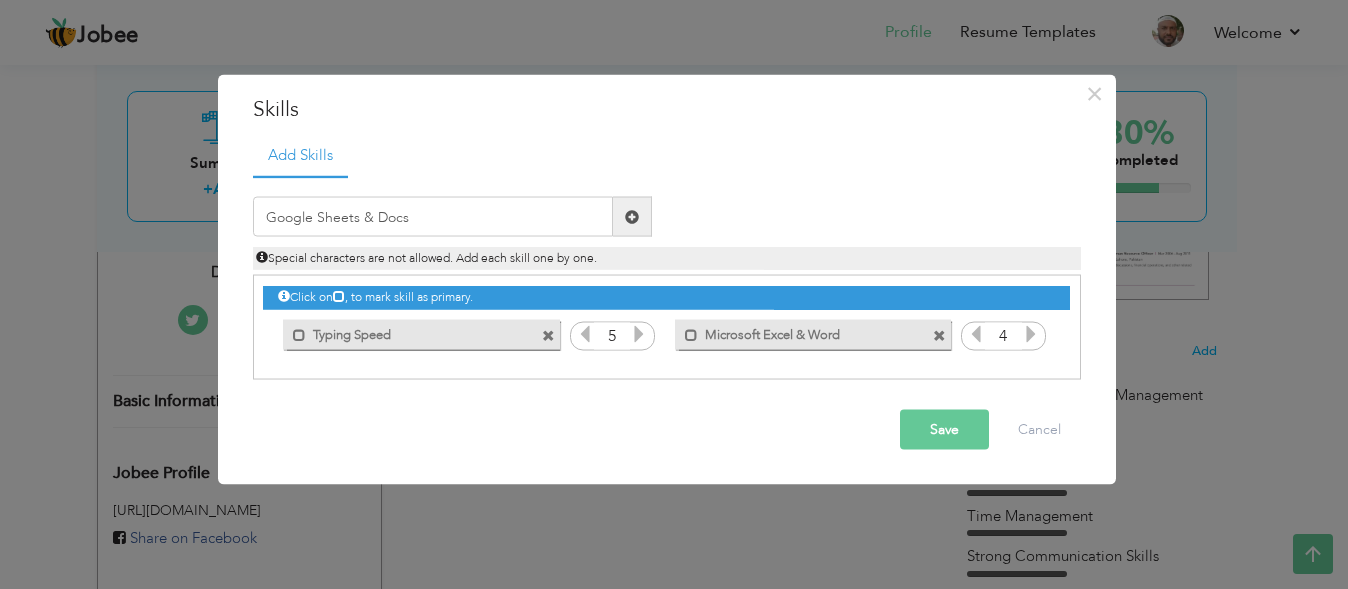 click at bounding box center (632, 216) 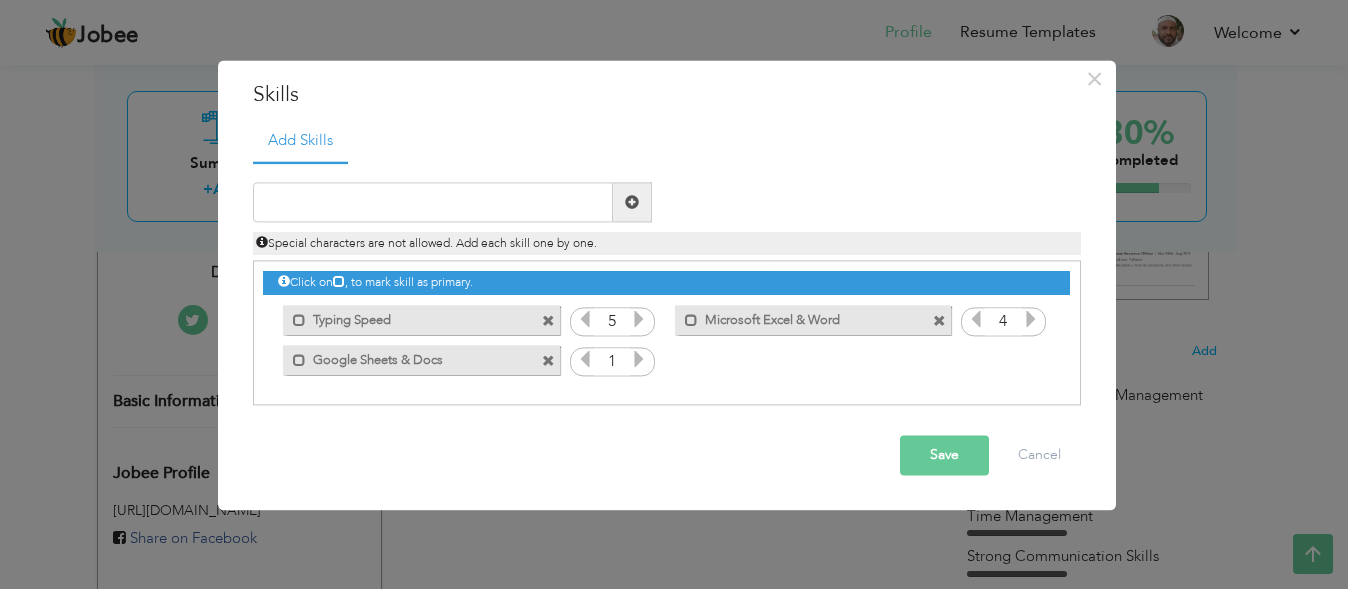 click at bounding box center (639, 360) 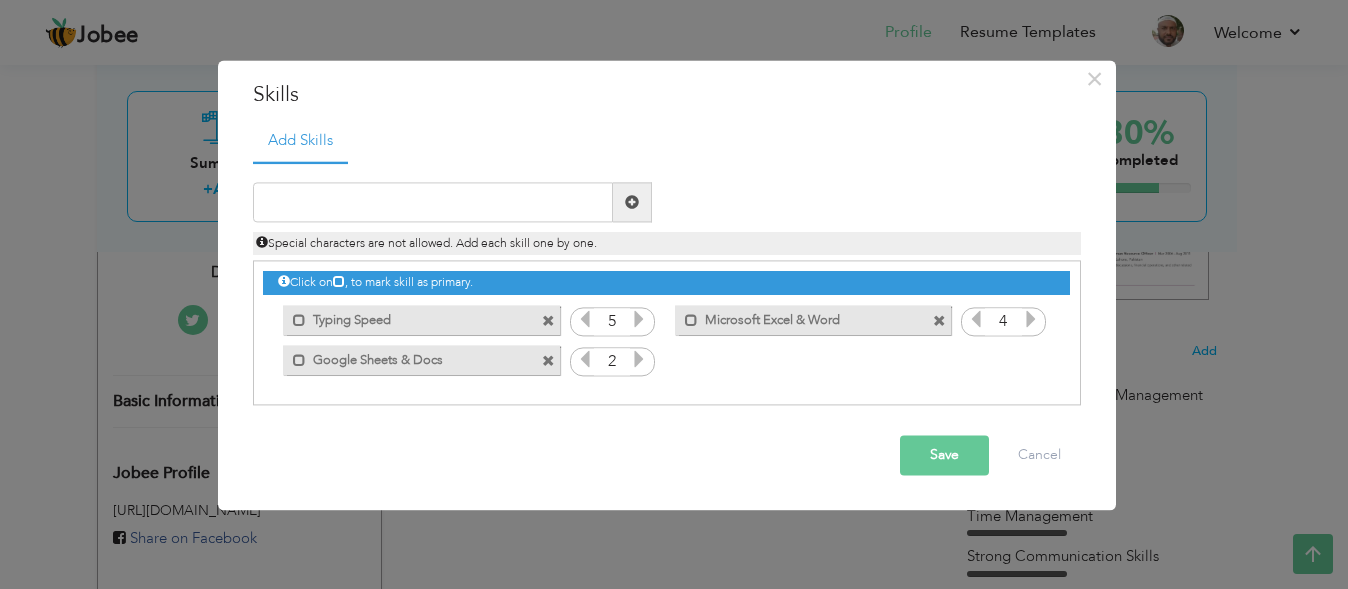 click at bounding box center [639, 360] 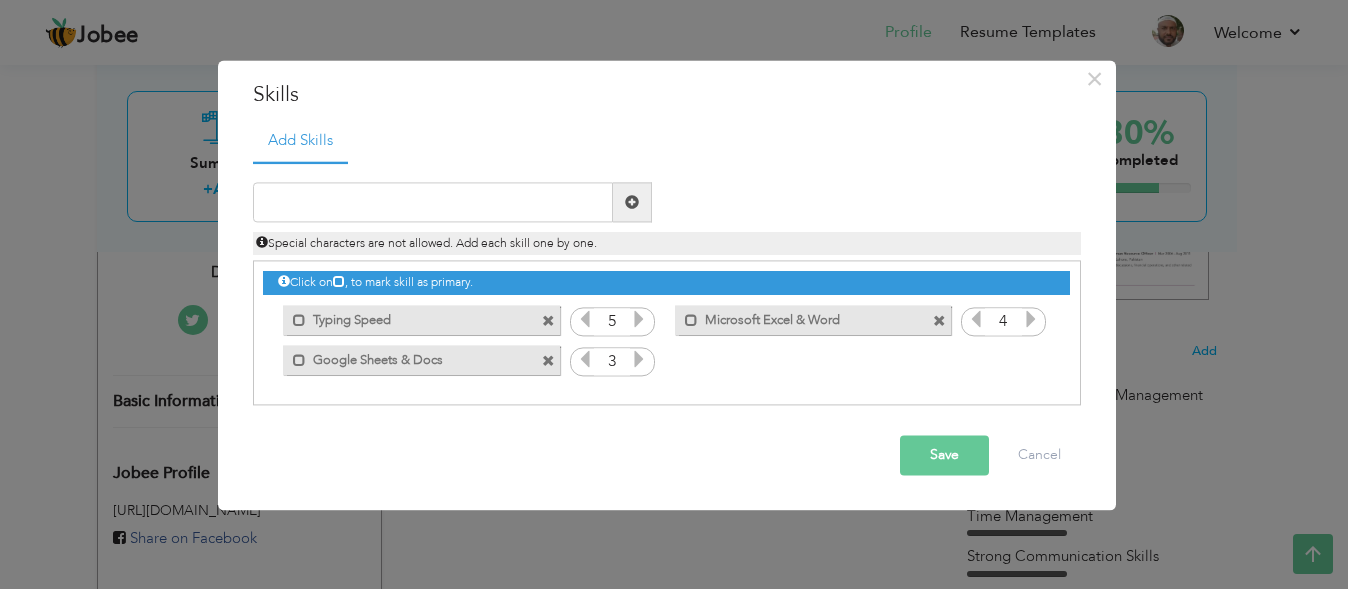 click at bounding box center (639, 360) 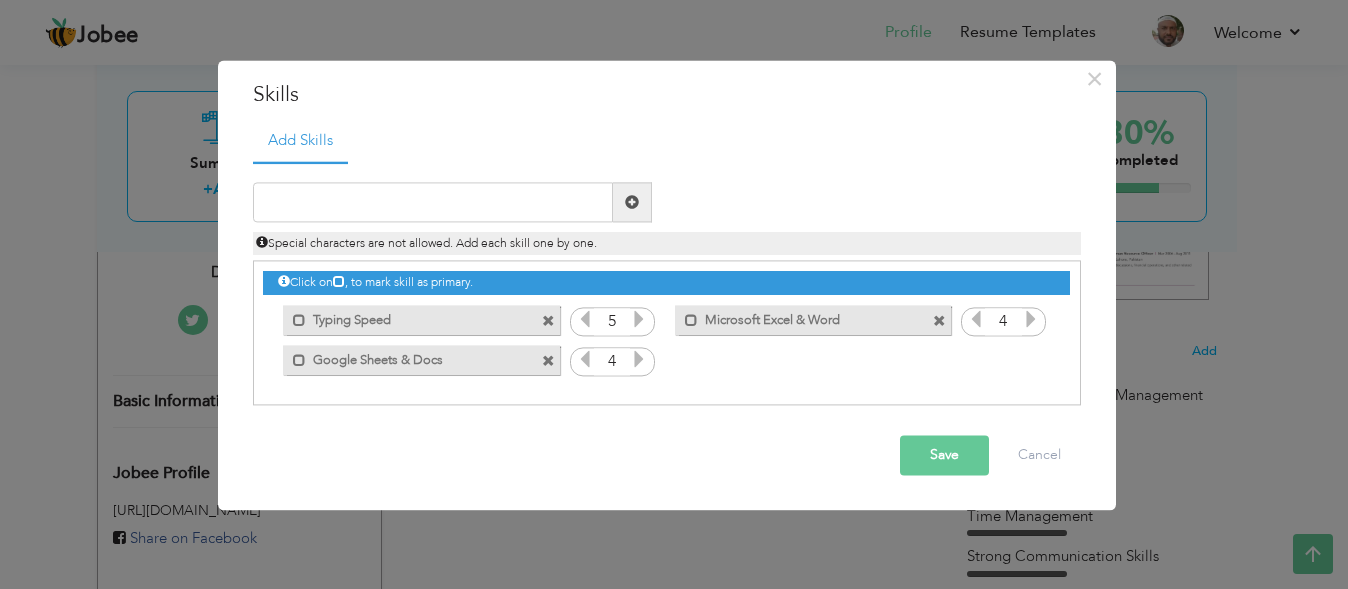 click at bounding box center (639, 360) 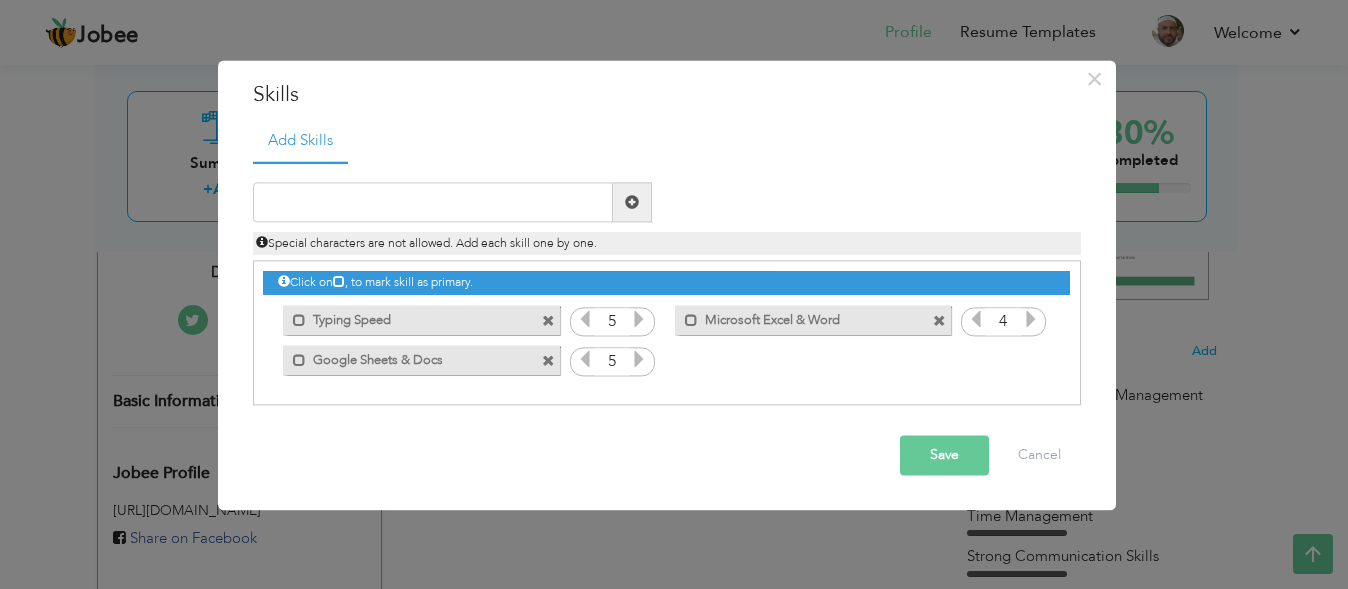click at bounding box center (585, 360) 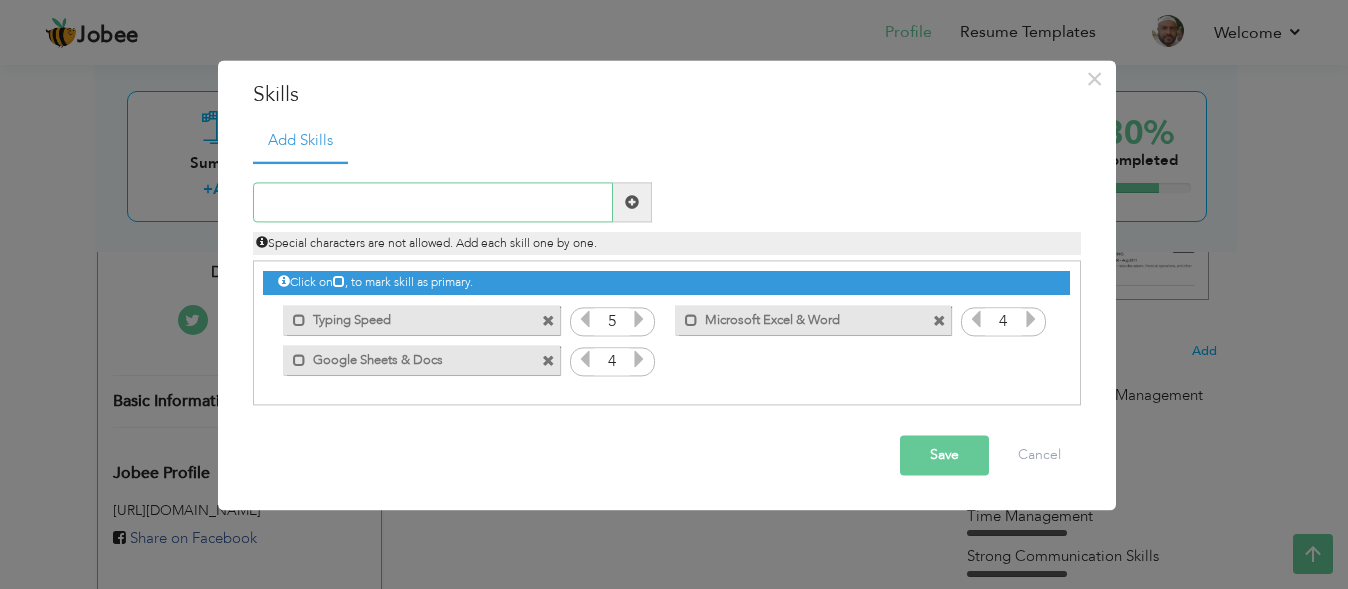 click at bounding box center (433, 203) 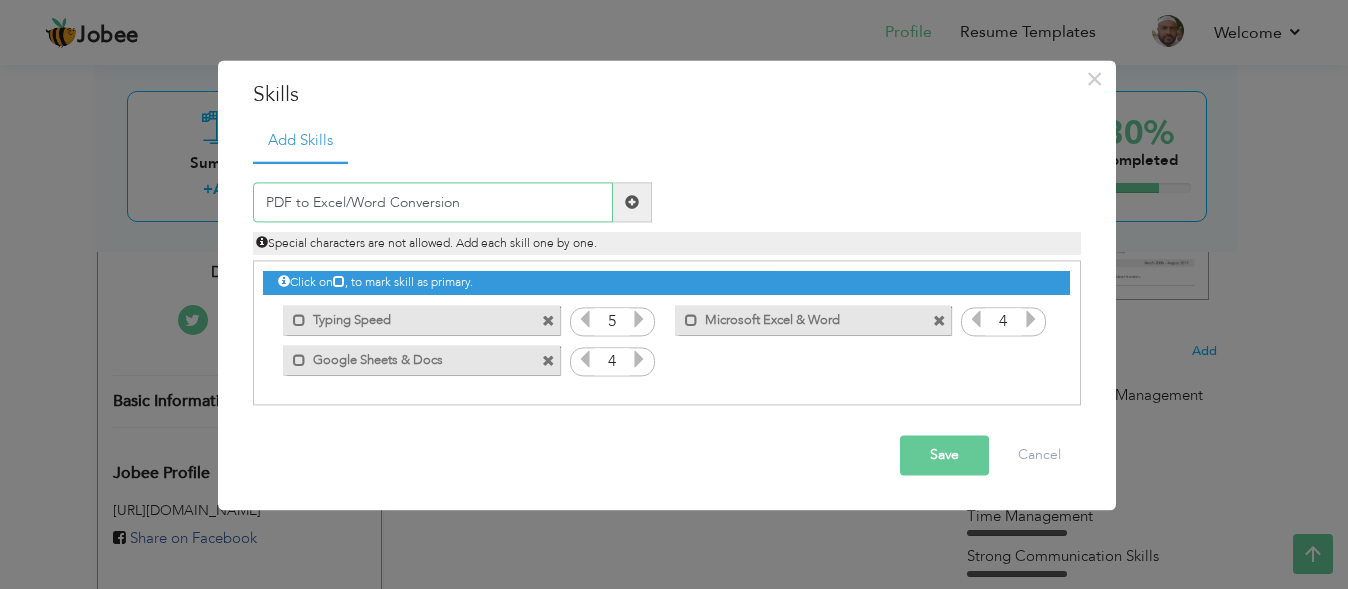 type on "PDF to Excel/Word Conversion" 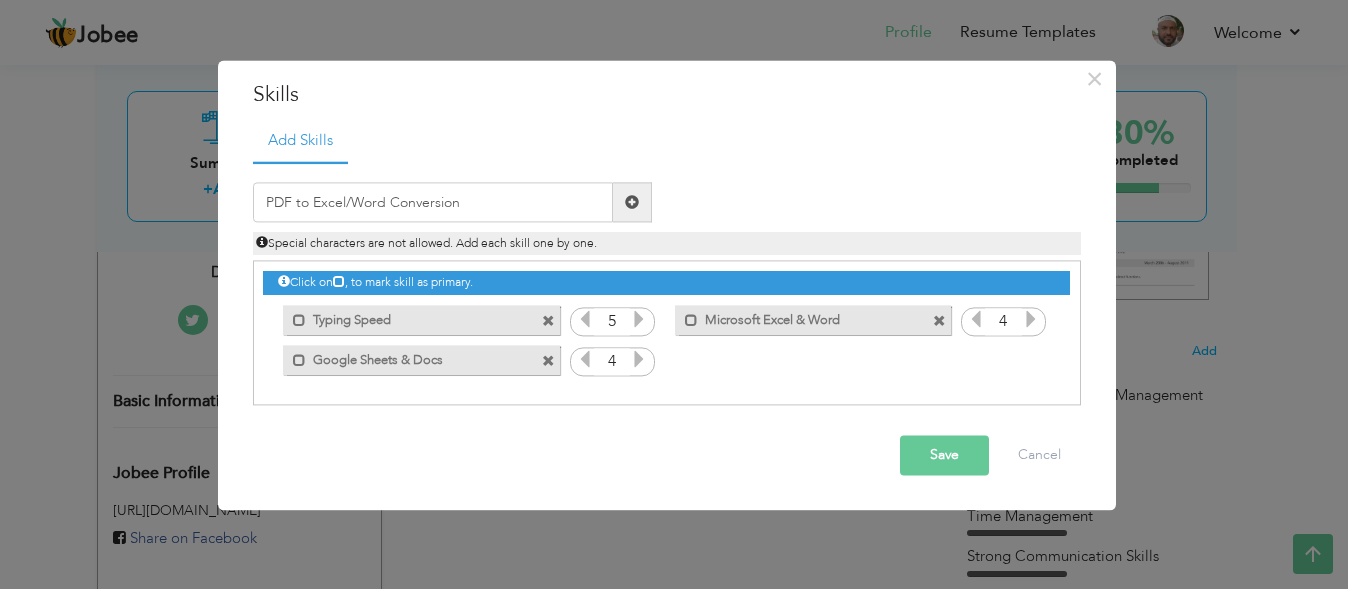 click at bounding box center (632, 202) 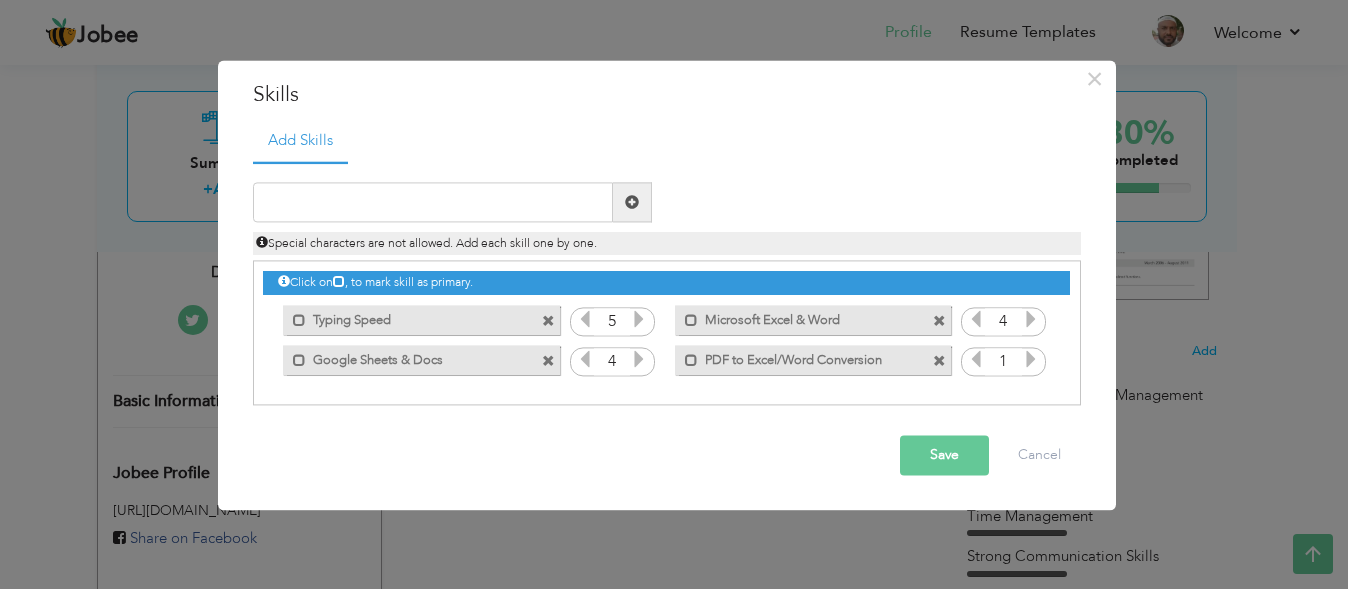 click at bounding box center (1031, 360) 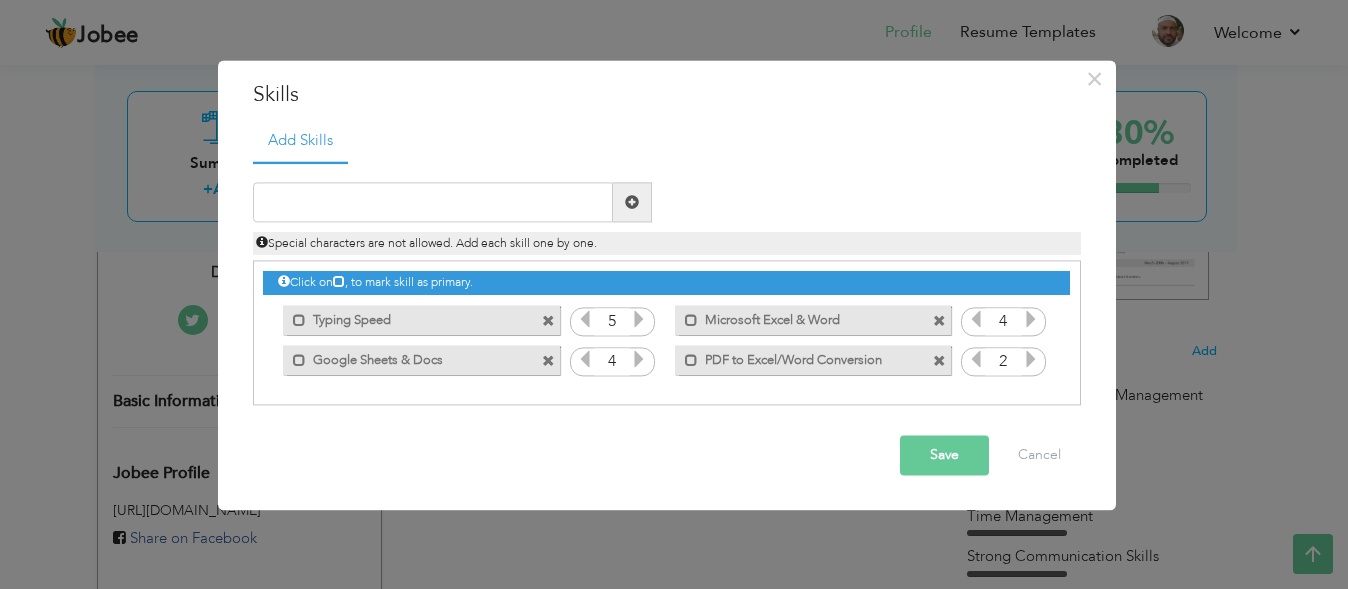 click at bounding box center (1031, 360) 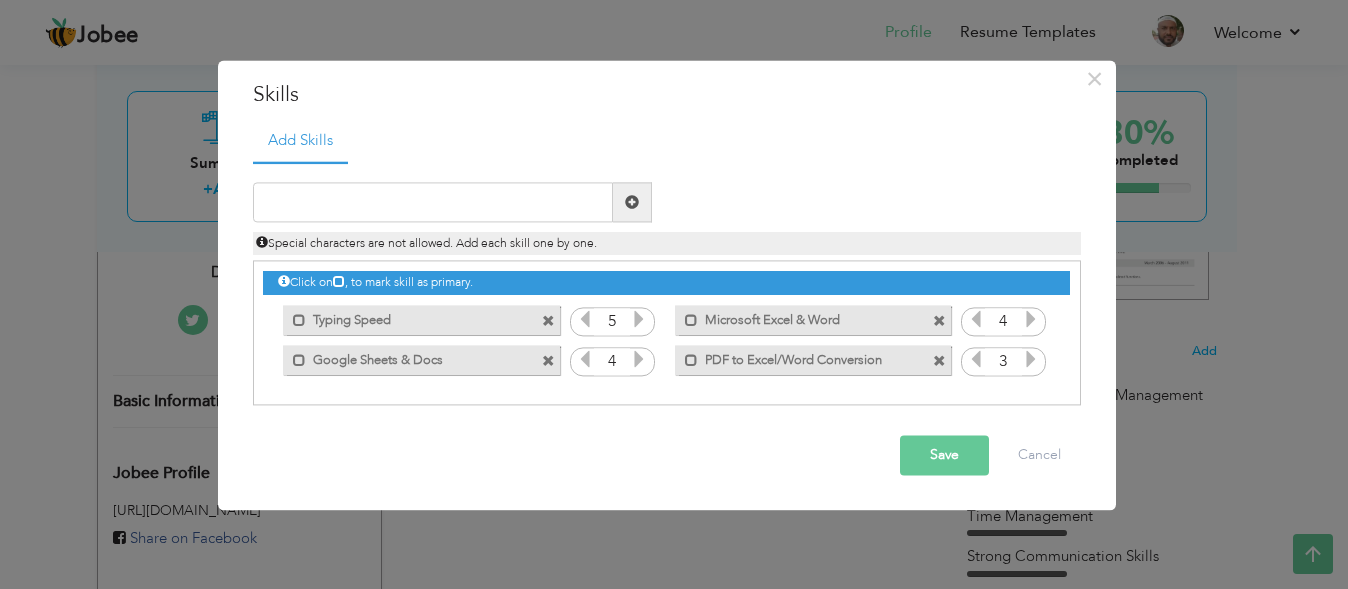 click at bounding box center [1031, 360] 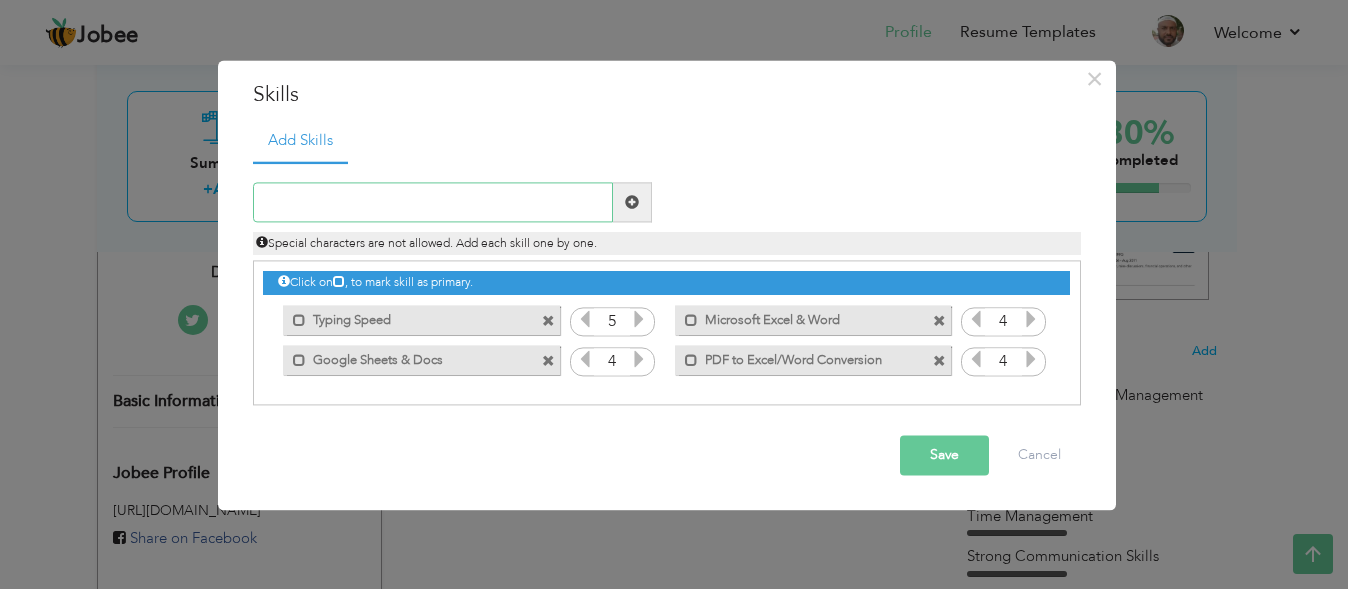 click at bounding box center [433, 203] 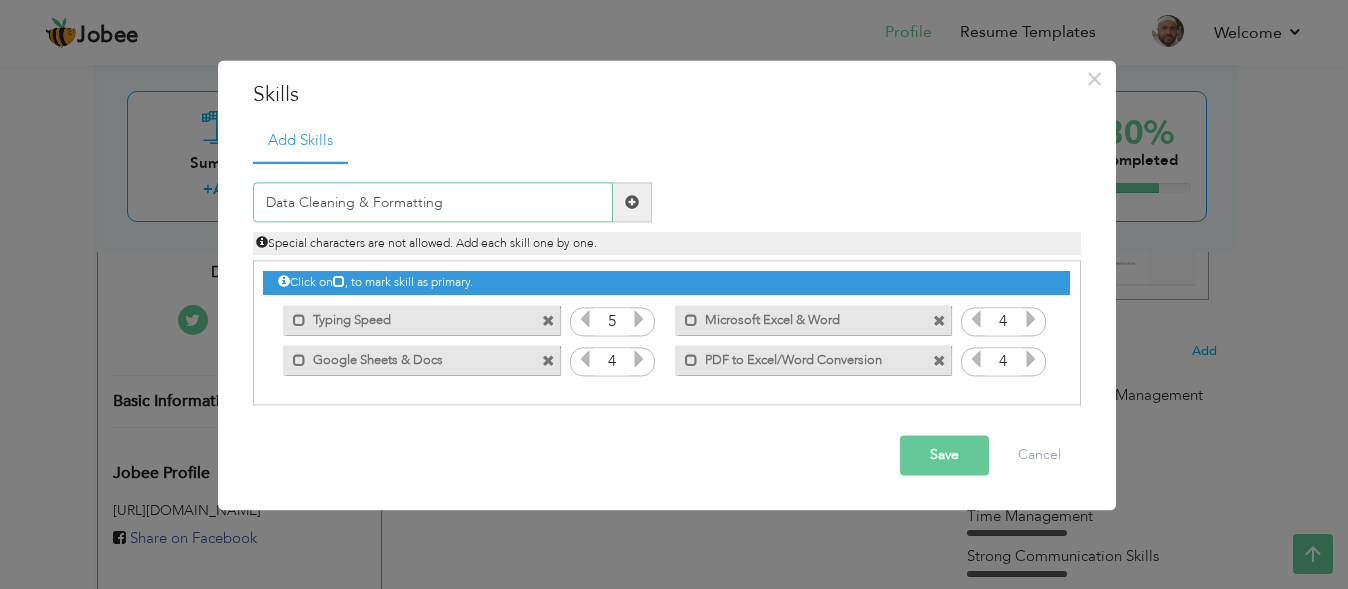 type on "Data Cleaning & Formatting" 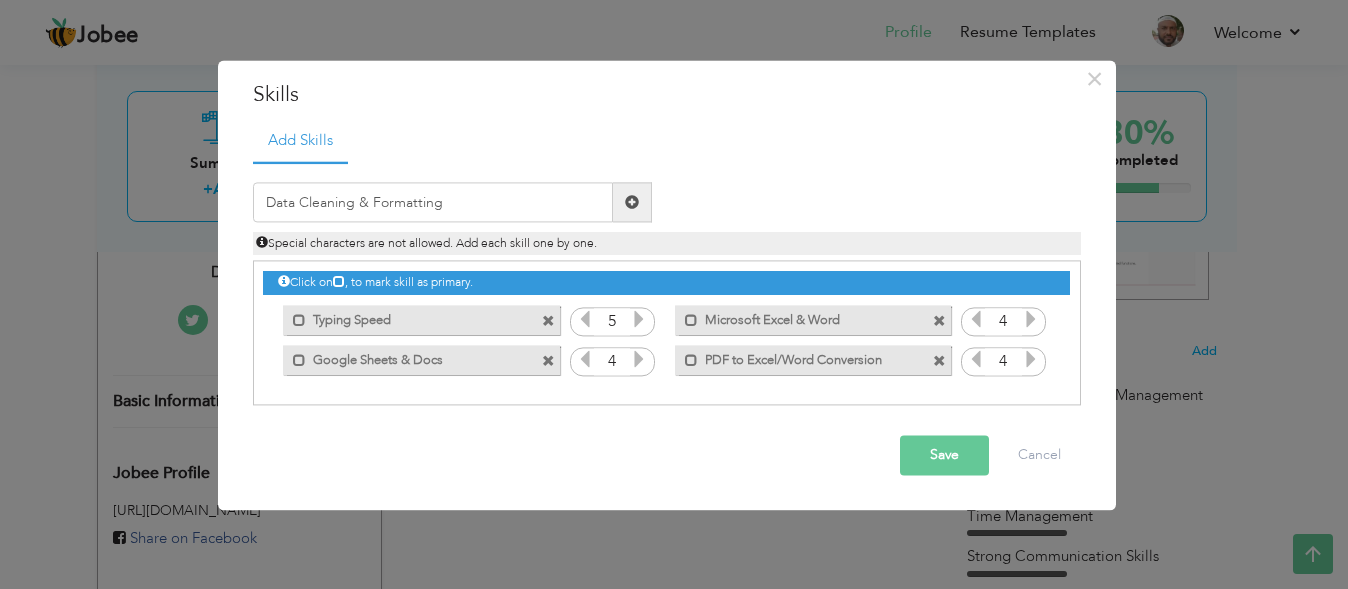 click at bounding box center [632, 203] 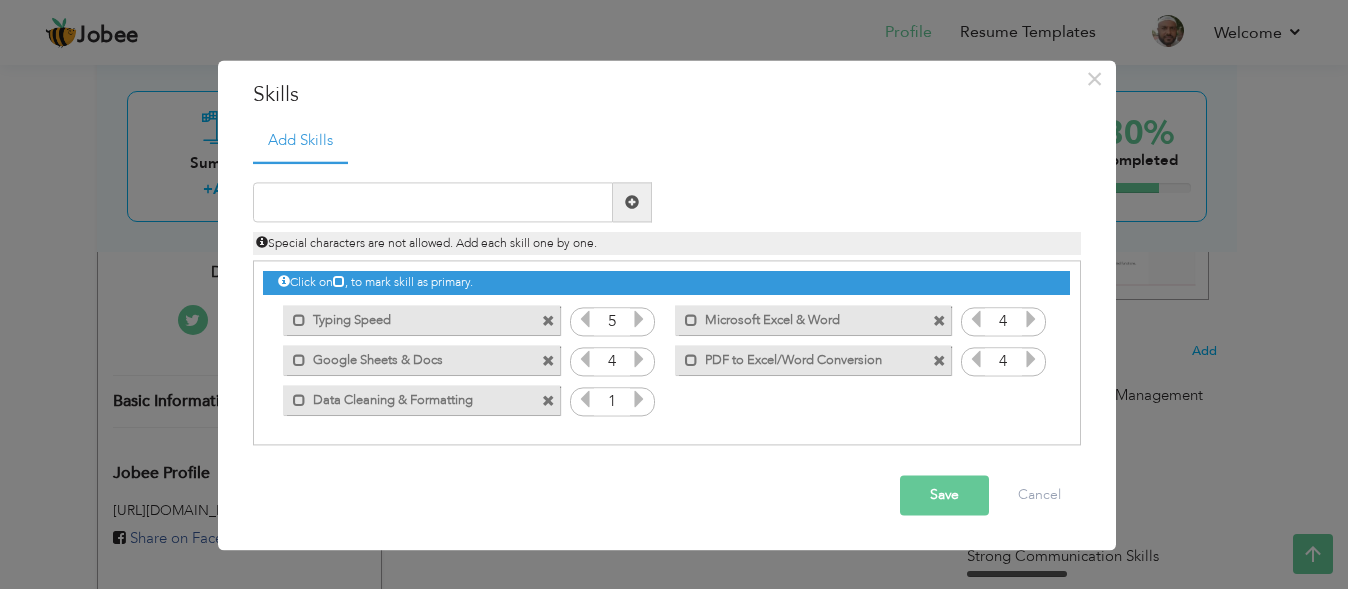 click at bounding box center (639, 400) 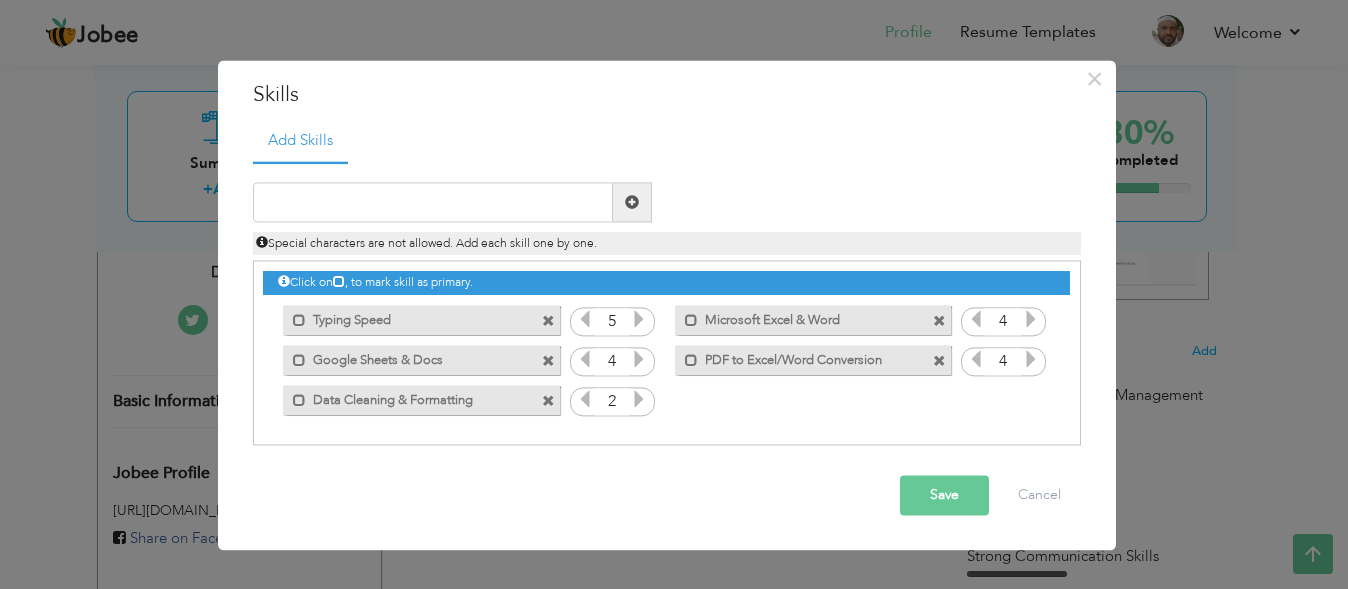 click at bounding box center (639, 400) 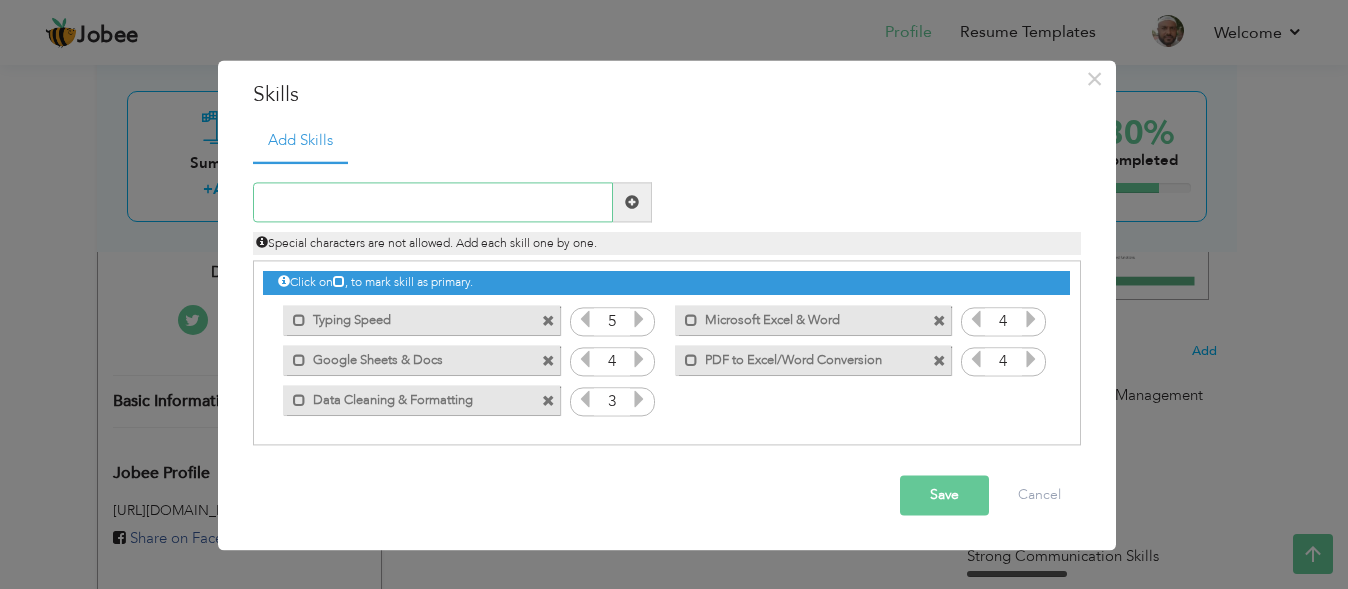 click at bounding box center [433, 203] 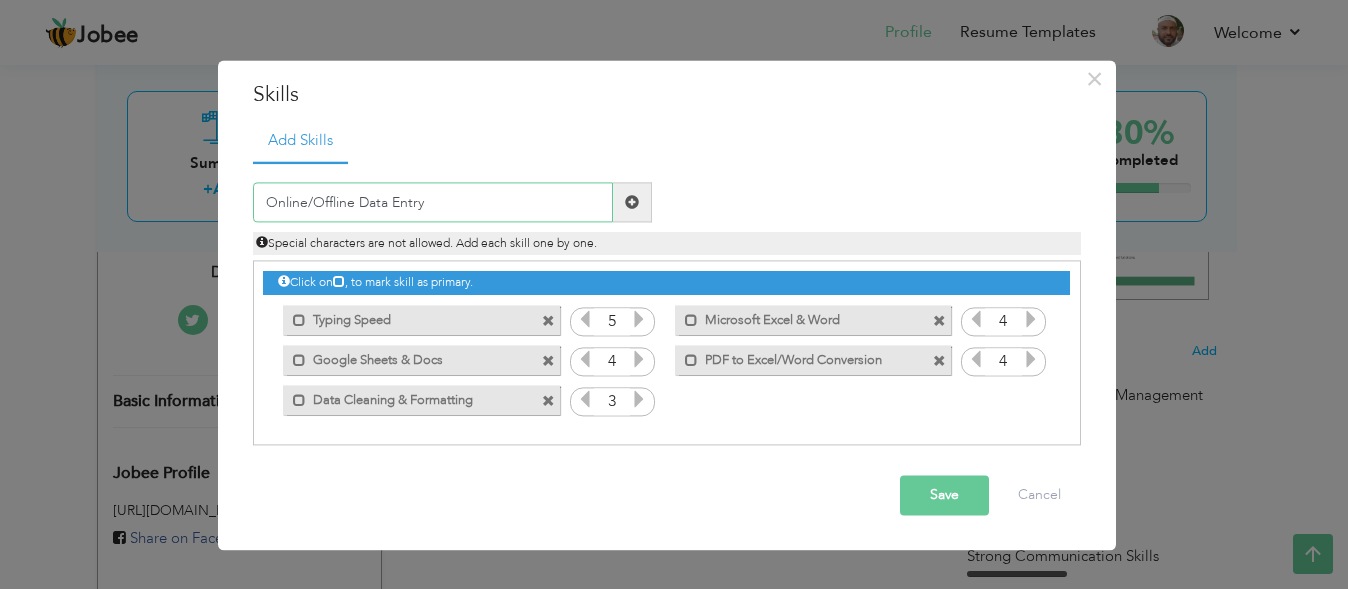 type on "Online/Offline Data Entry" 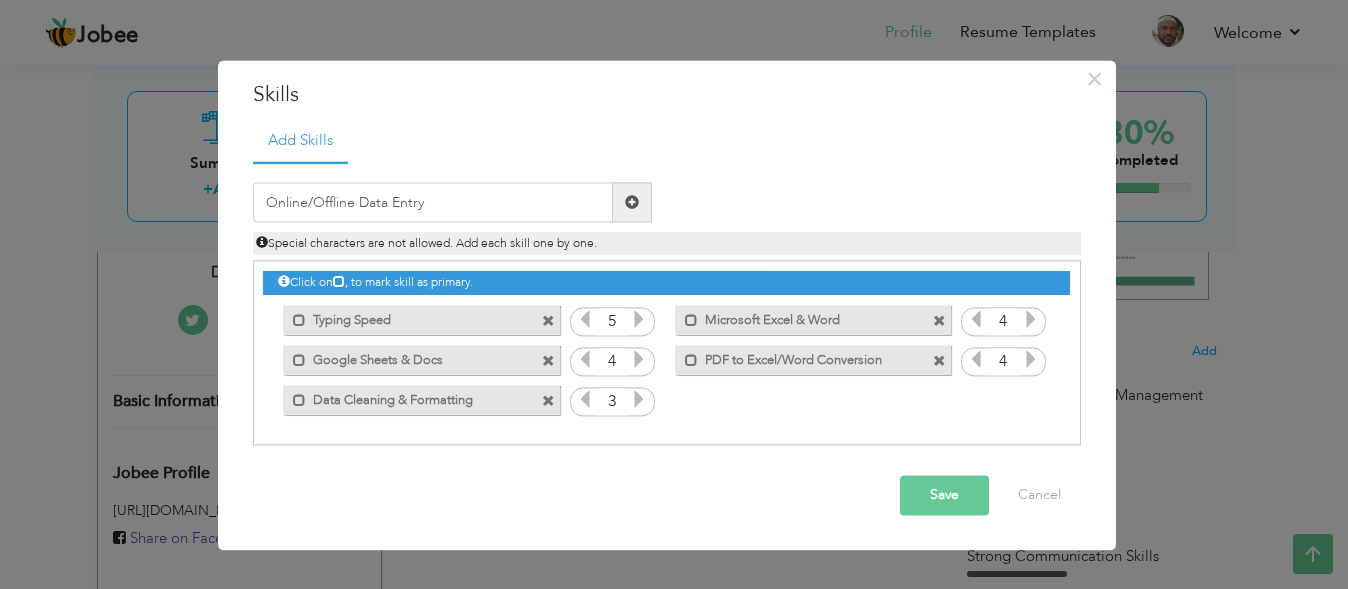click at bounding box center [632, 202] 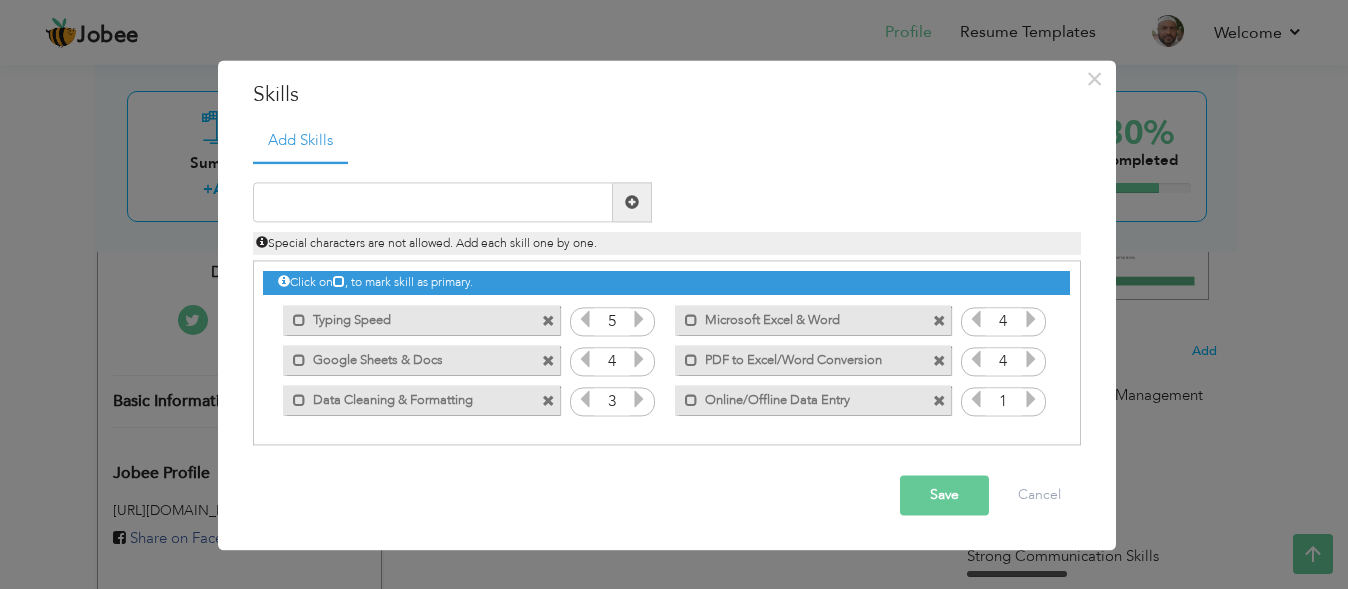 click at bounding box center (1031, 400) 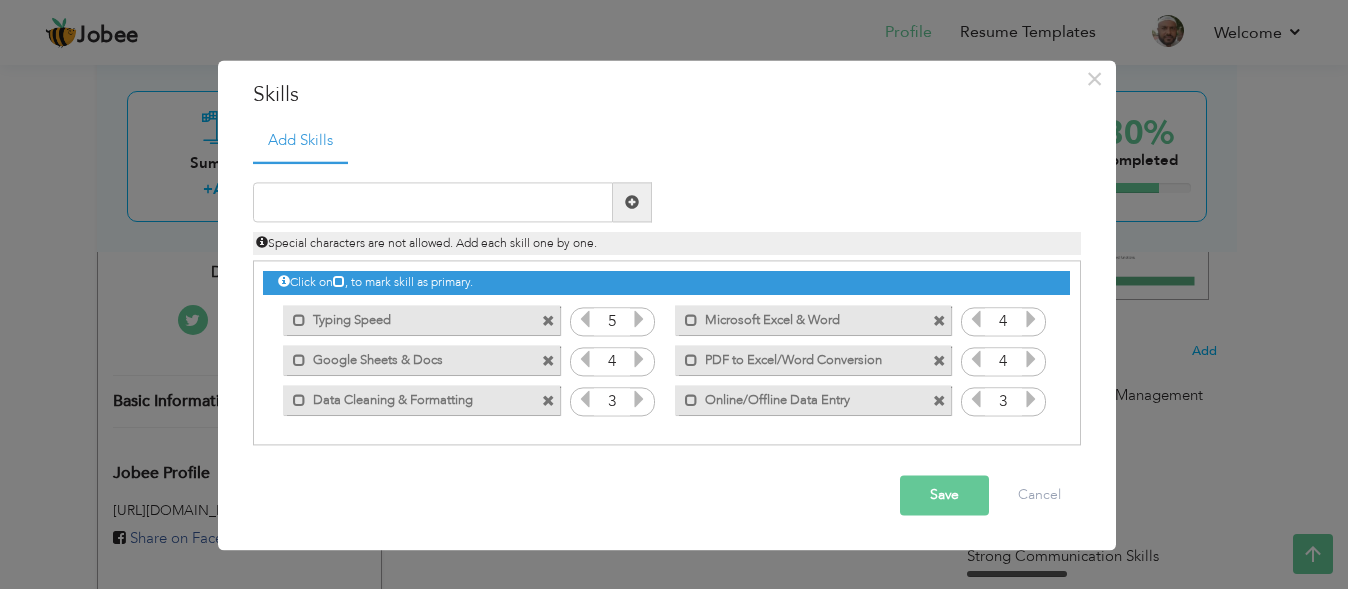 click at bounding box center [1031, 400] 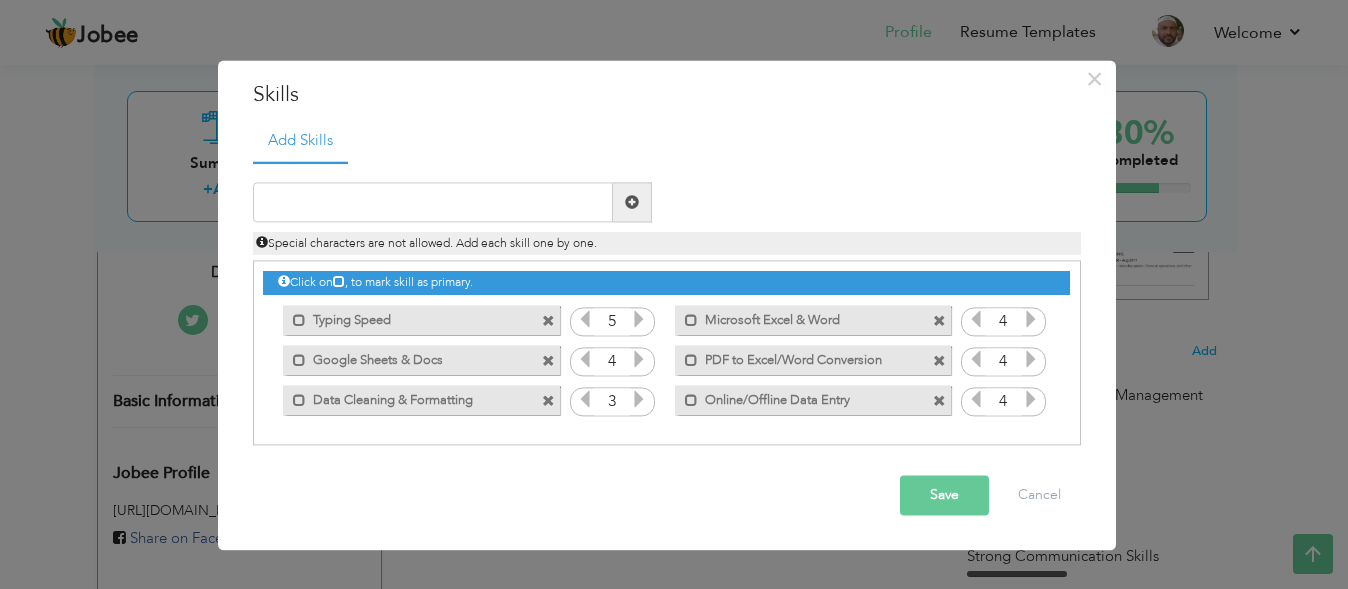 click on "Save" at bounding box center [944, 496] 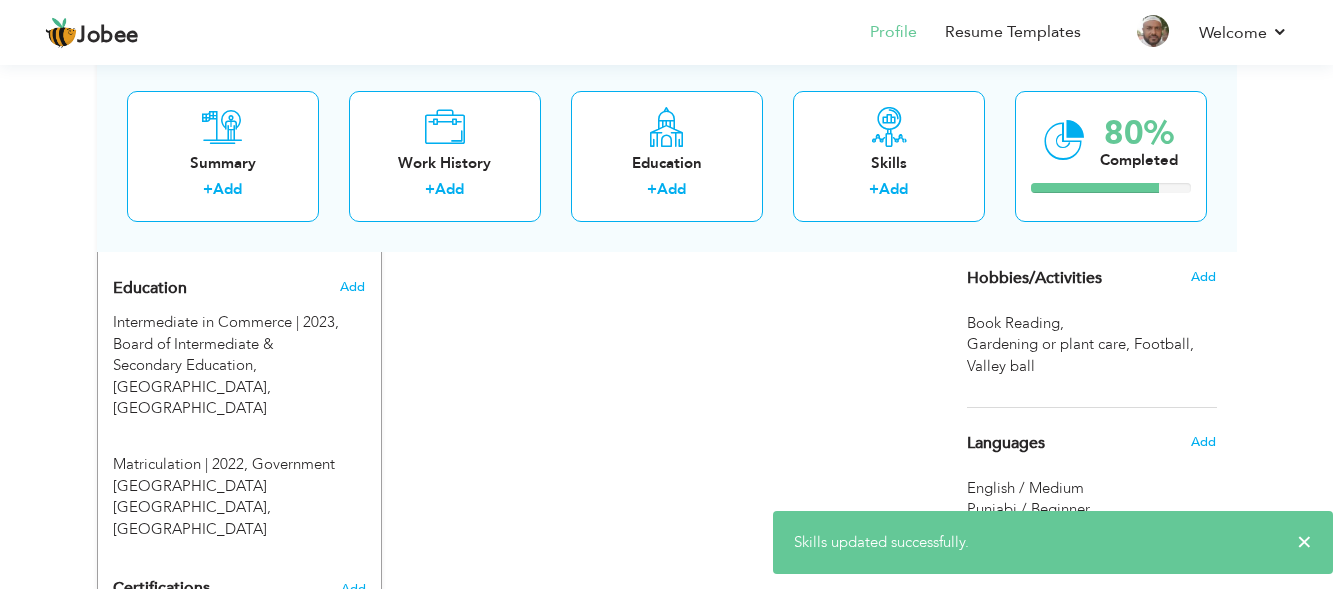 scroll, scrollTop: 833, scrollLeft: 0, axis: vertical 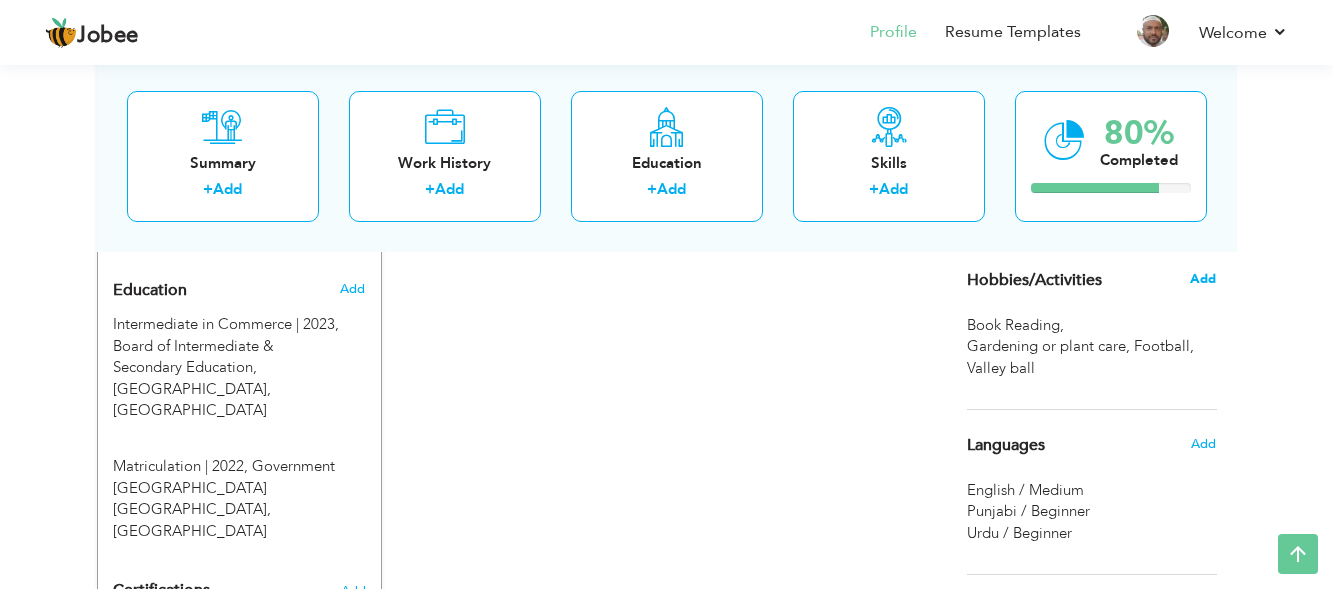 click on "Add" at bounding box center (1203, 279) 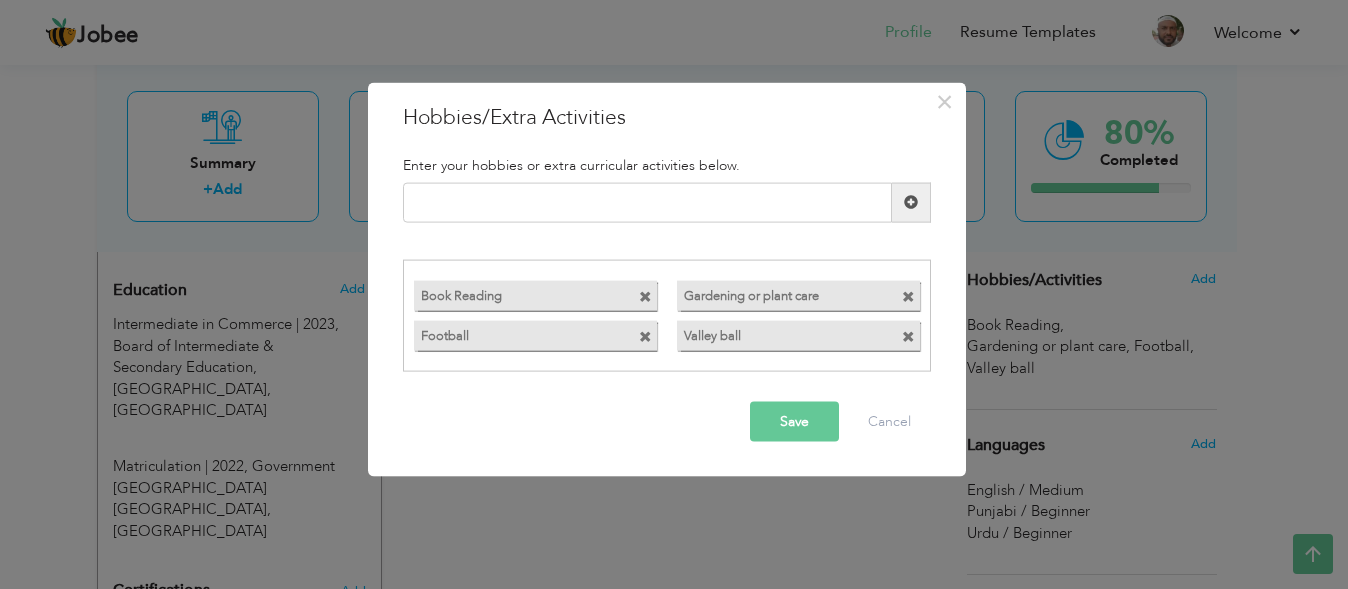 click at bounding box center (908, 297) 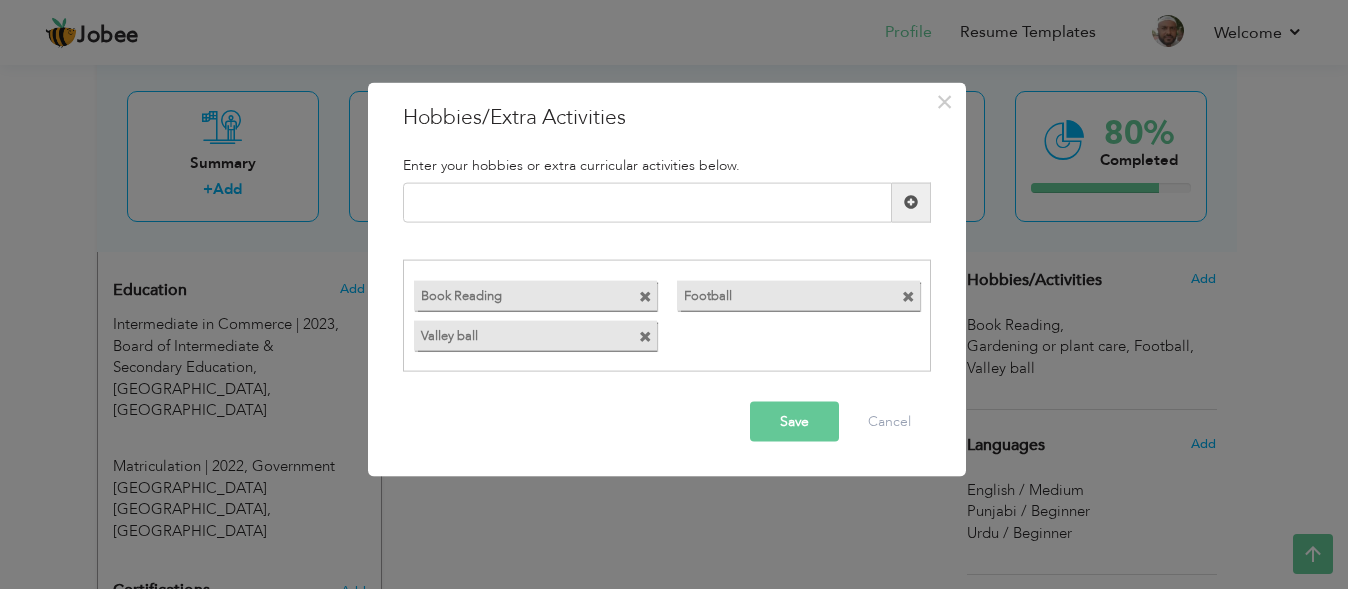 click on "Book Reading" at bounding box center (535, 296) 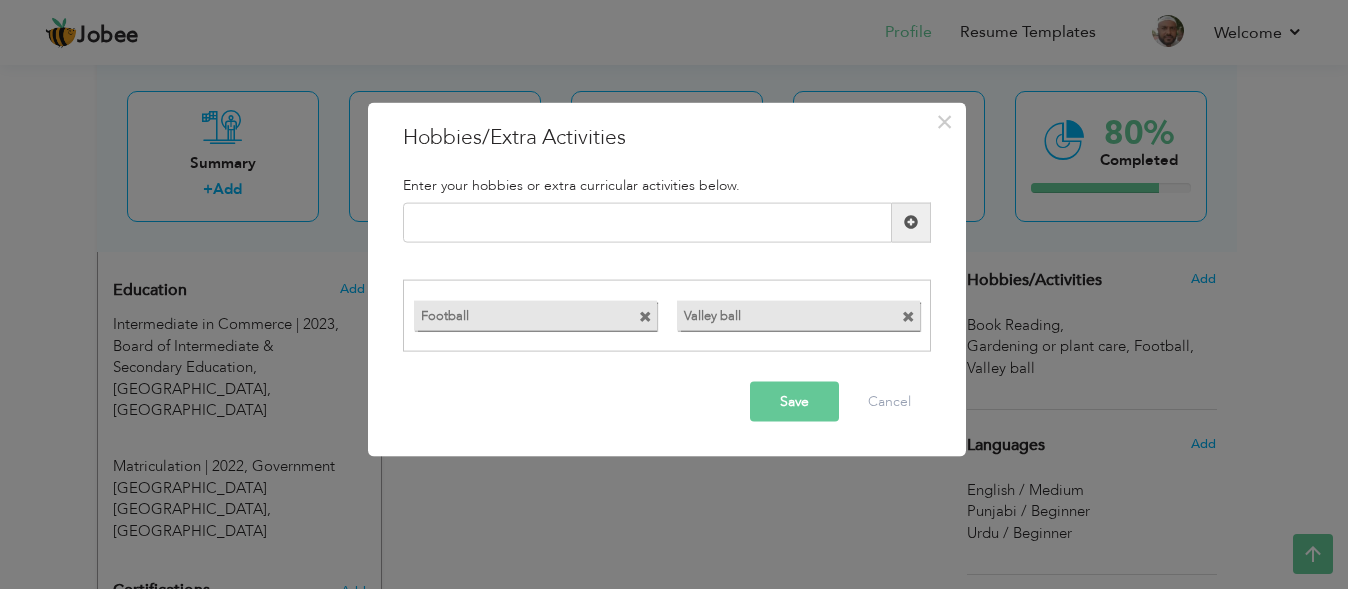 click on "Football" at bounding box center (535, 316) 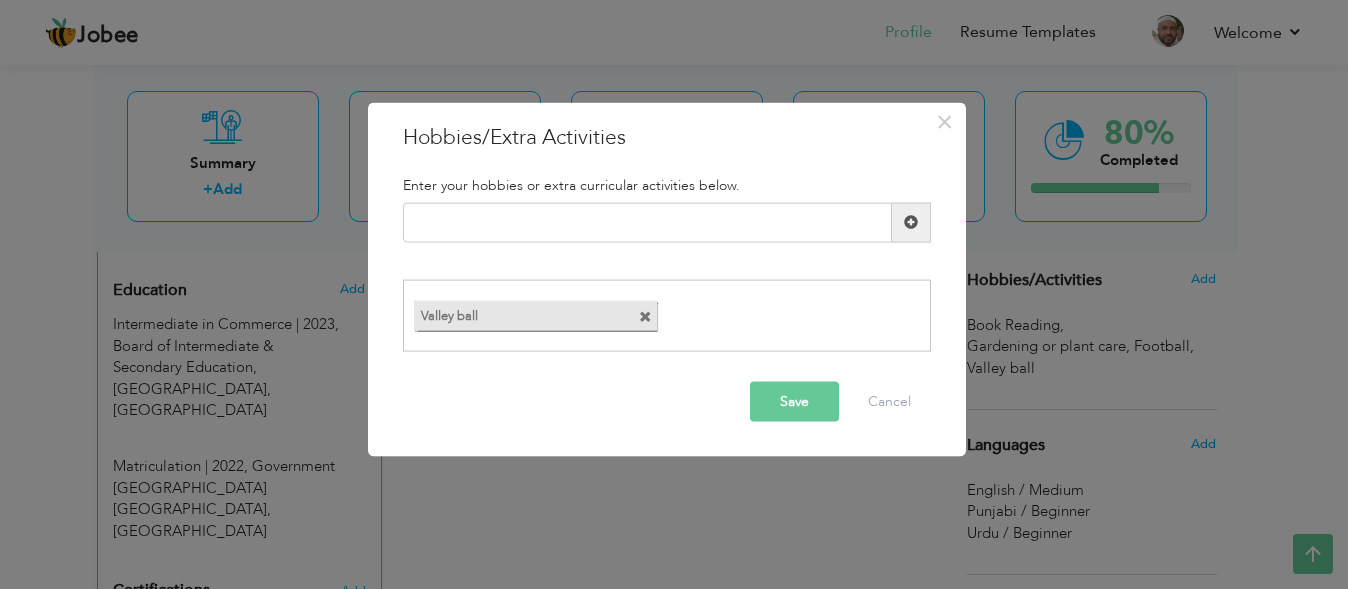 click at bounding box center (648, 311) 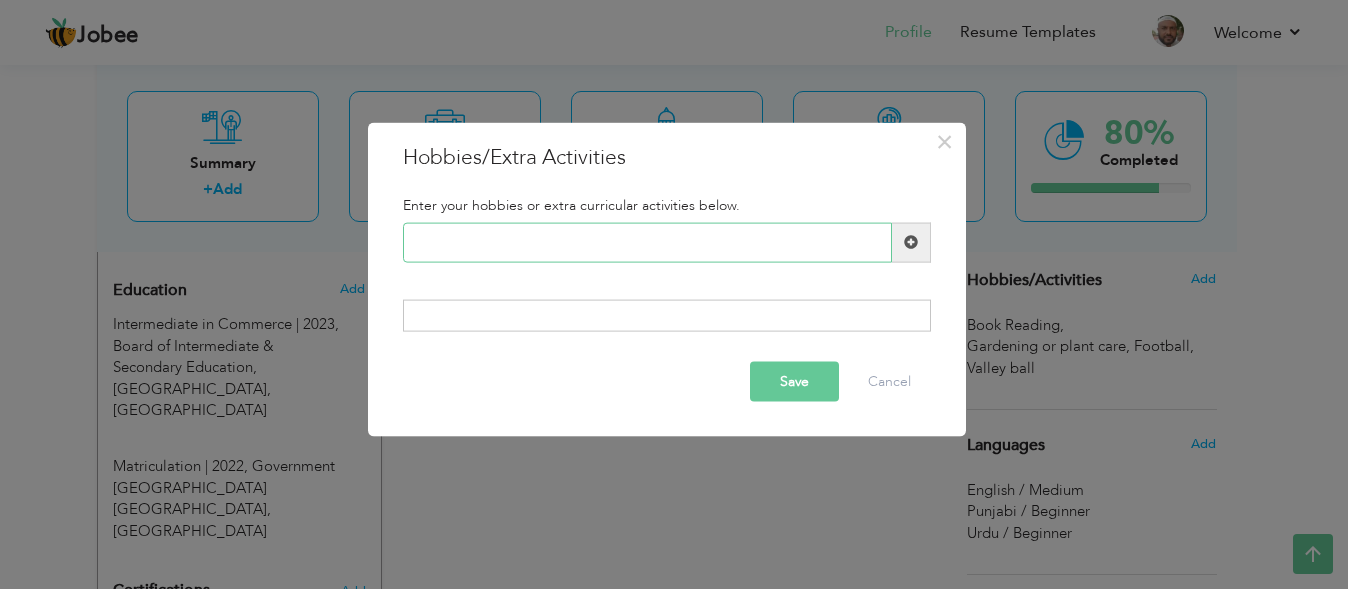 click at bounding box center [647, 242] 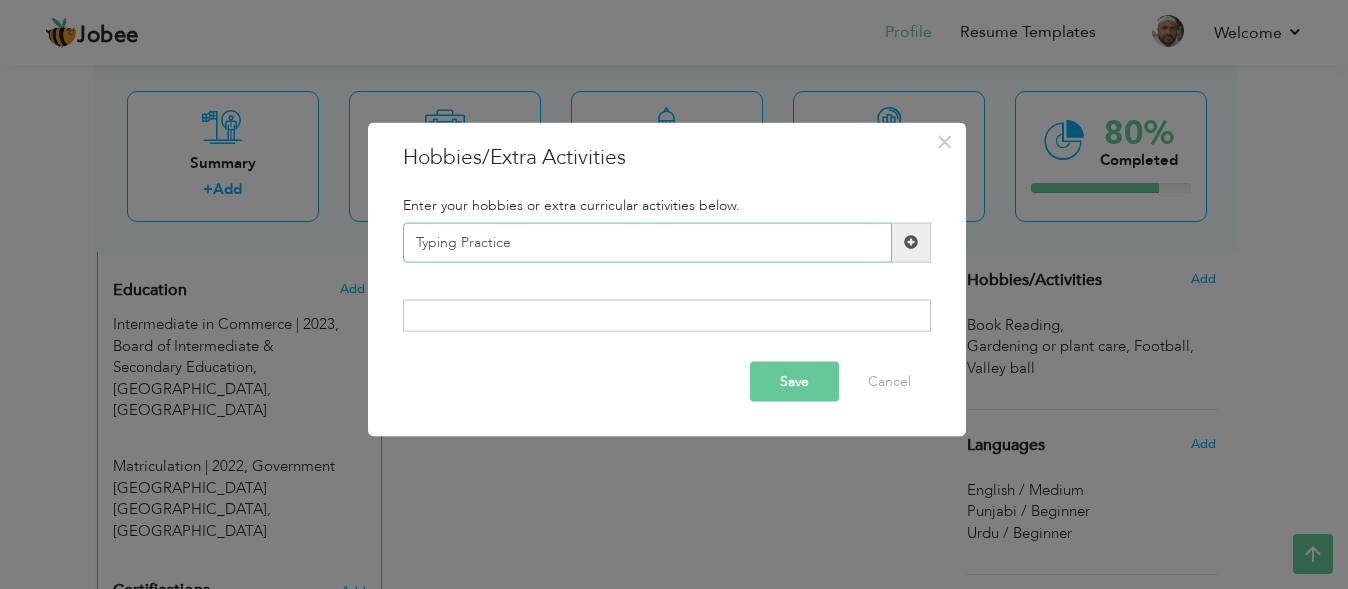 type on "Typing Practice" 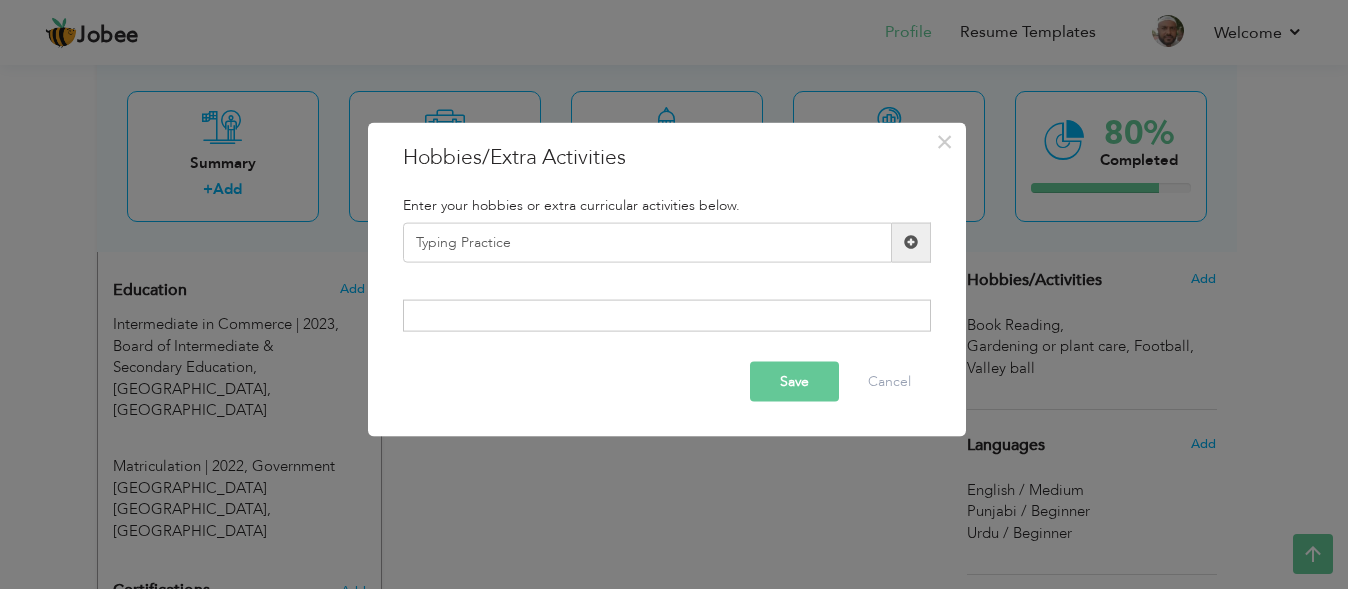 click at bounding box center (911, 242) 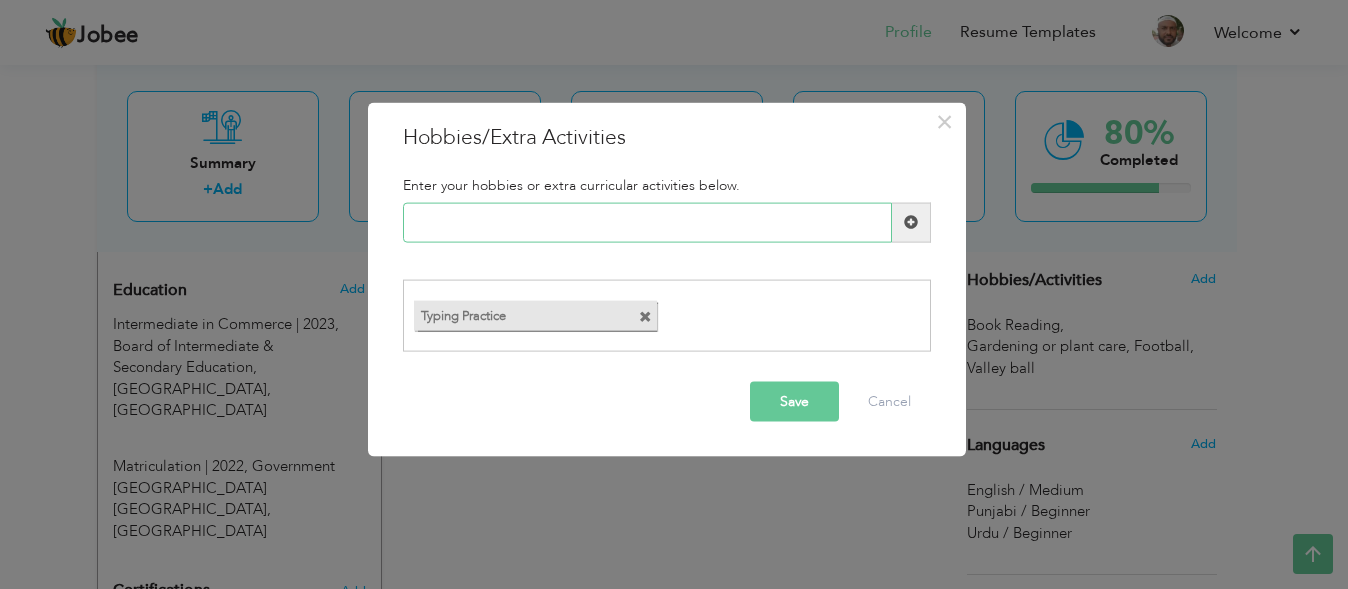 click at bounding box center (647, 222) 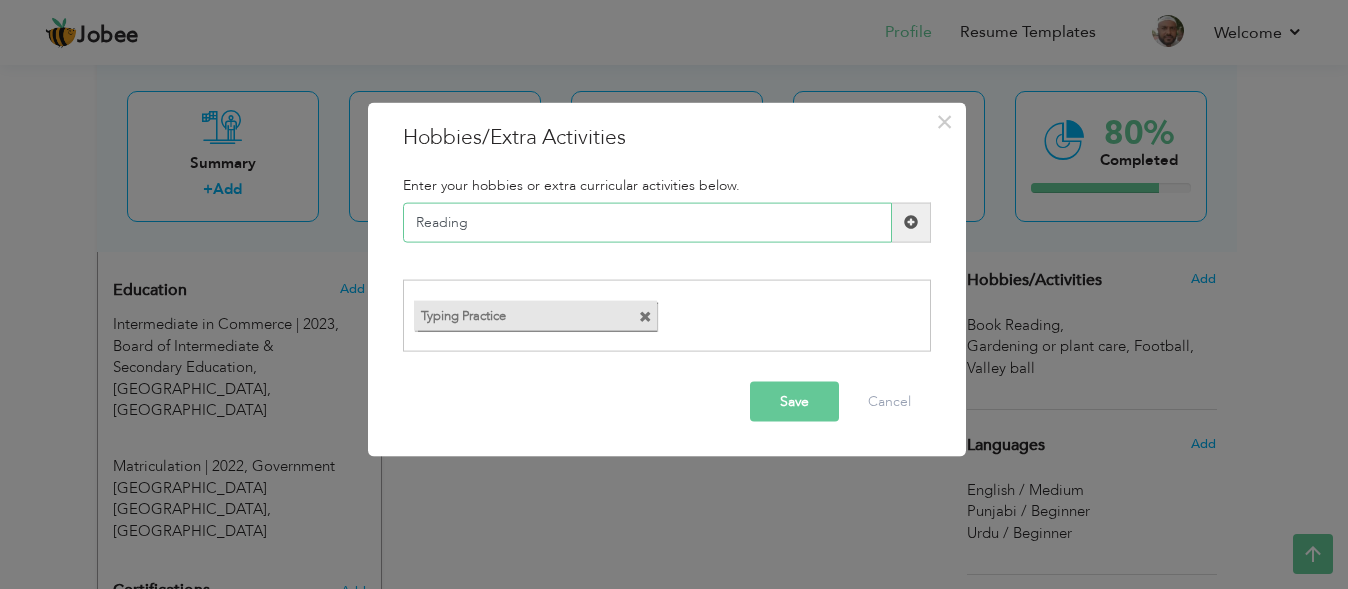 type on "Reading" 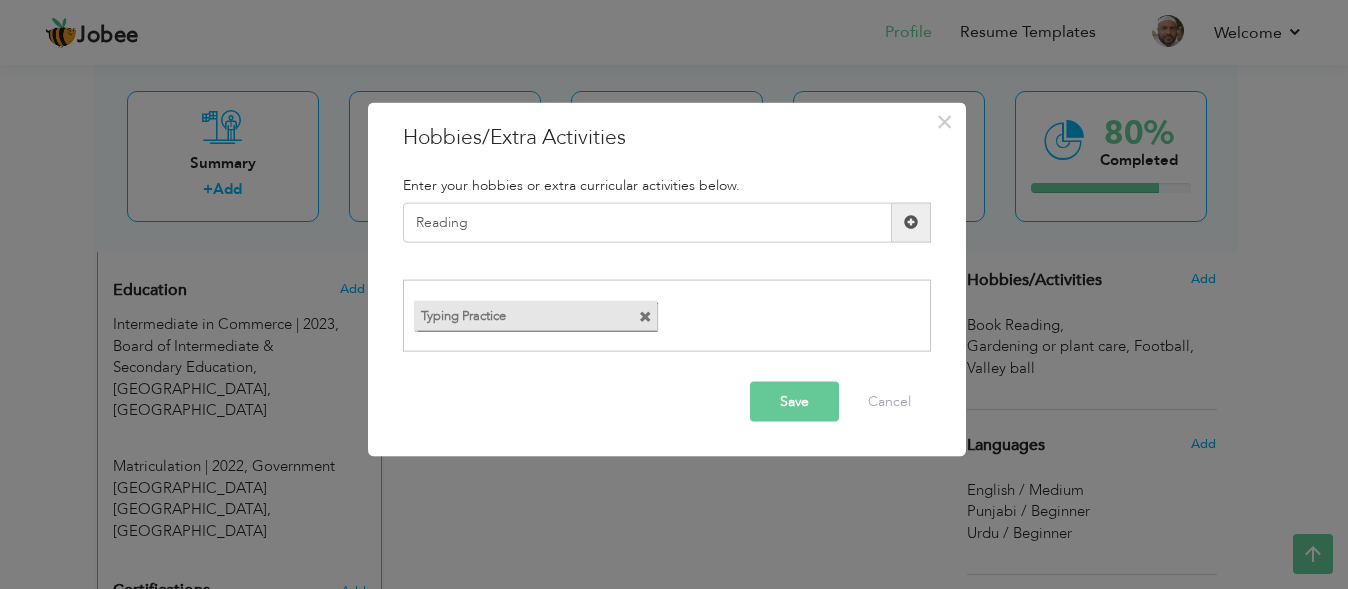 click at bounding box center [911, 222] 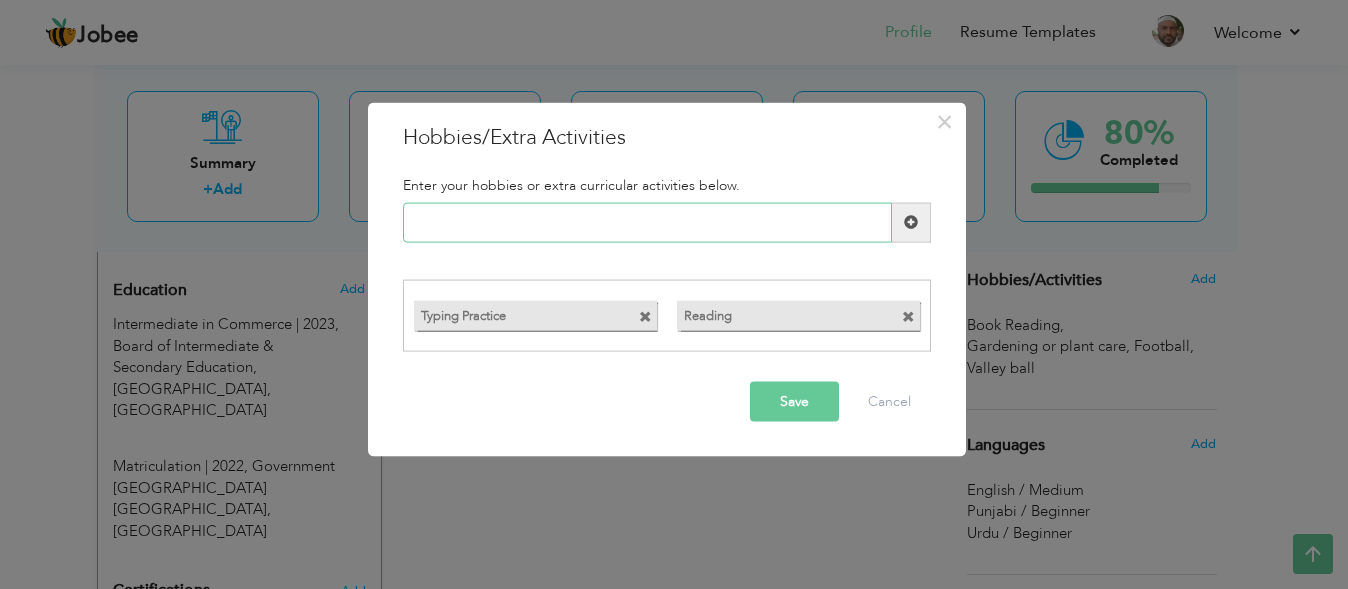 click at bounding box center [647, 222] 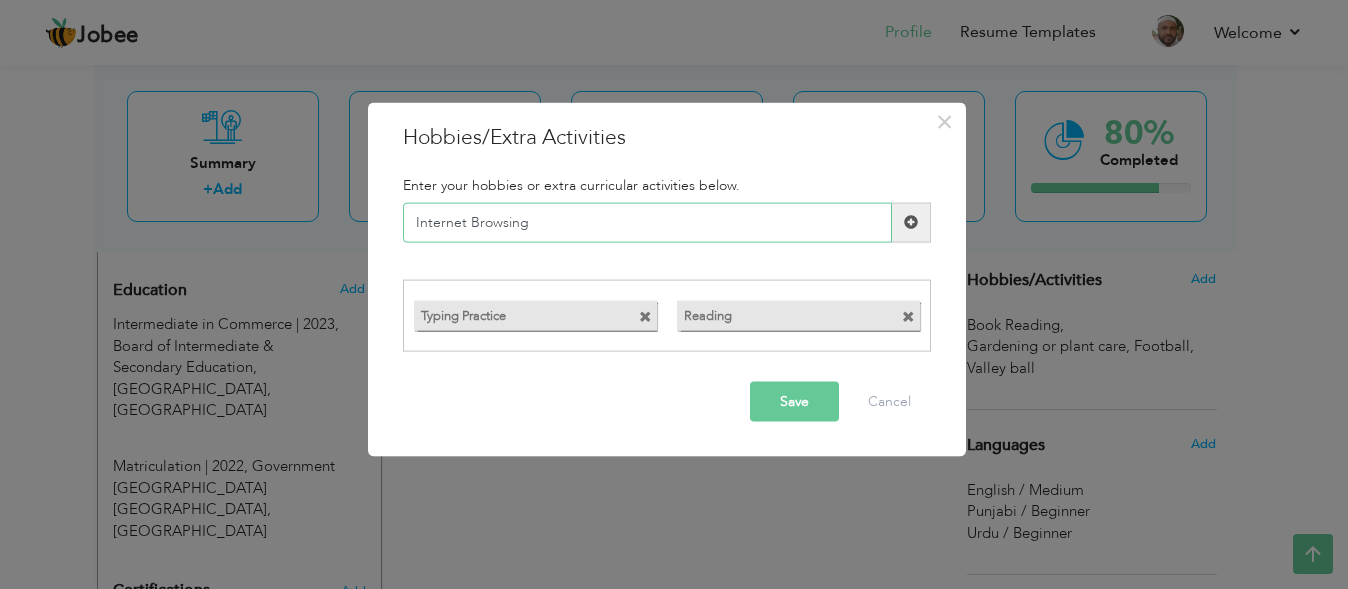 type on "Internet Browsing" 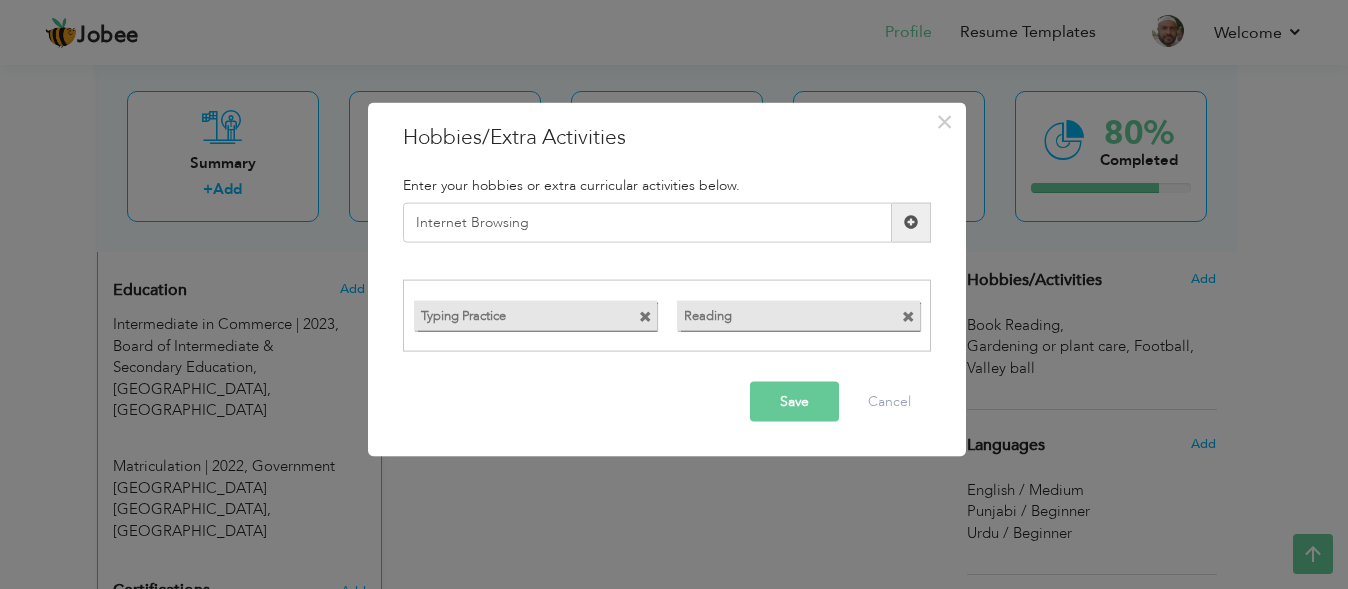 click at bounding box center [911, 222] 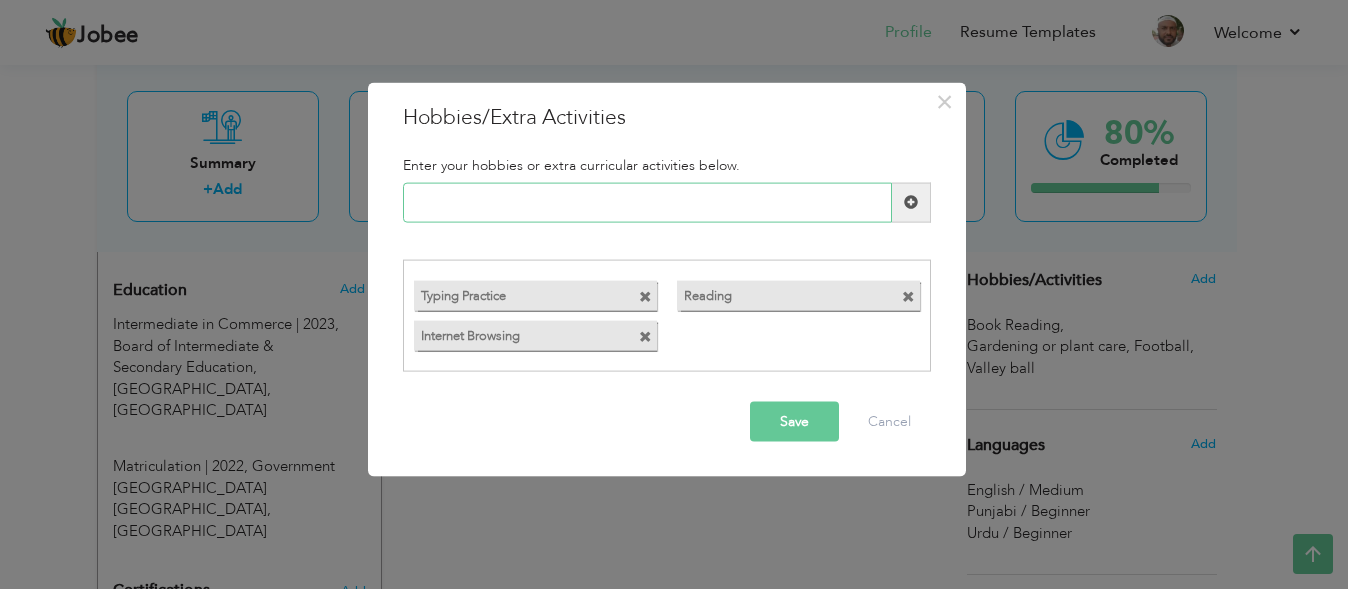 click at bounding box center [647, 202] 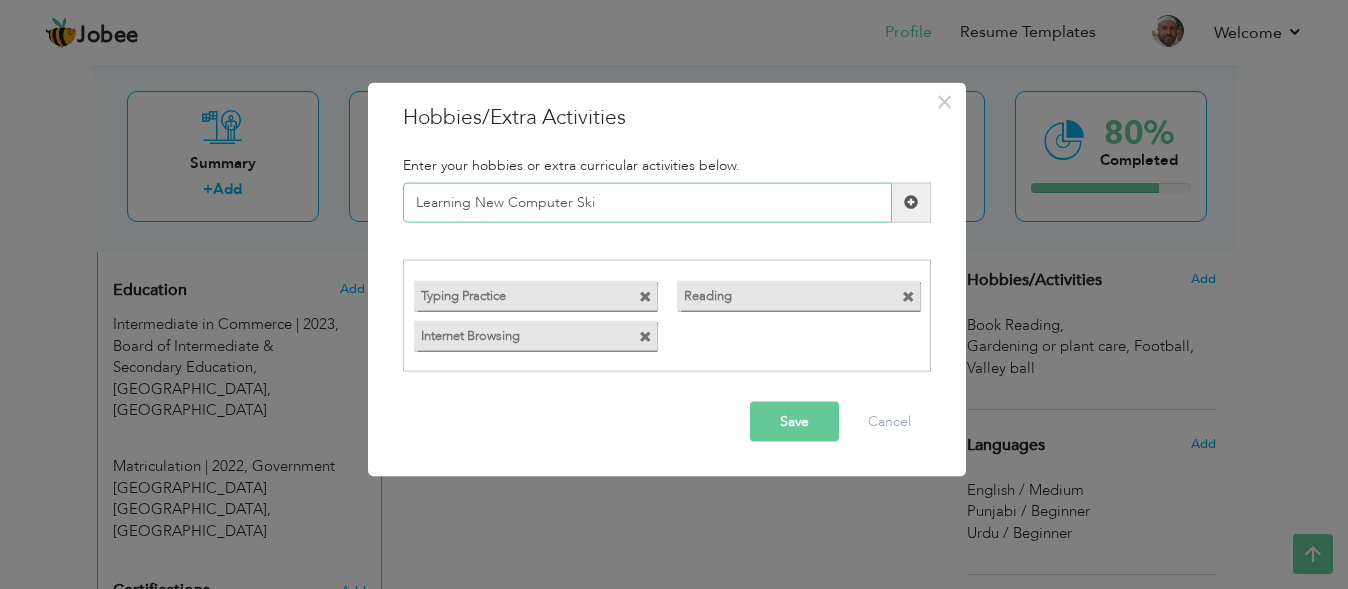 type on "Learning New Computer Ski" 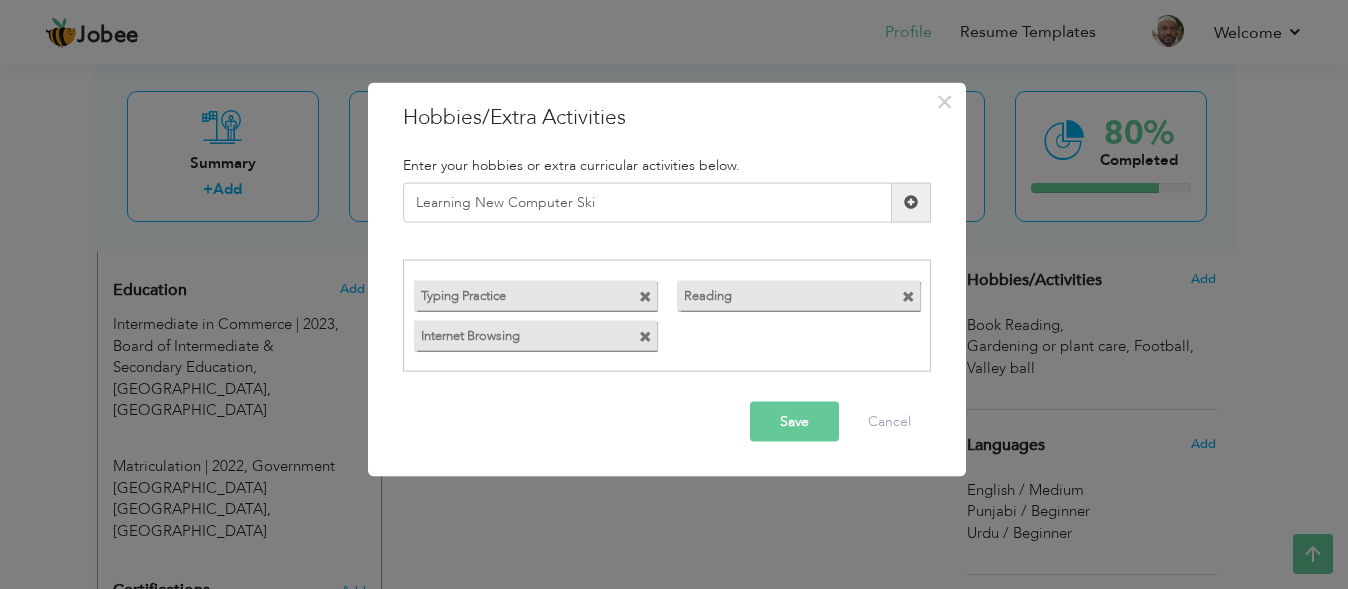 click at bounding box center (911, 202) 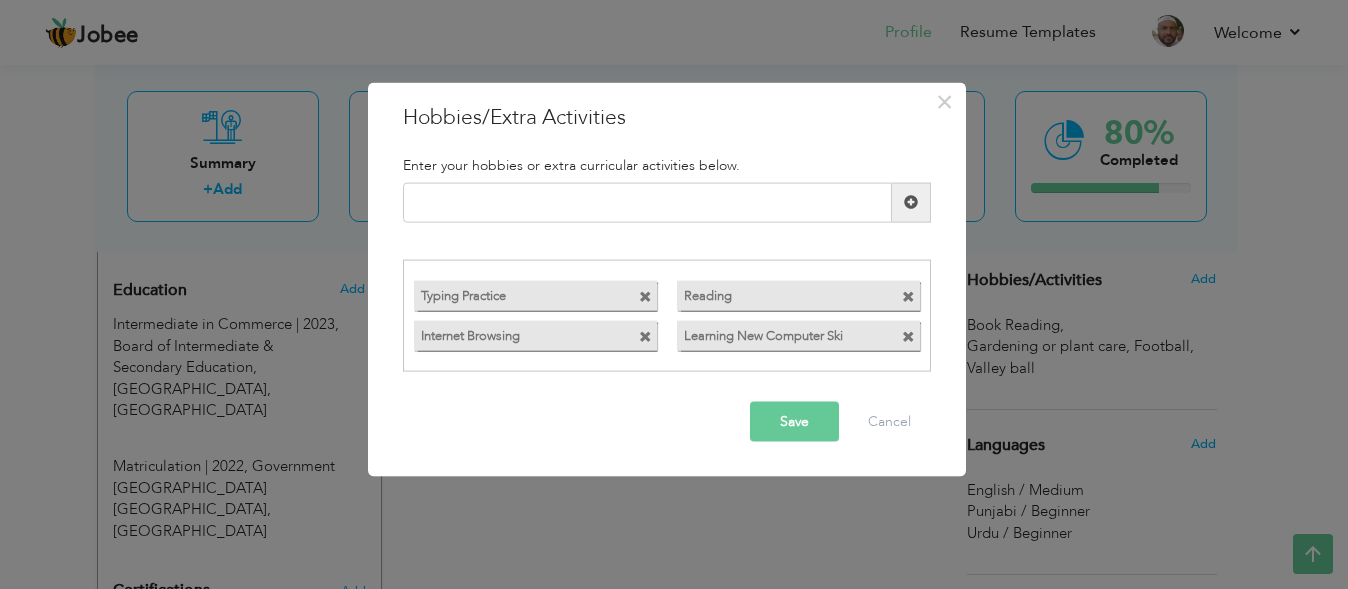 click at bounding box center [908, 337] 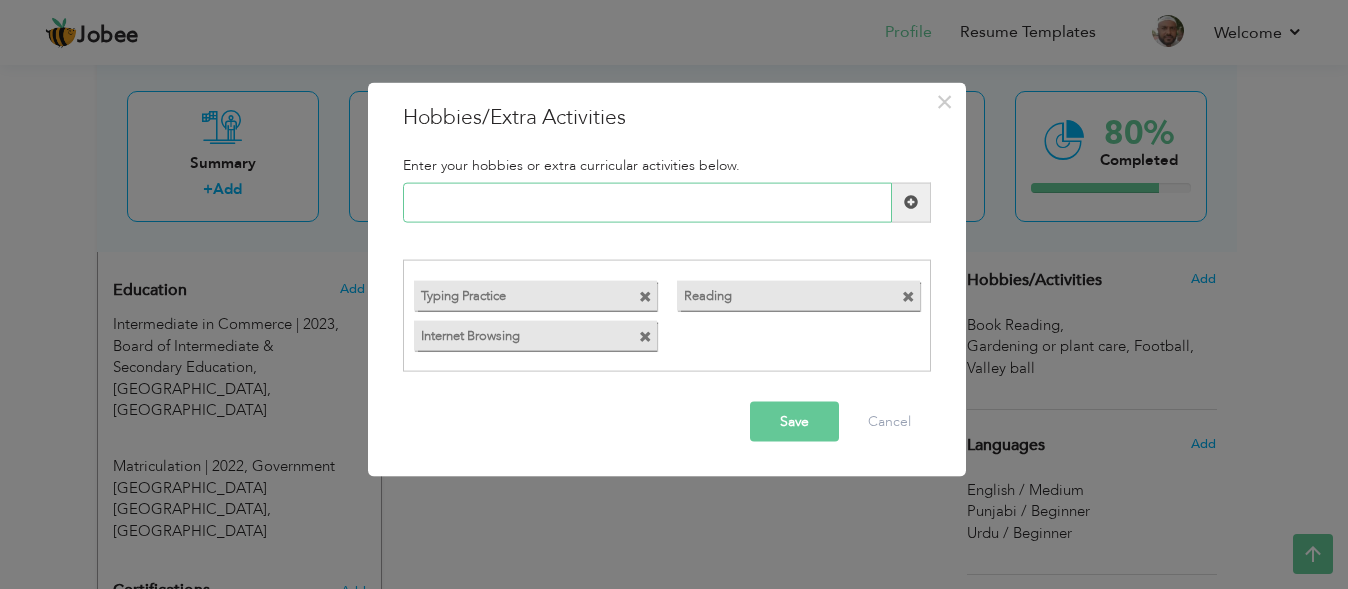 click at bounding box center [647, 202] 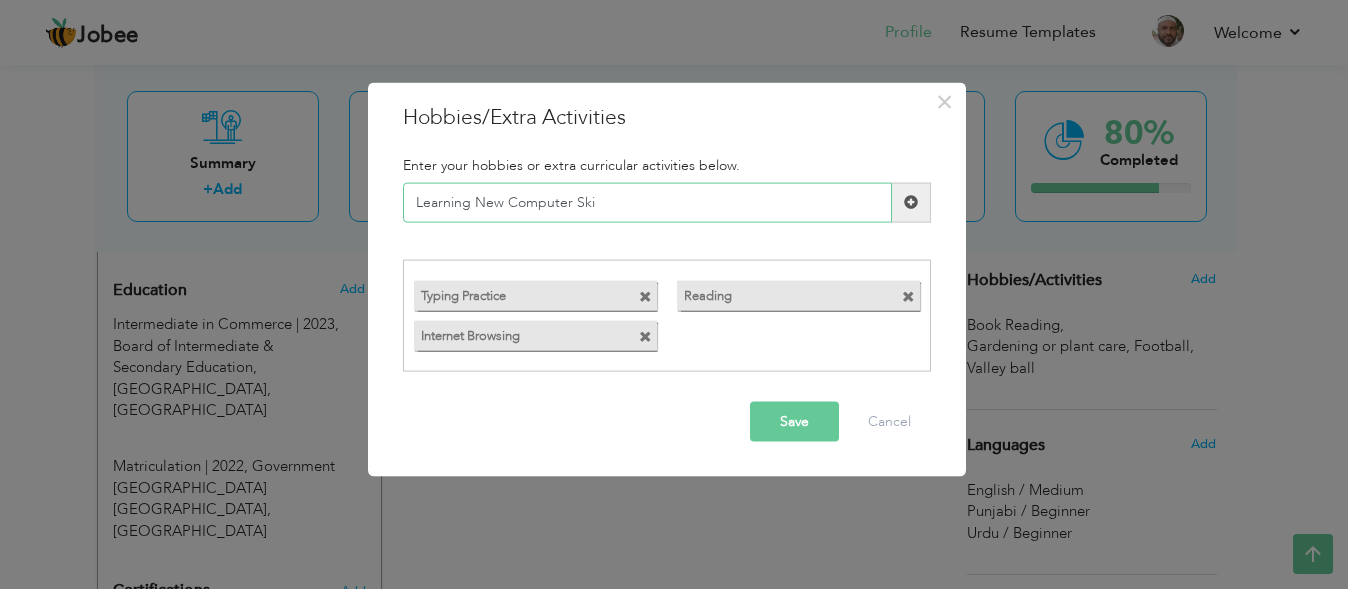 click on "Learning New Computer Ski" at bounding box center [647, 202] 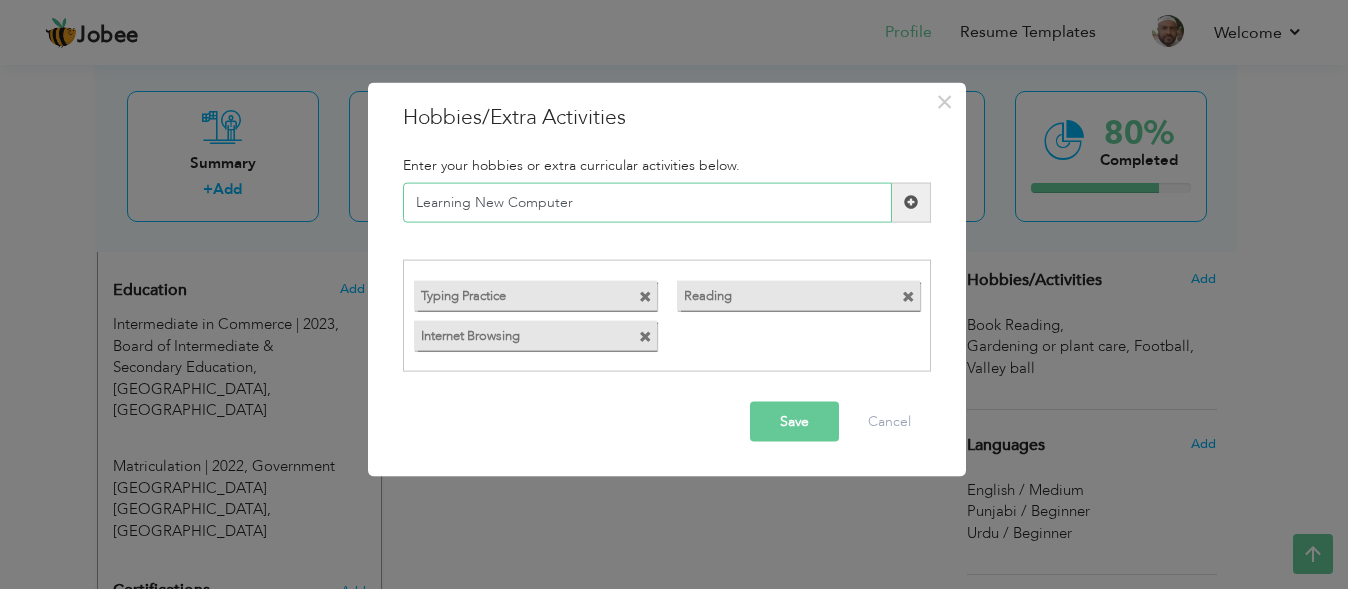 click on "Learning New Computer" at bounding box center (647, 202) 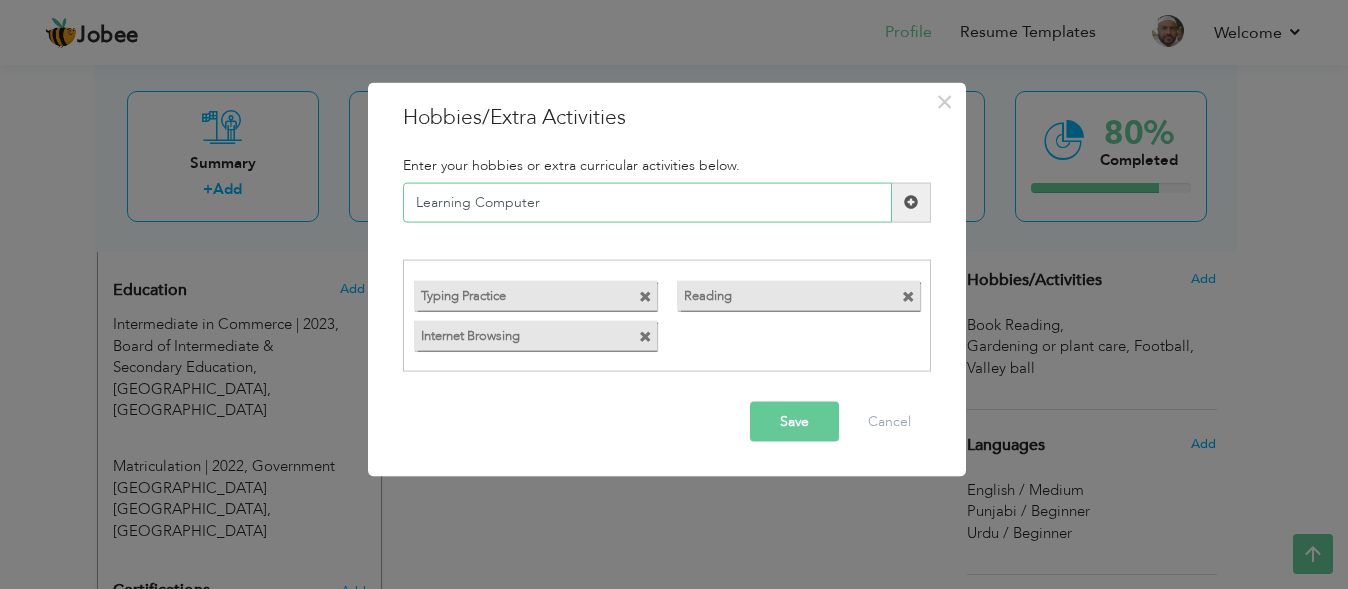 click on "Learning Computer" at bounding box center [647, 202] 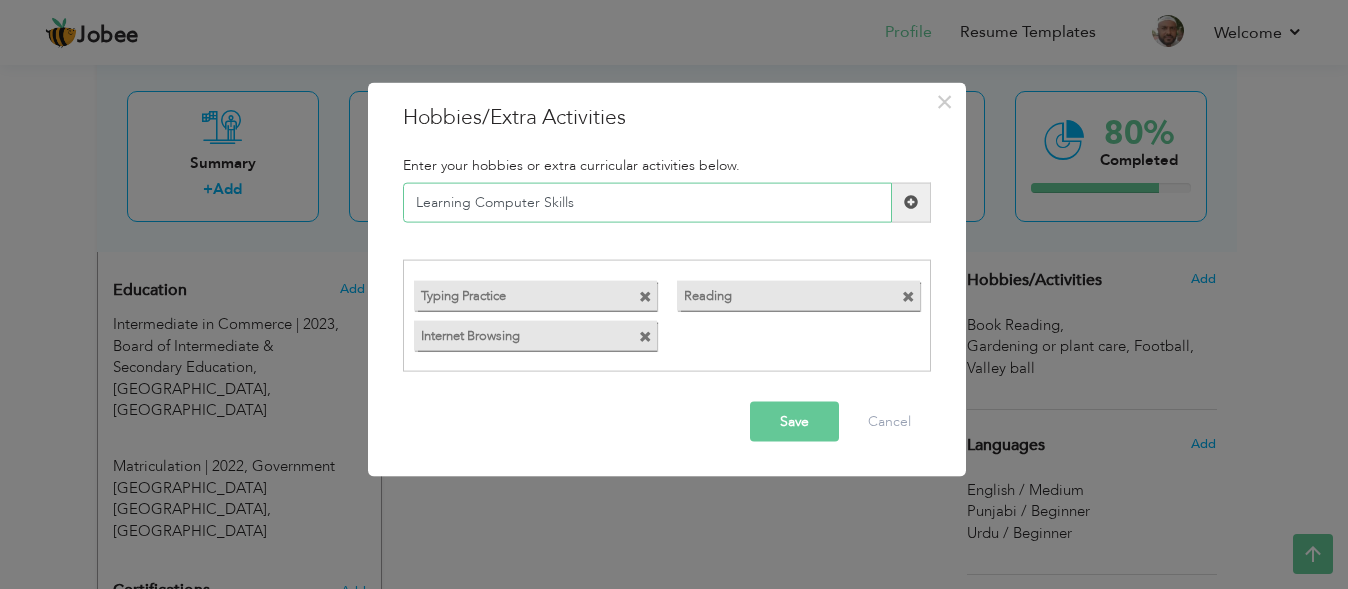 type on "Learning Computer Skills" 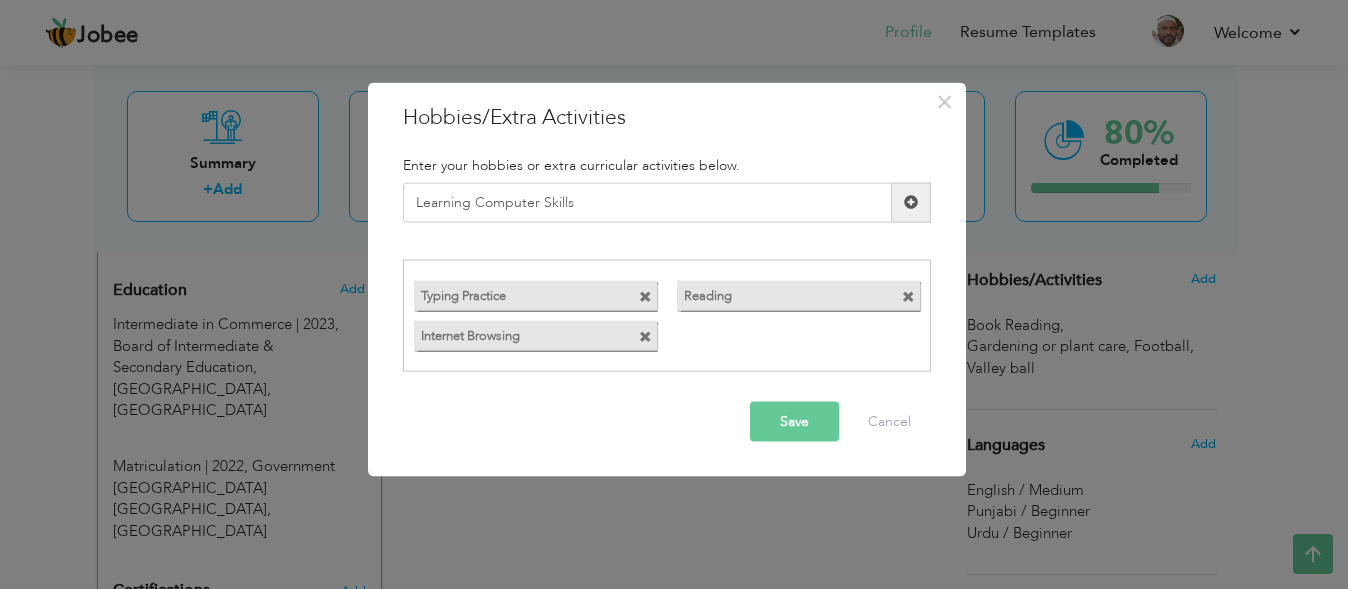 click at bounding box center (911, 202) 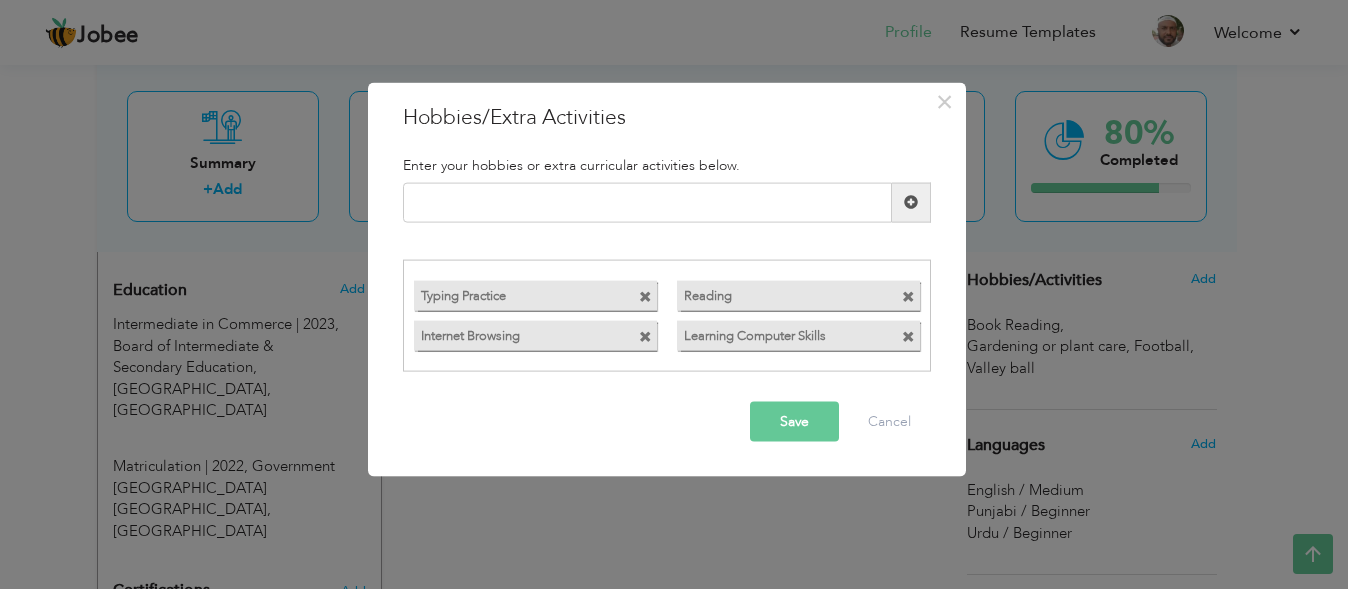 click on "Save" at bounding box center (794, 422) 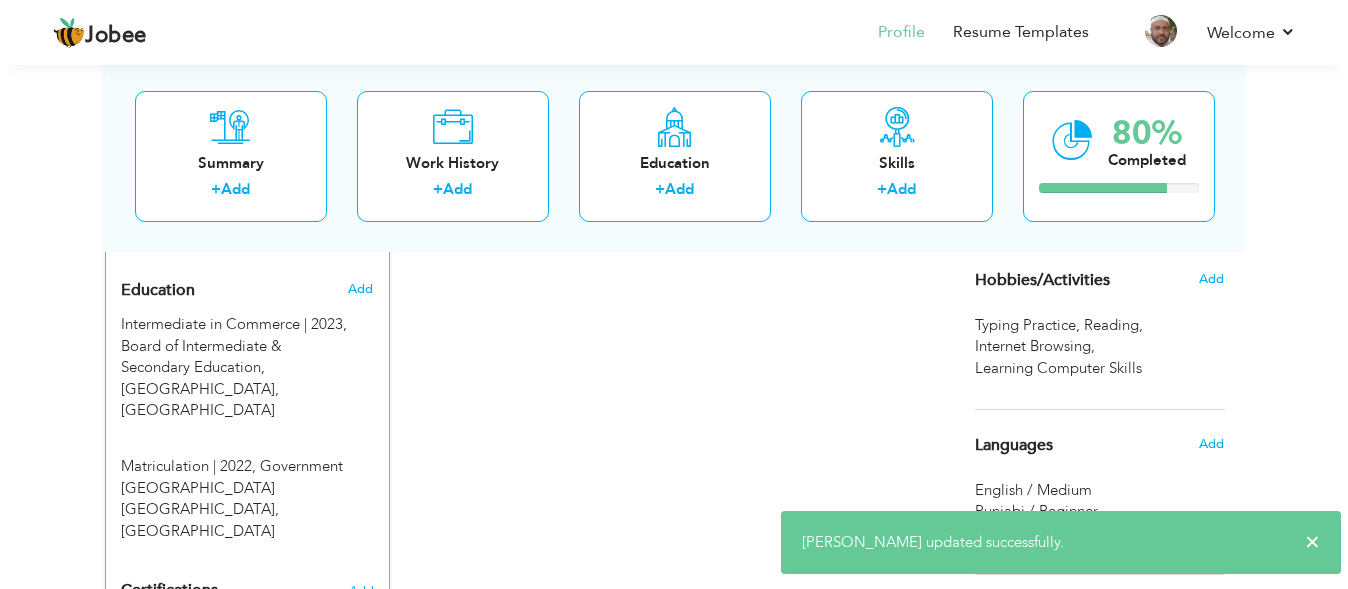 scroll, scrollTop: 1137, scrollLeft: 0, axis: vertical 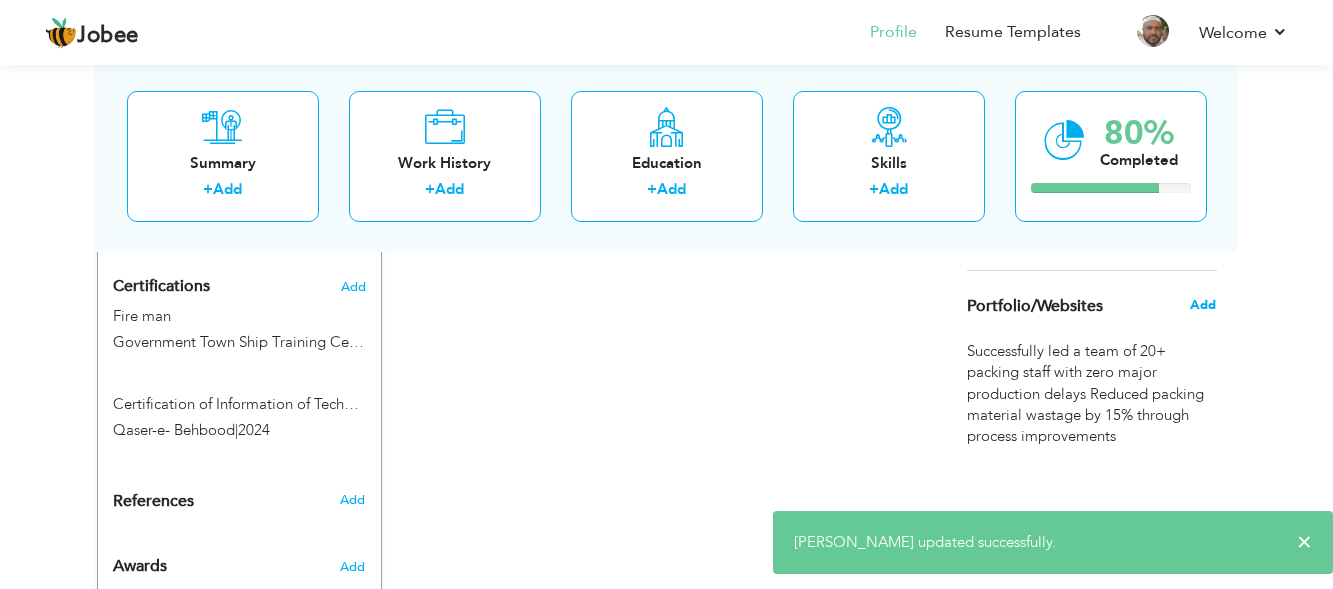 click on "Add" at bounding box center [1203, 305] 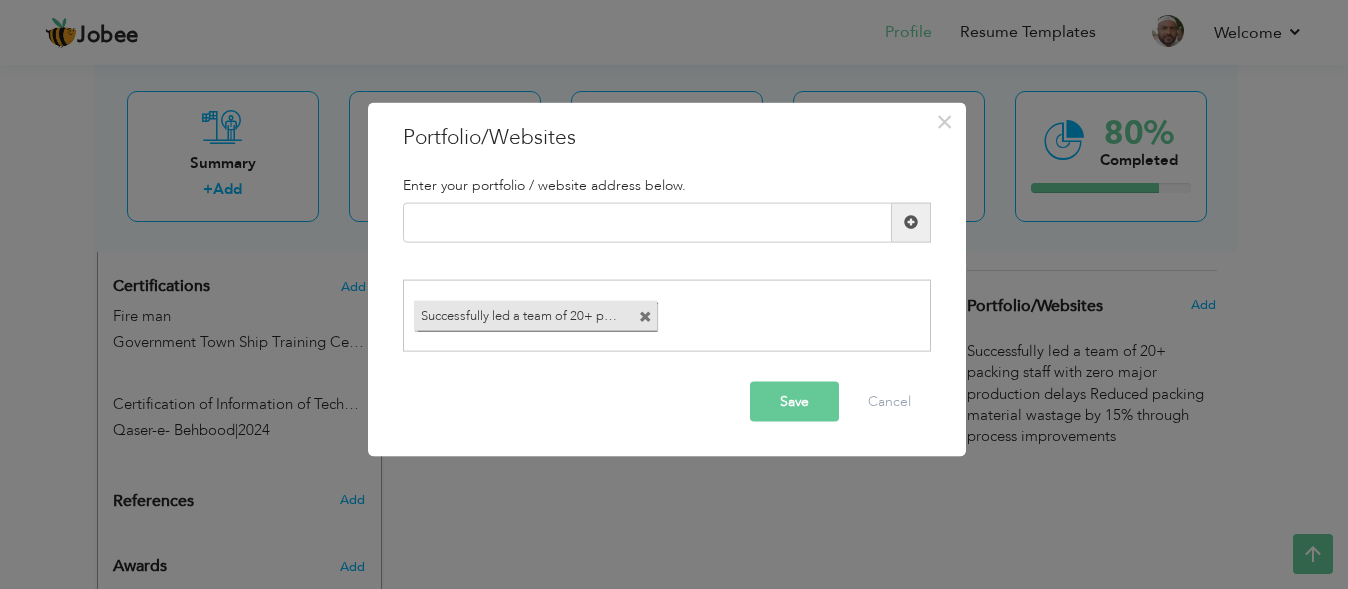 click at bounding box center (645, 317) 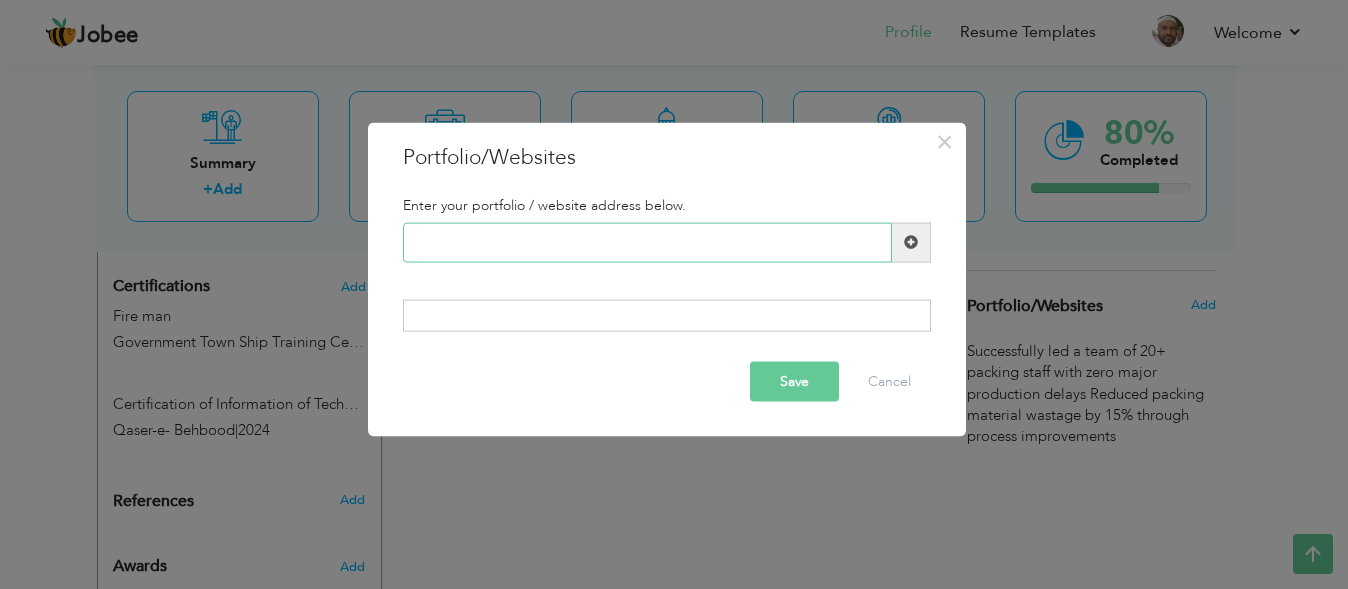 click at bounding box center [647, 242] 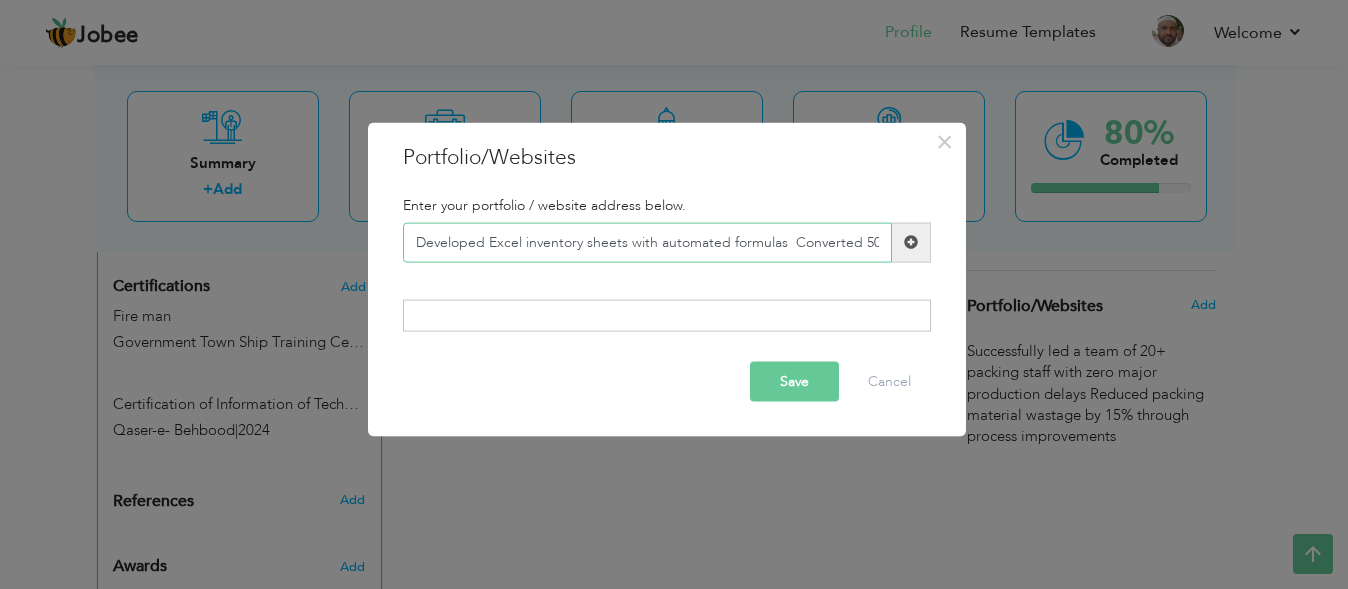 scroll, scrollTop: 0, scrollLeft: 506, axis: horizontal 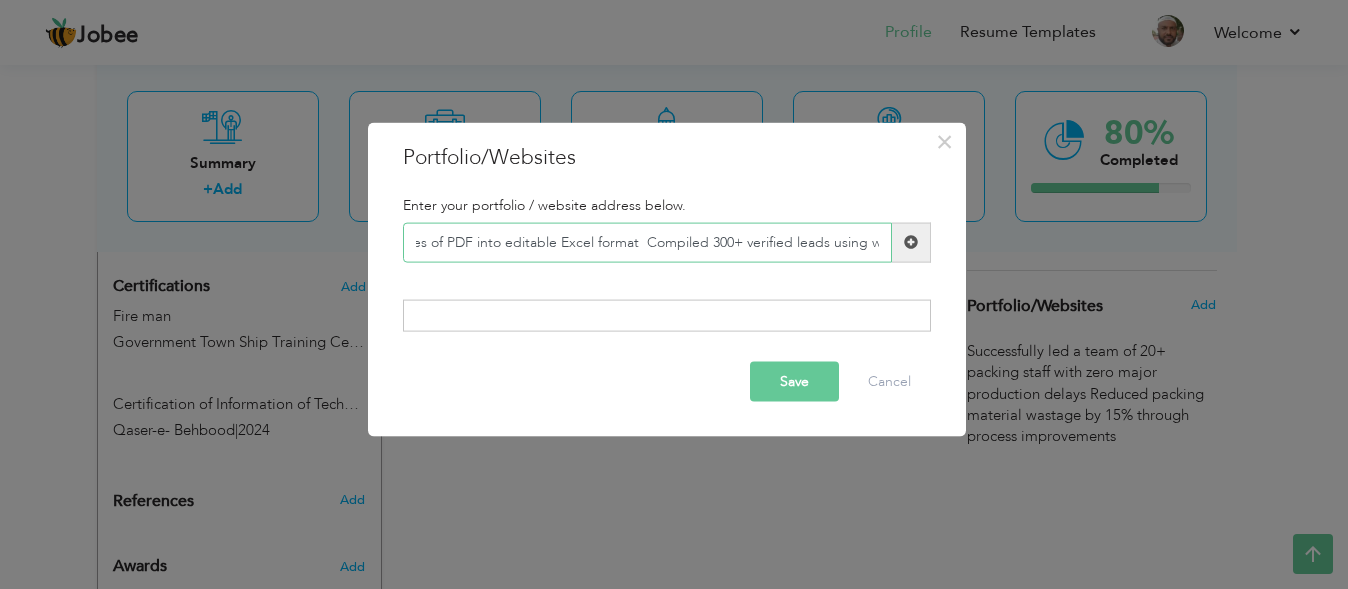type on "Developed Excel inventory sheets with automated formulas  Converted 50+ pages of PDF into editable Excel format  Compiled 300+ verified leads using we" 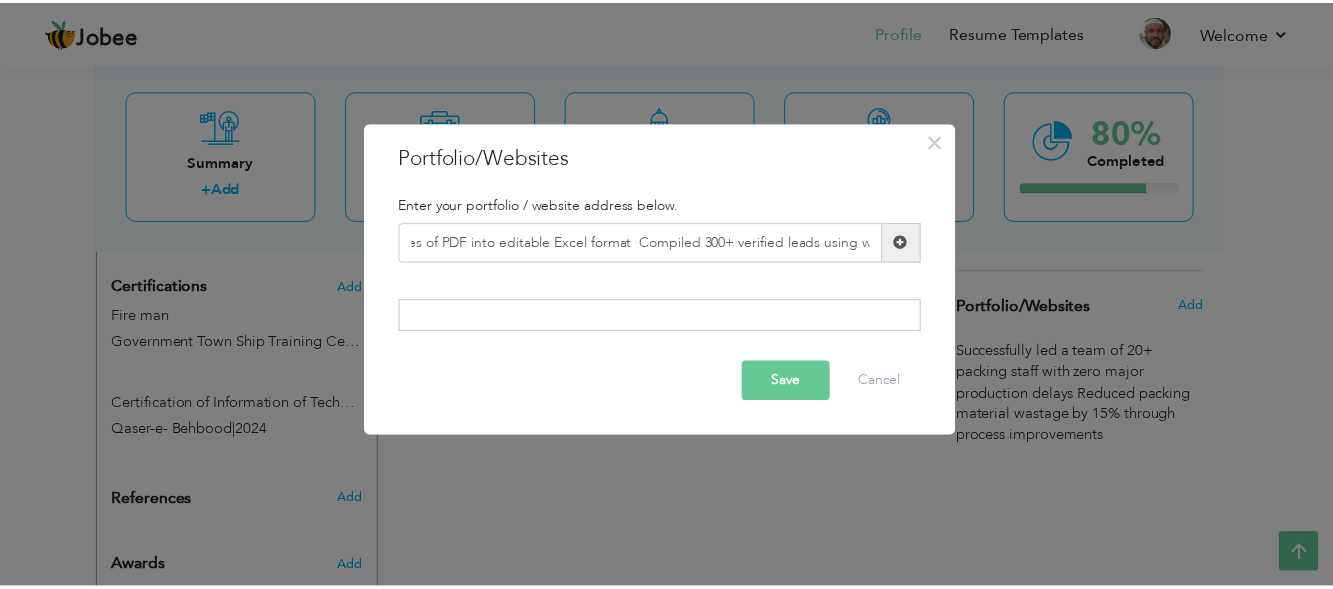 scroll, scrollTop: 0, scrollLeft: 0, axis: both 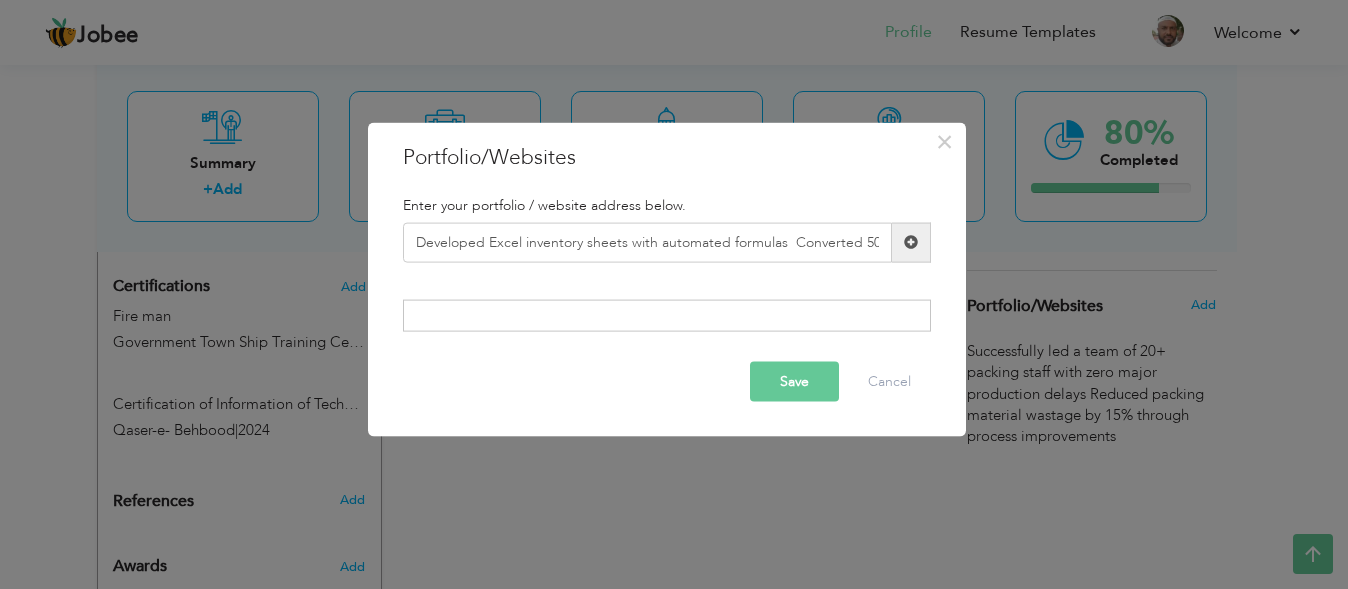 click at bounding box center [911, 242] 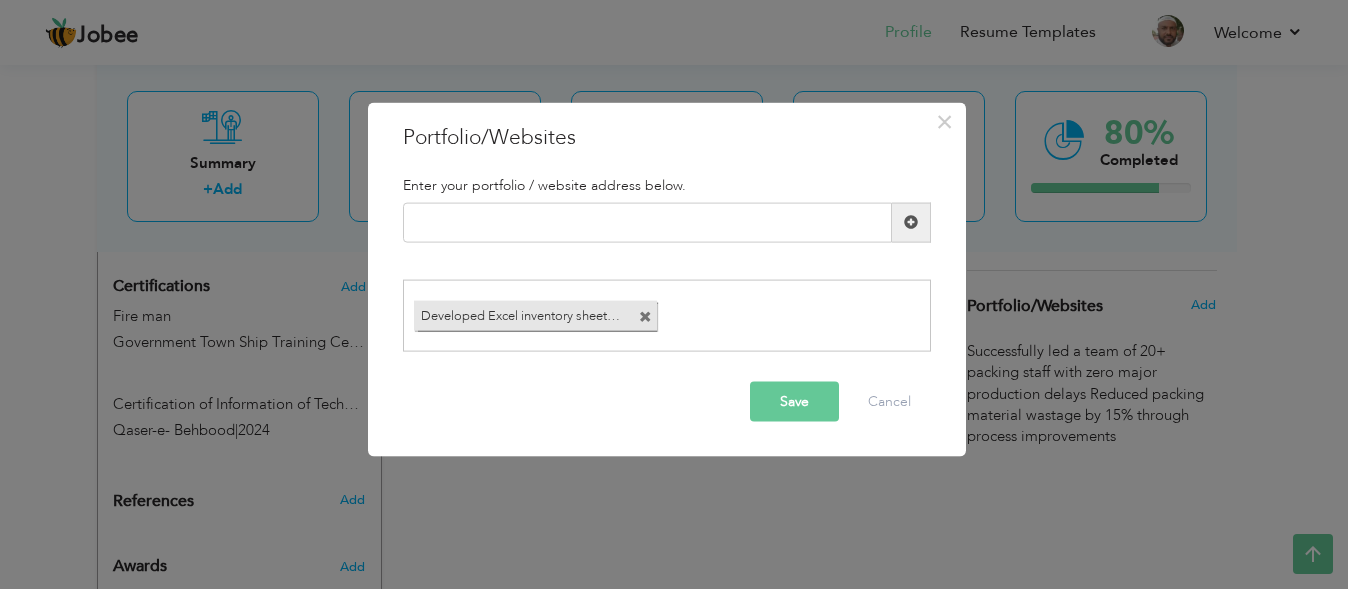 click on "Save" at bounding box center [794, 402] 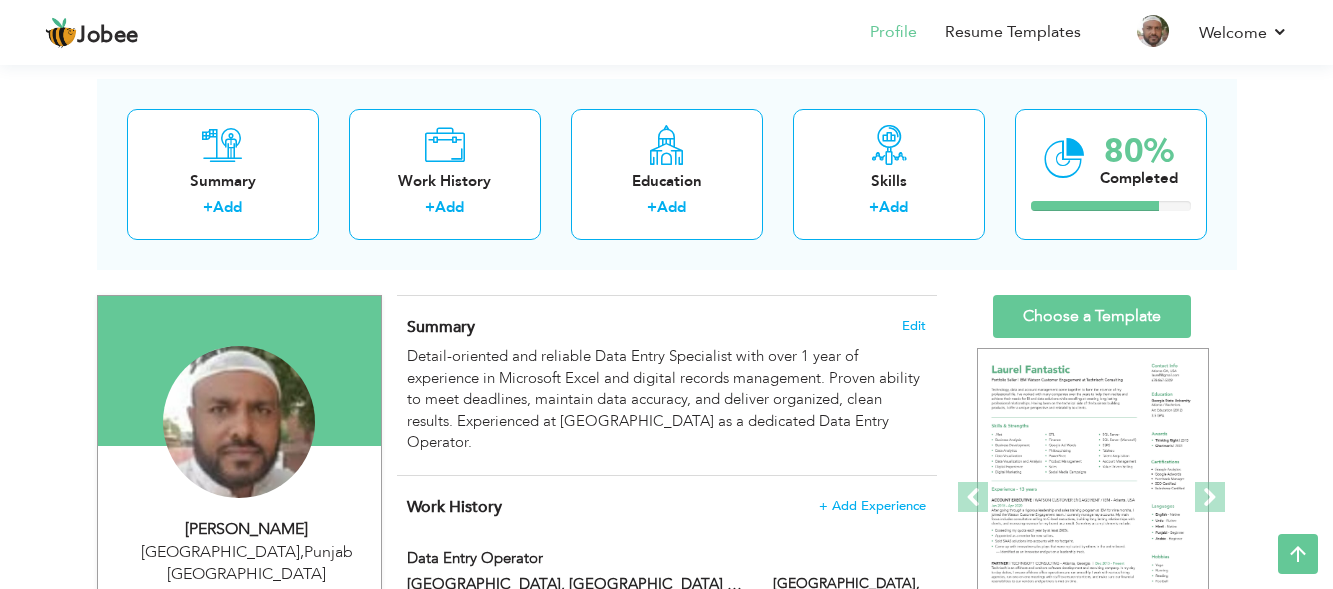 scroll, scrollTop: 0, scrollLeft: 0, axis: both 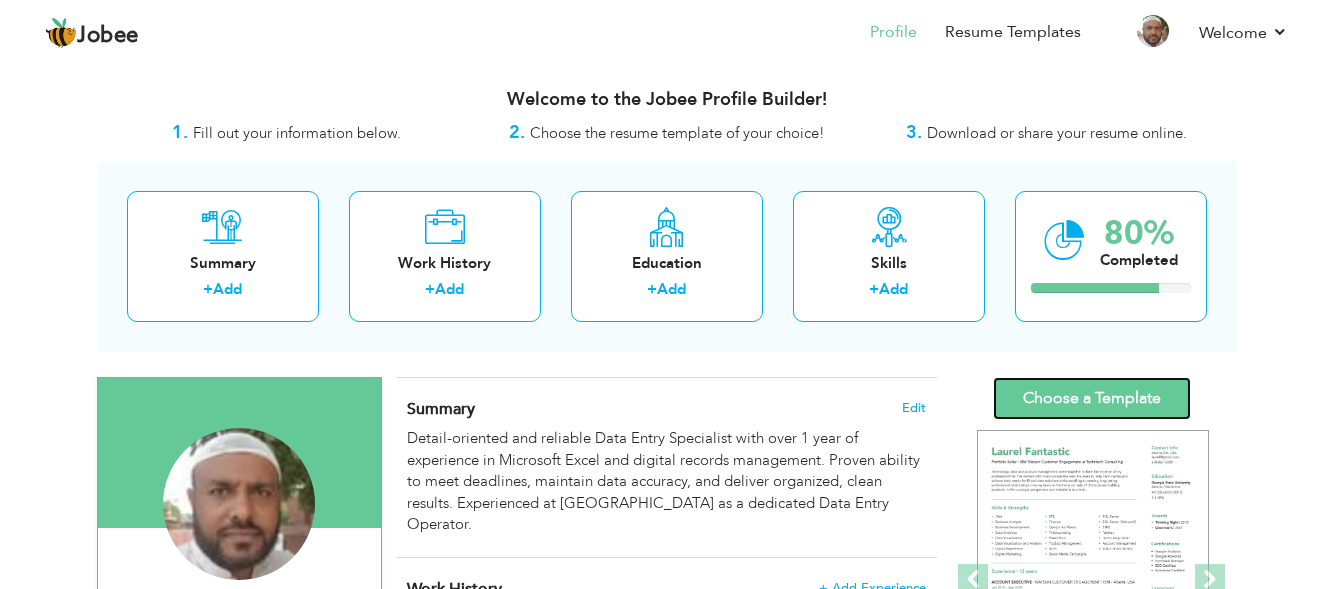click on "Choose a Template" at bounding box center [1092, 398] 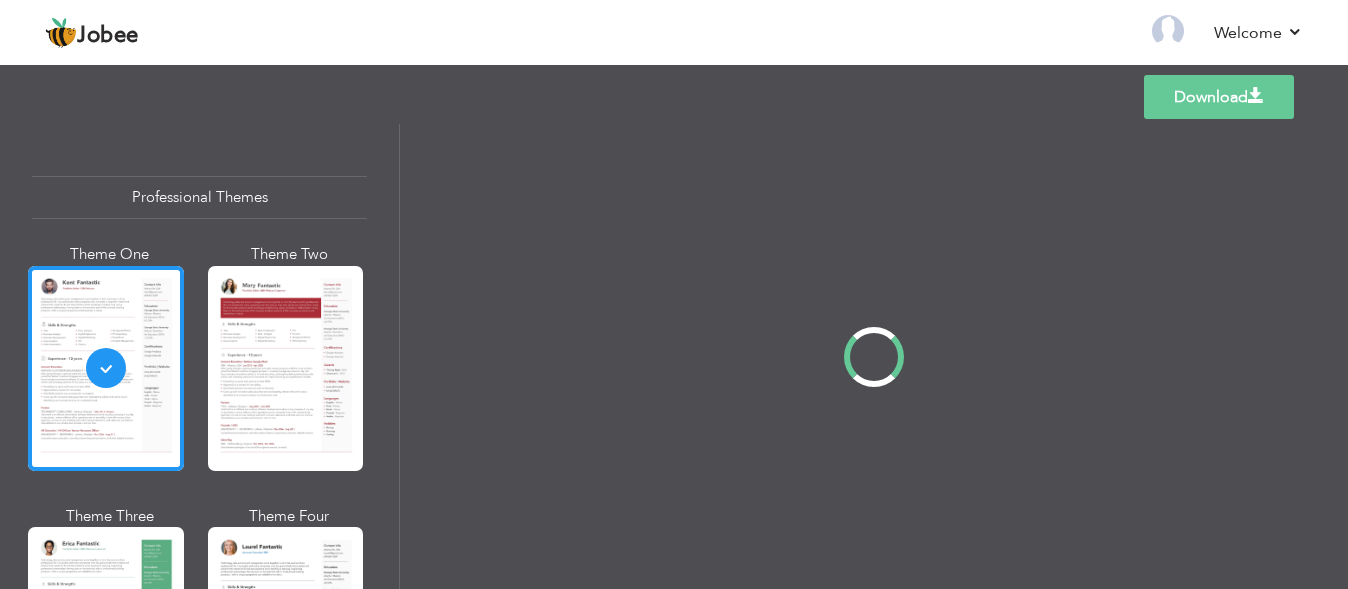 scroll, scrollTop: 0, scrollLeft: 0, axis: both 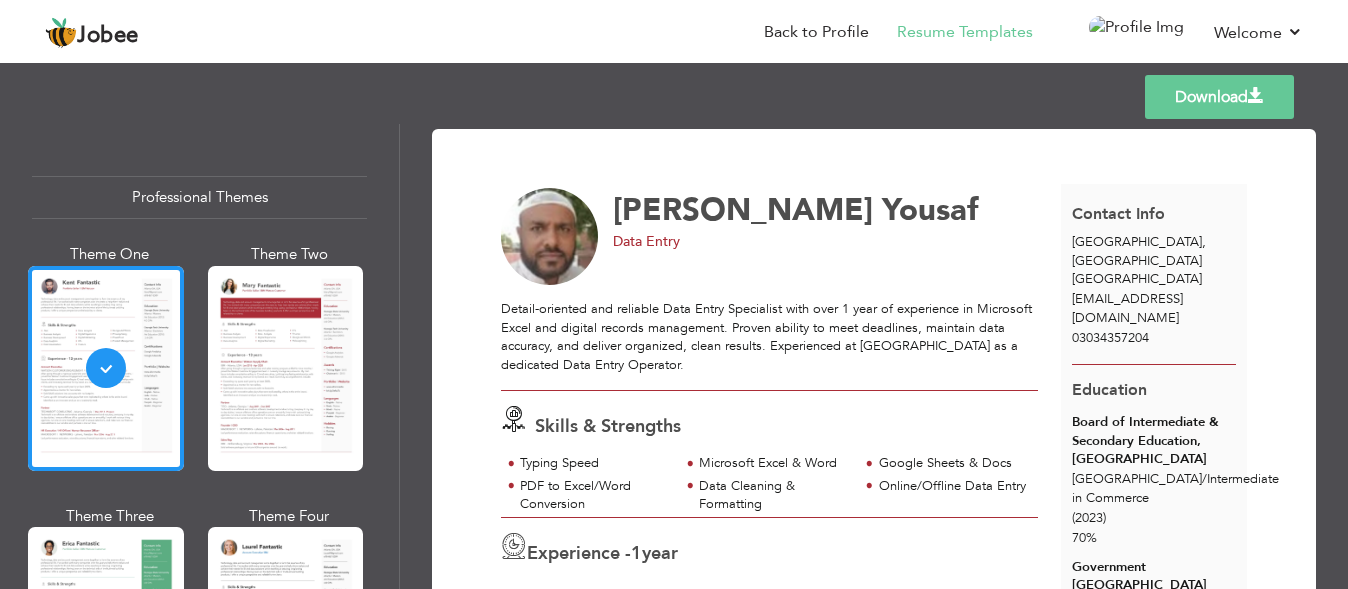 click at bounding box center [550, 237] 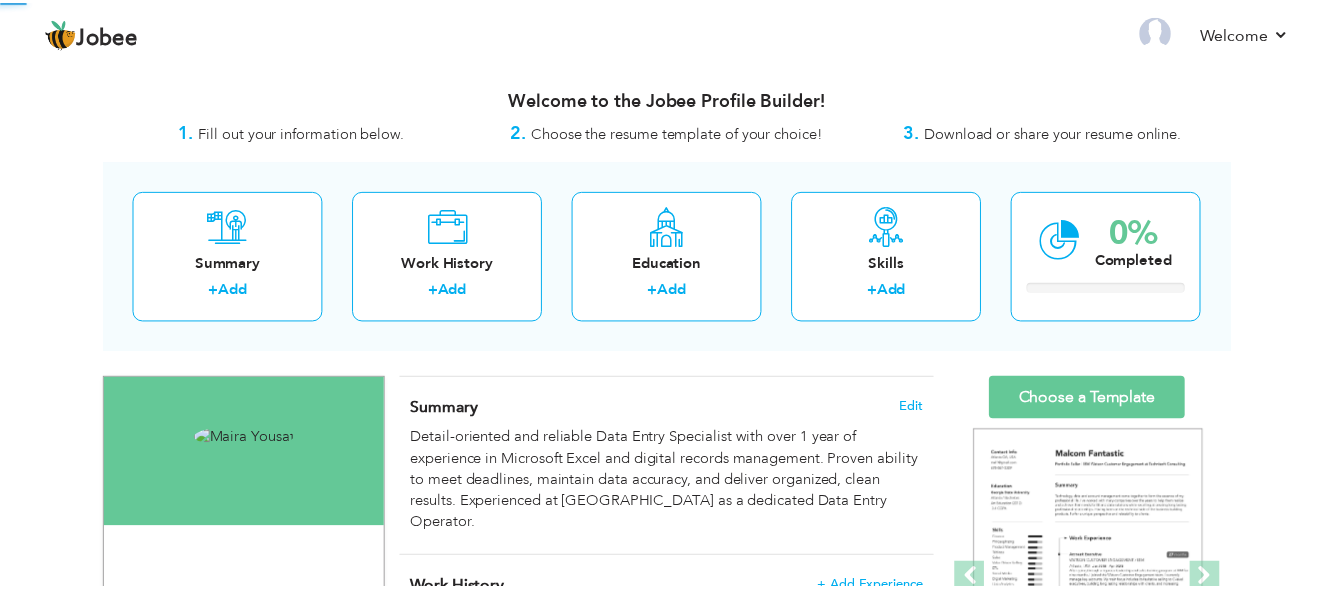 scroll, scrollTop: 0, scrollLeft: 0, axis: both 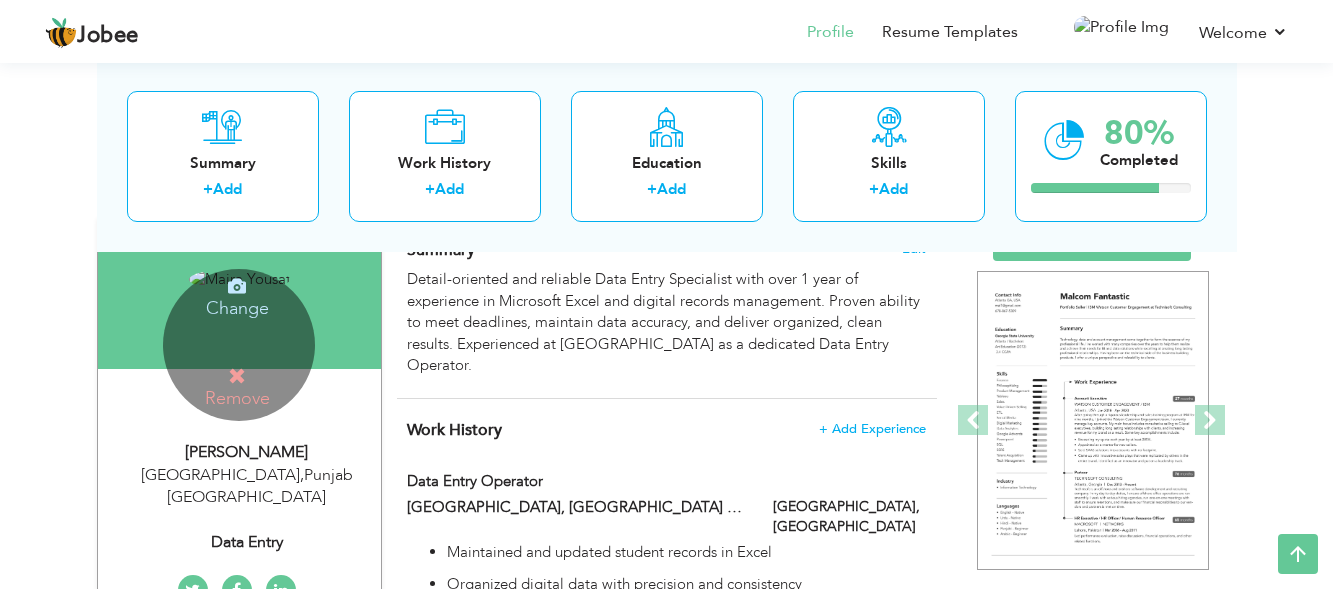click on "Remove" at bounding box center [237, 387] 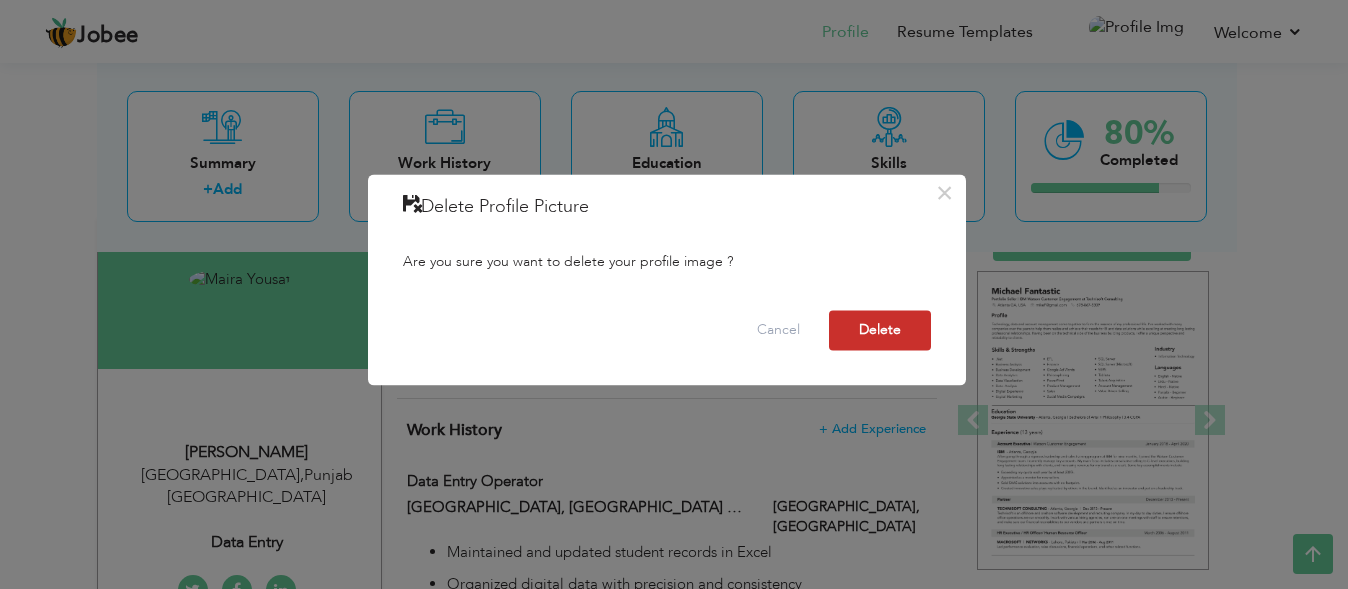 click on "Delete" at bounding box center [880, 330] 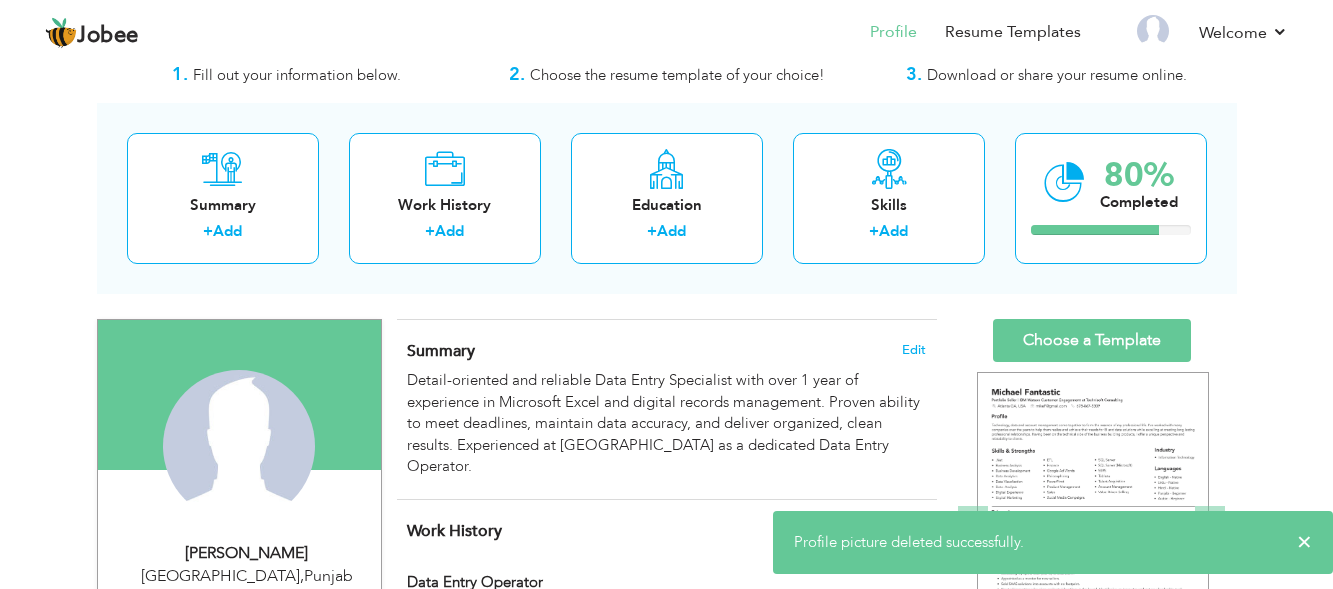 scroll, scrollTop: 57, scrollLeft: 0, axis: vertical 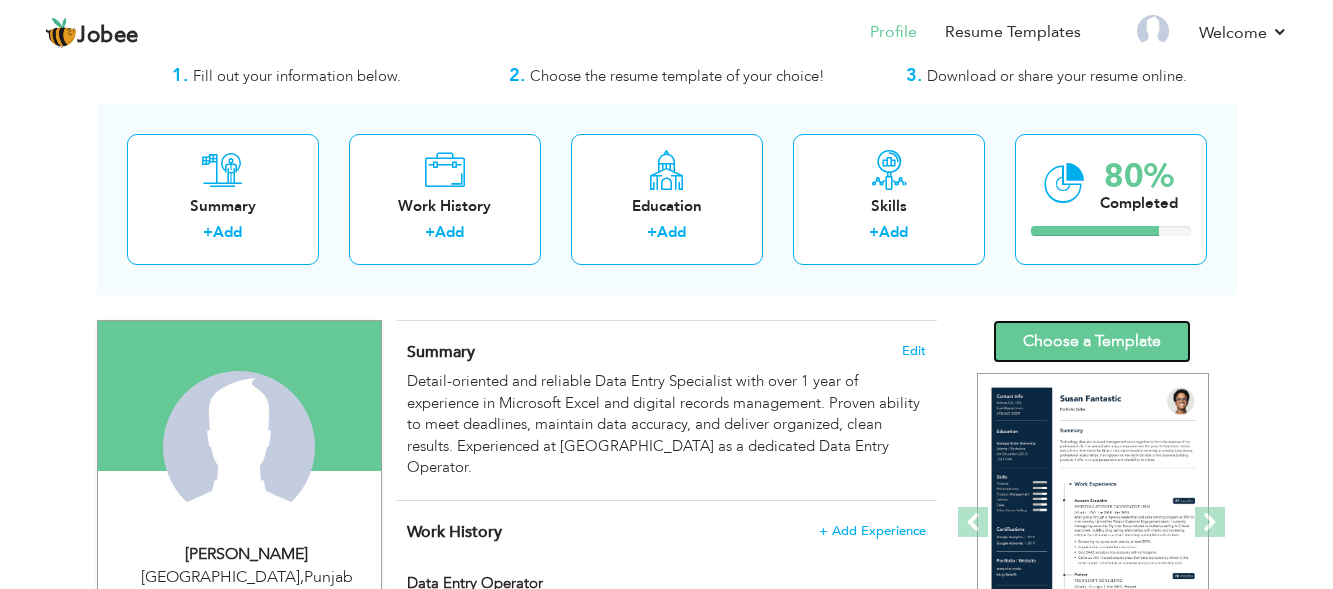 click on "Choose a Template" at bounding box center (1092, 341) 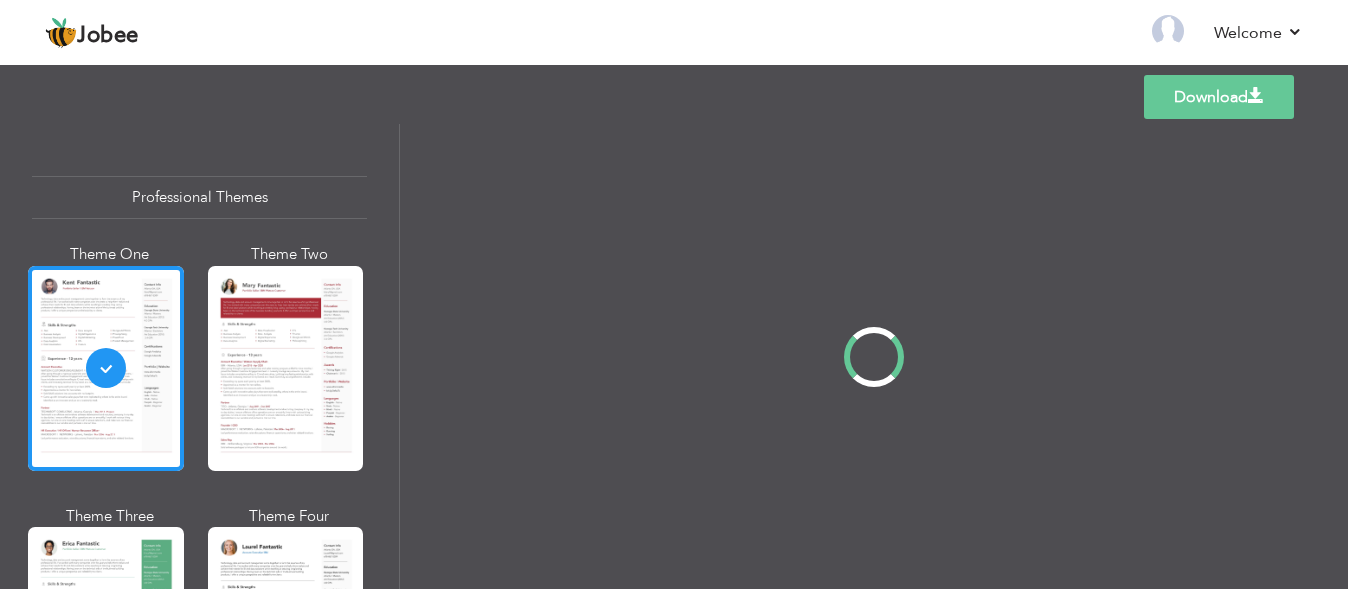 scroll, scrollTop: 0, scrollLeft: 0, axis: both 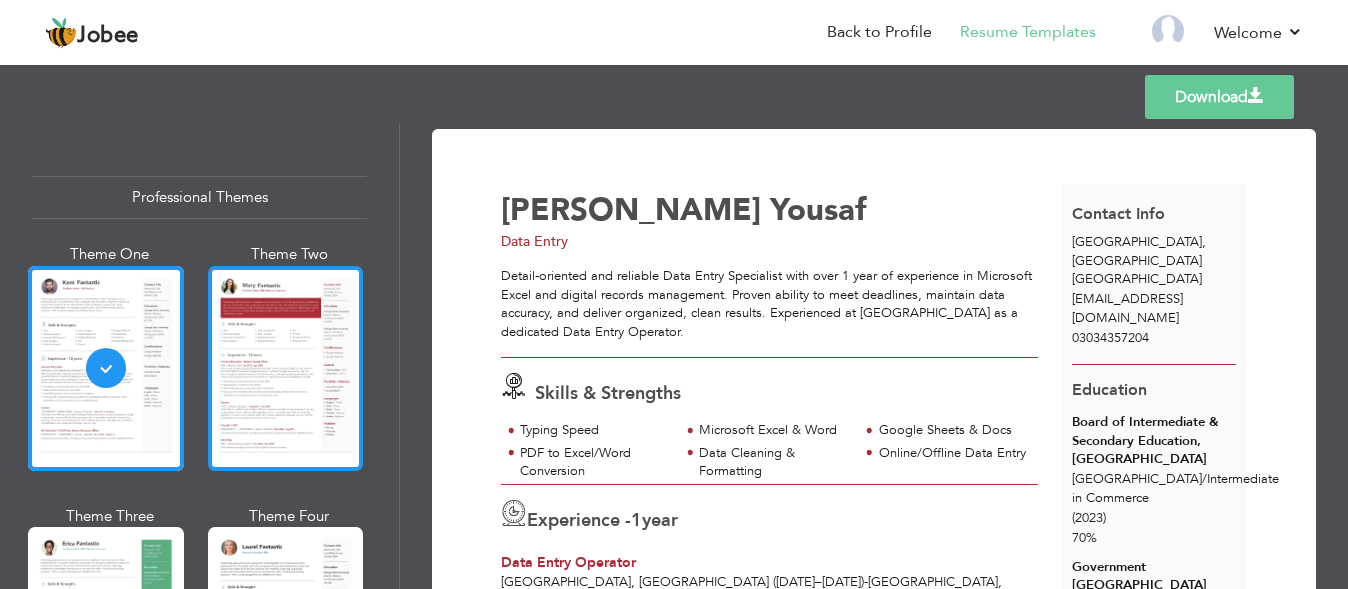 click at bounding box center [286, 368] 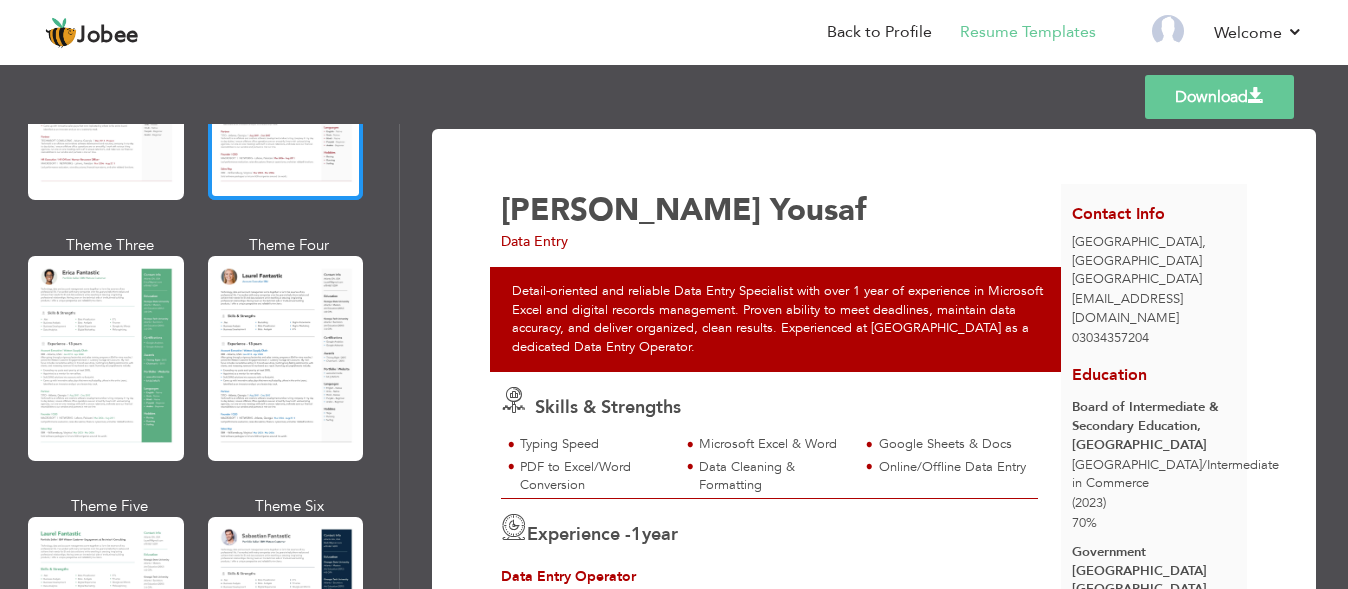 scroll, scrollTop: 272, scrollLeft: 0, axis: vertical 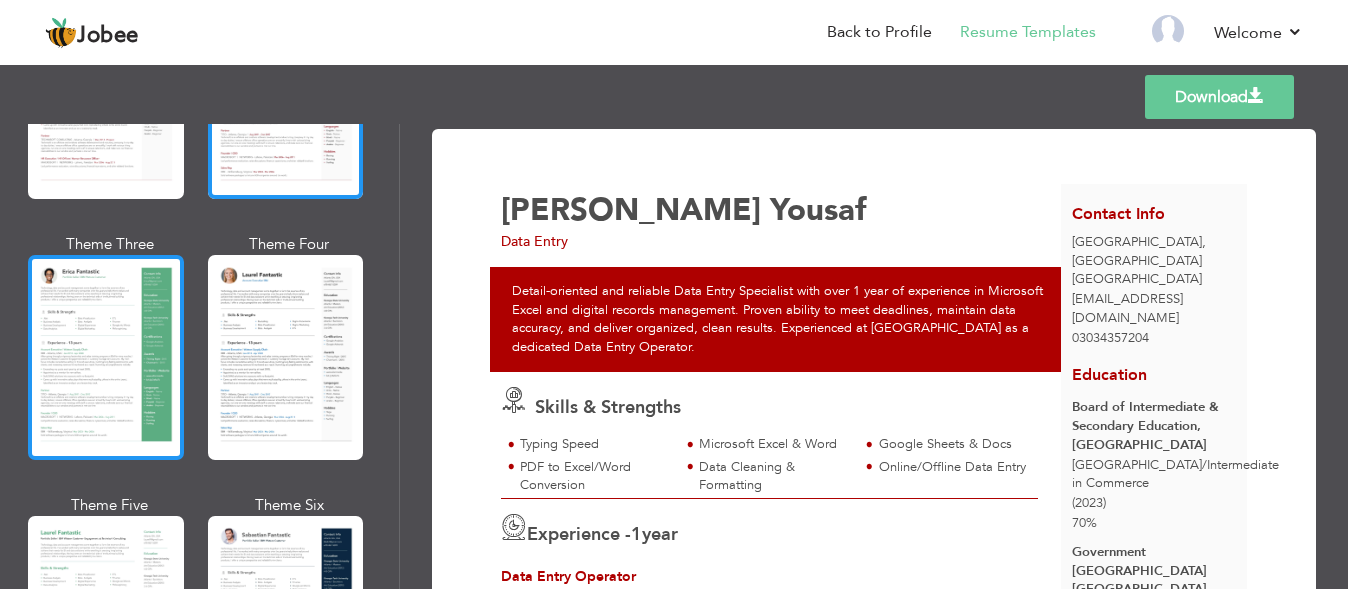 click at bounding box center [106, 357] 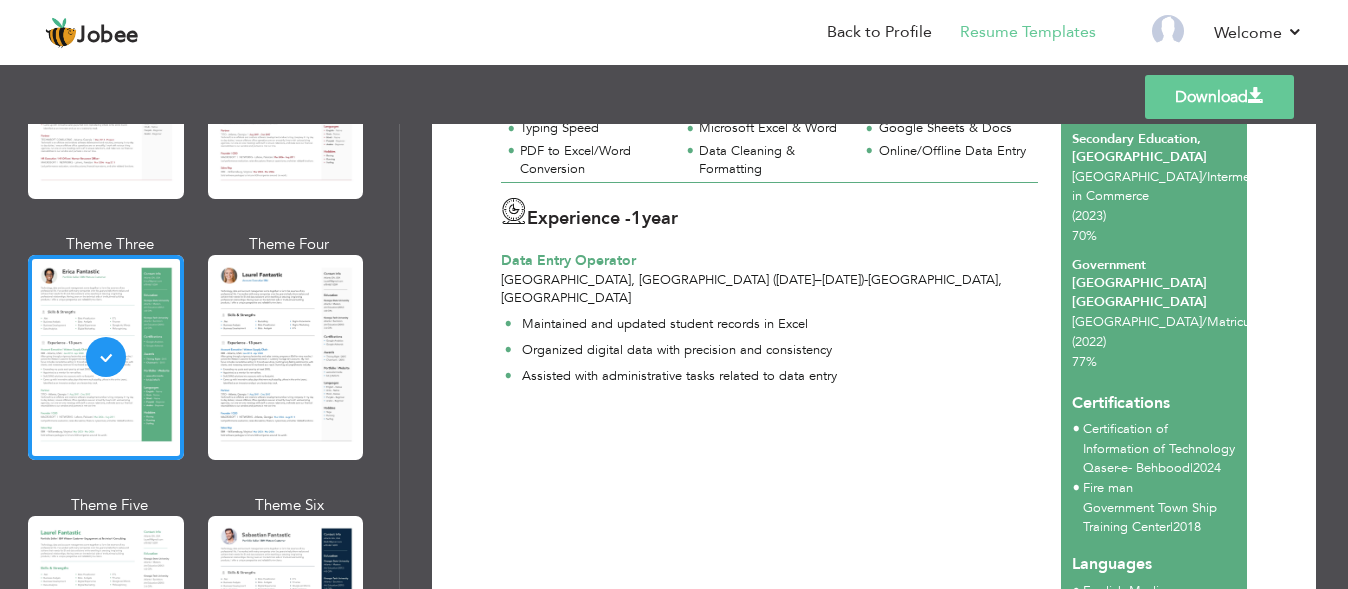 scroll, scrollTop: 303, scrollLeft: 0, axis: vertical 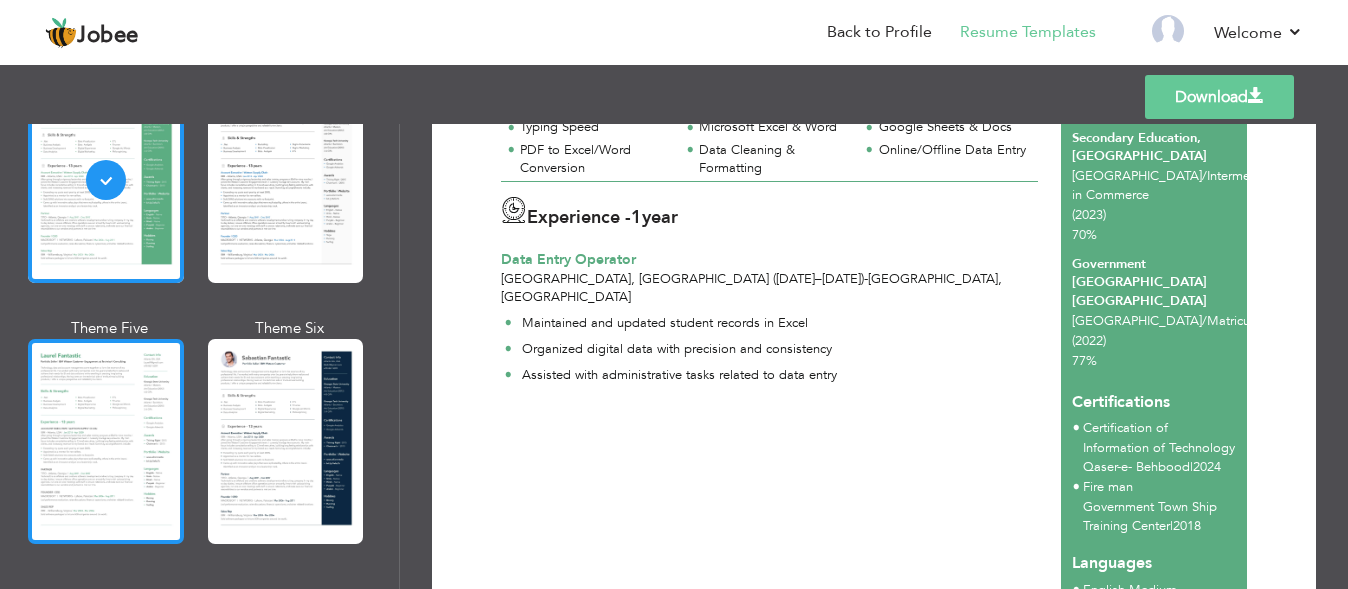 click at bounding box center [106, 441] 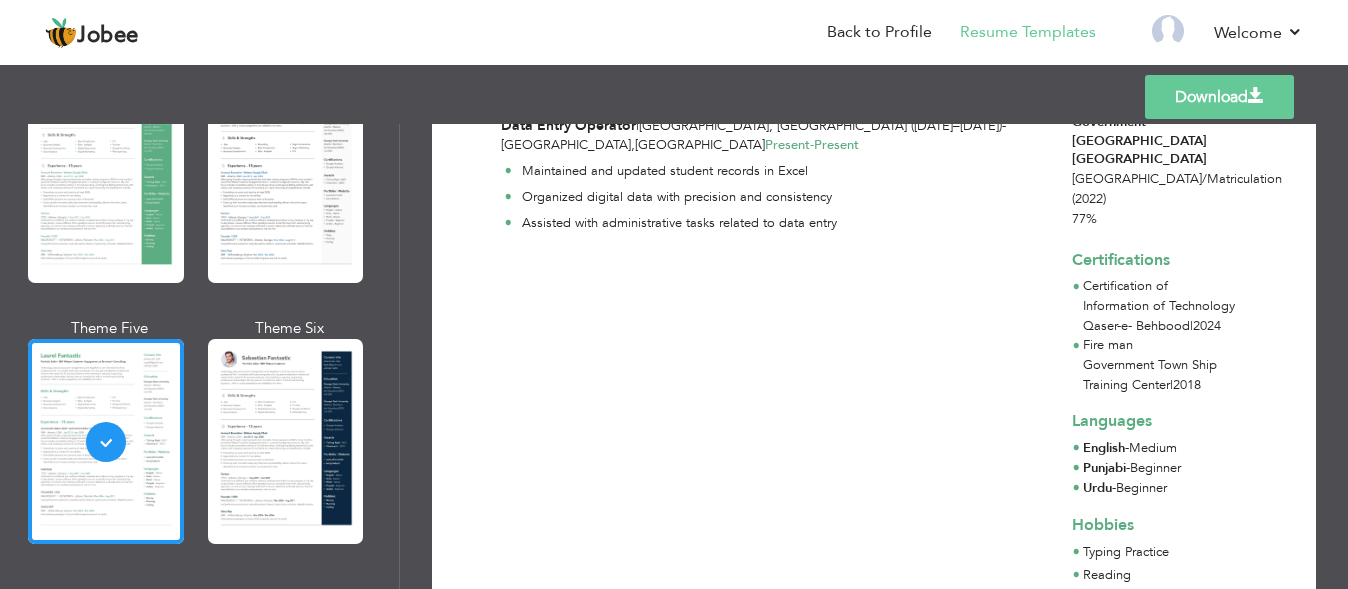 scroll, scrollTop: 416, scrollLeft: 0, axis: vertical 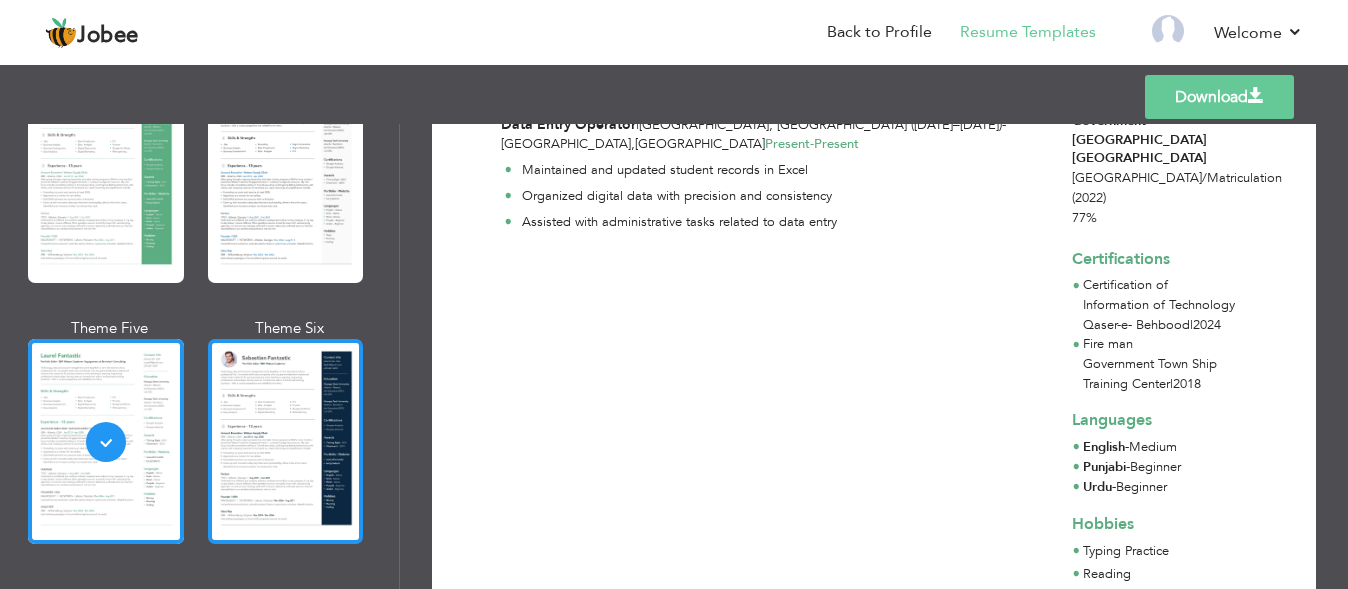 click at bounding box center [286, 441] 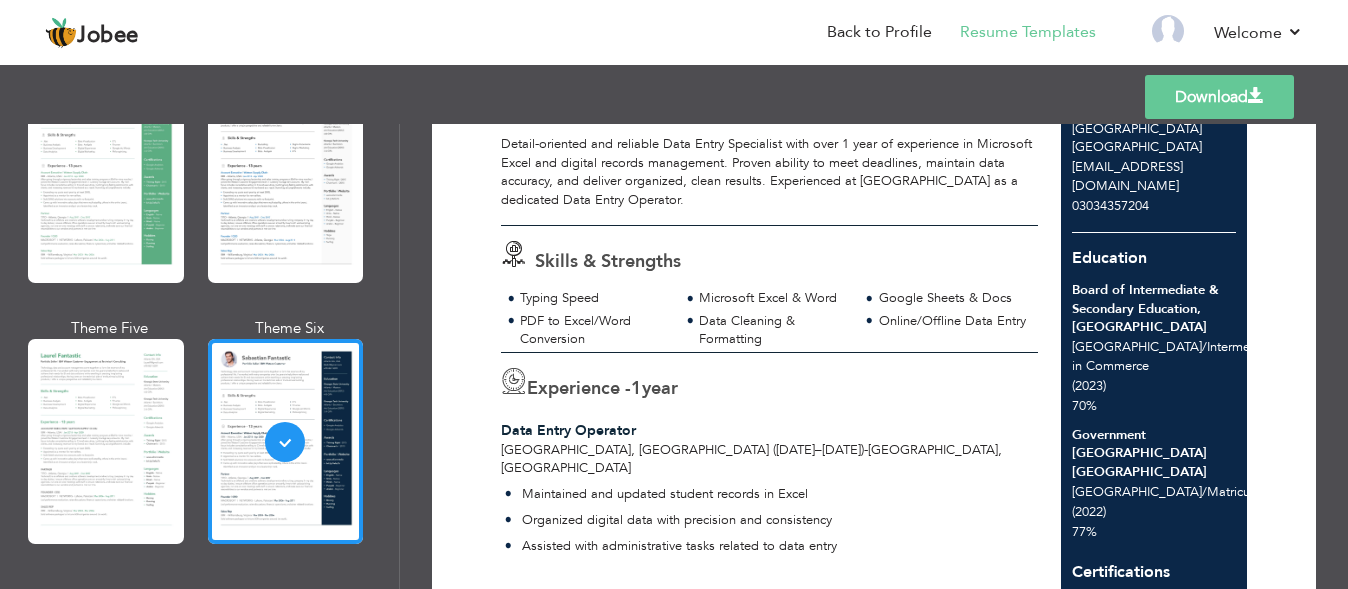 scroll, scrollTop: 0, scrollLeft: 0, axis: both 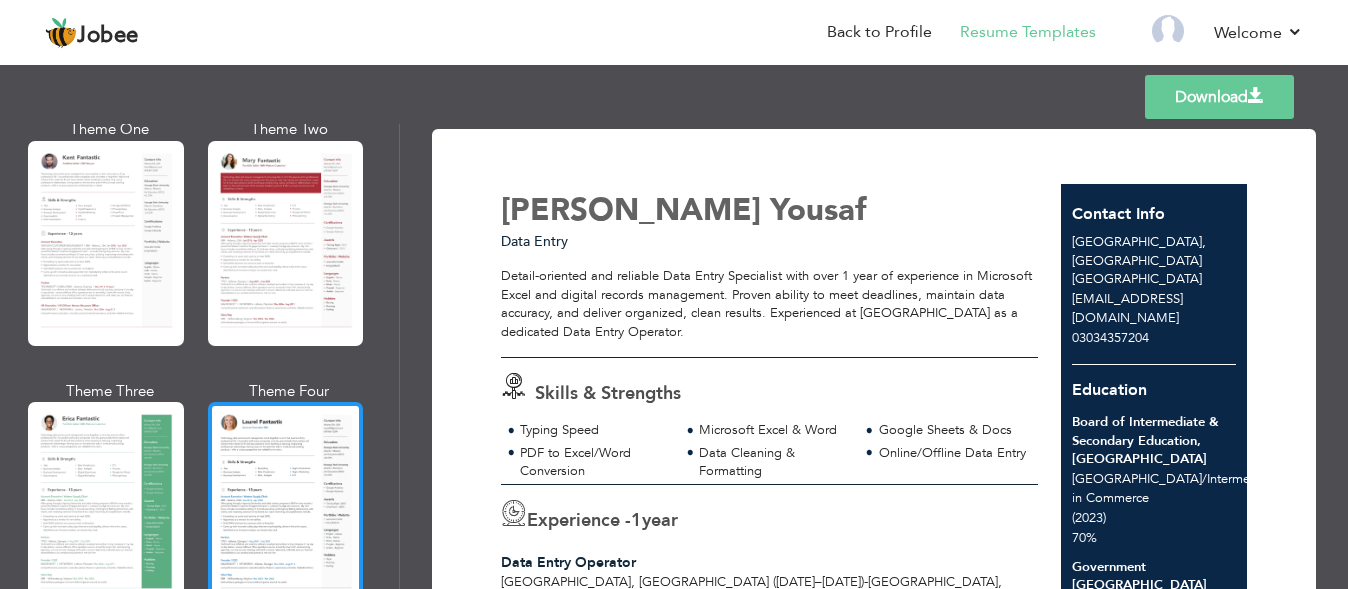 click at bounding box center (286, 504) 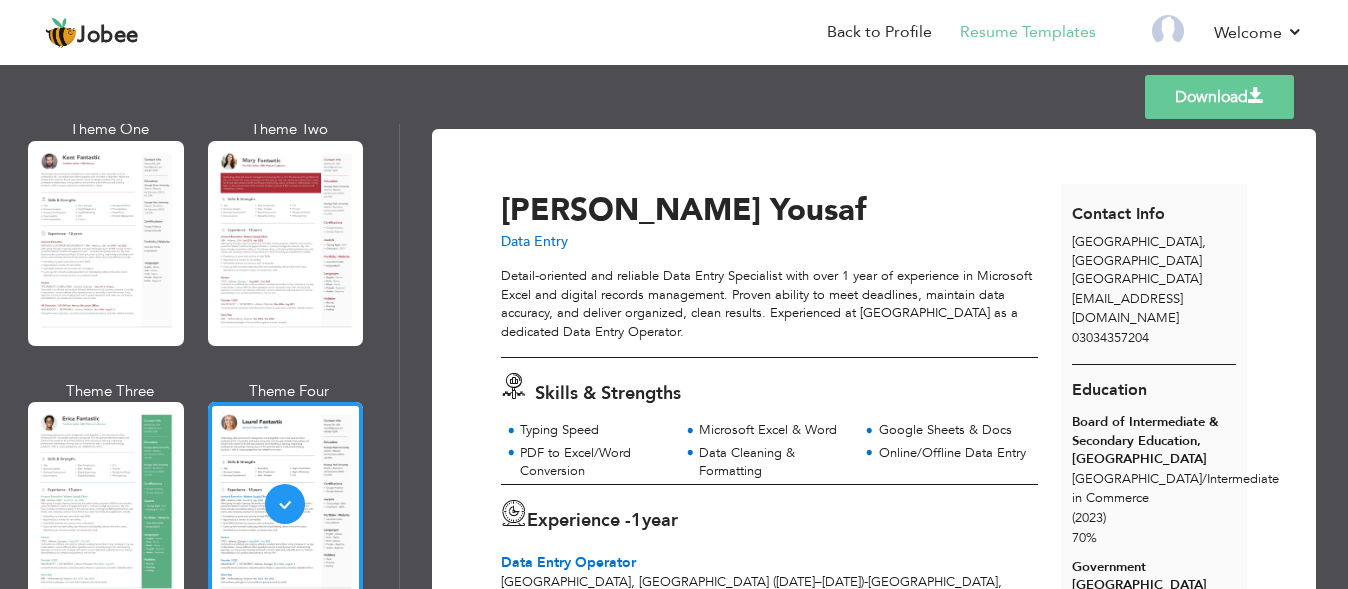 click on "Download" at bounding box center [1219, 97] 